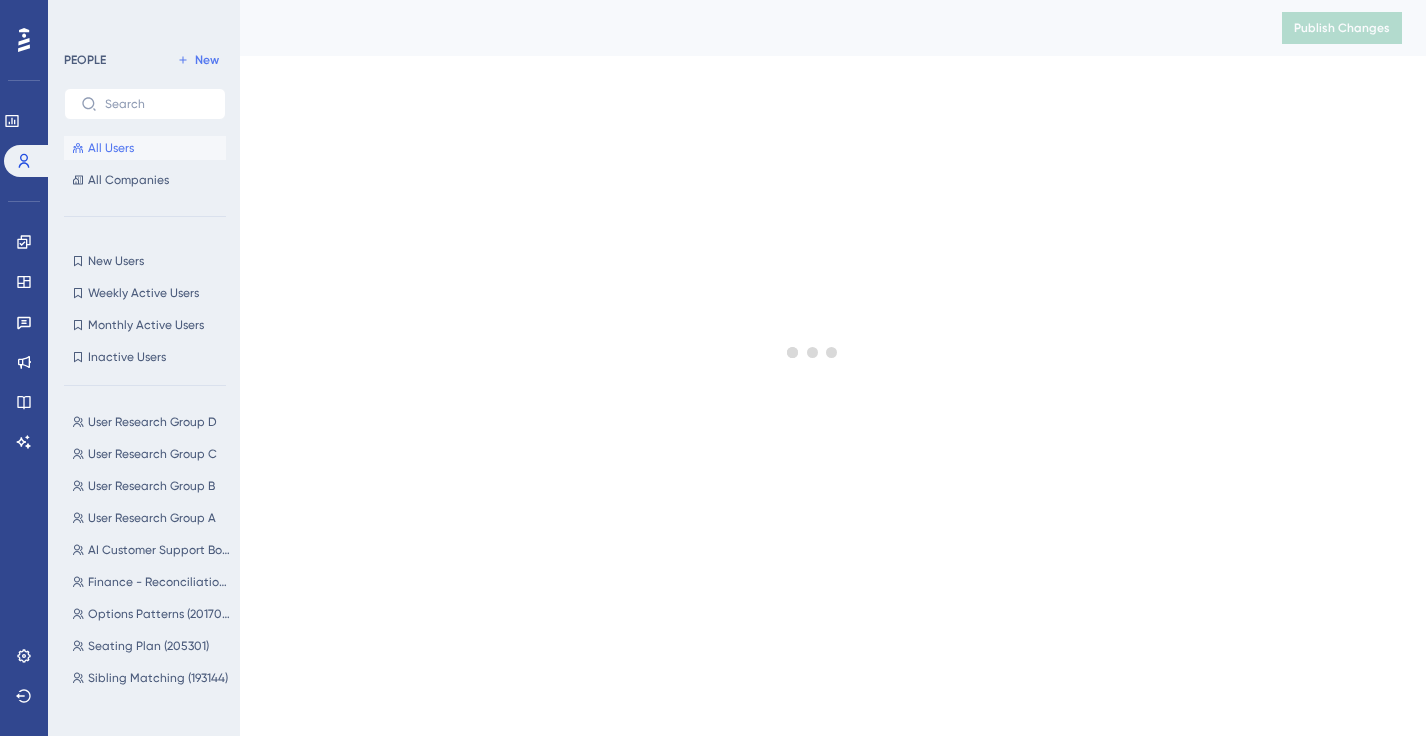 scroll, scrollTop: 0, scrollLeft: 0, axis: both 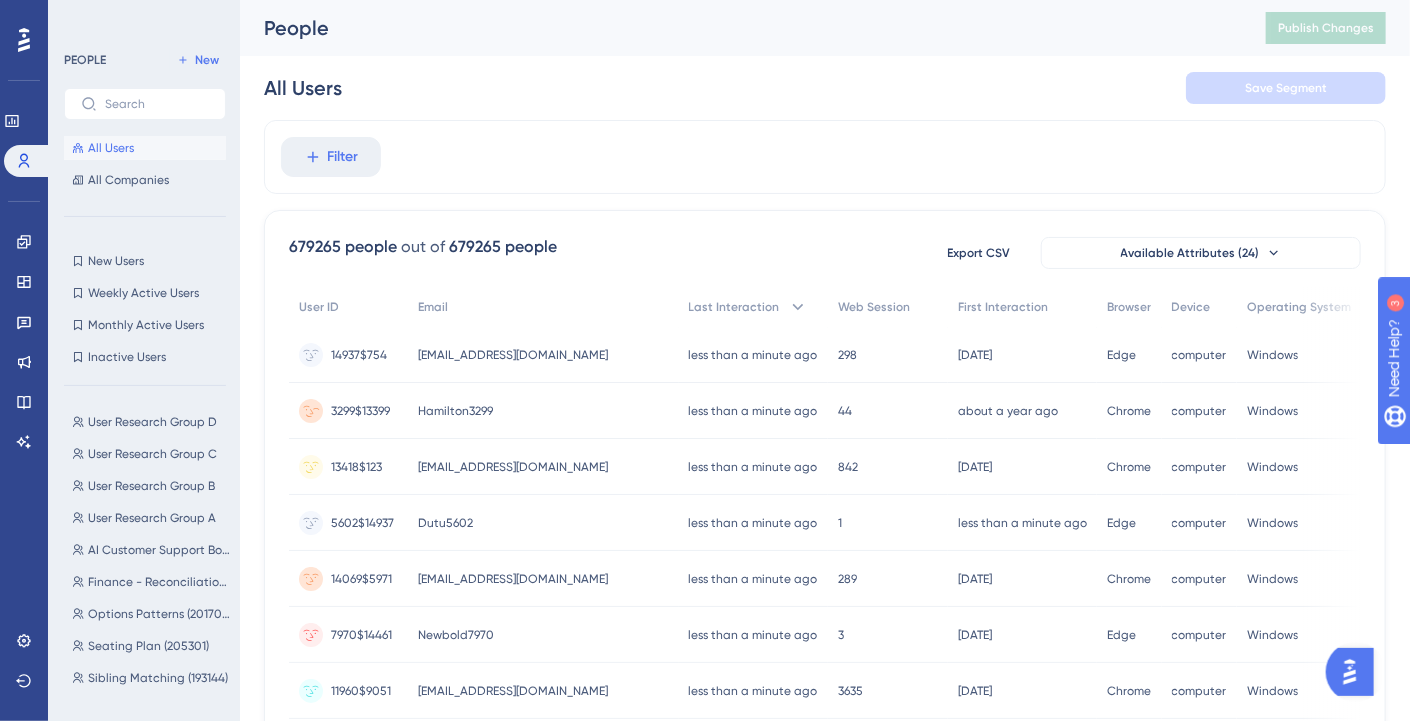 click 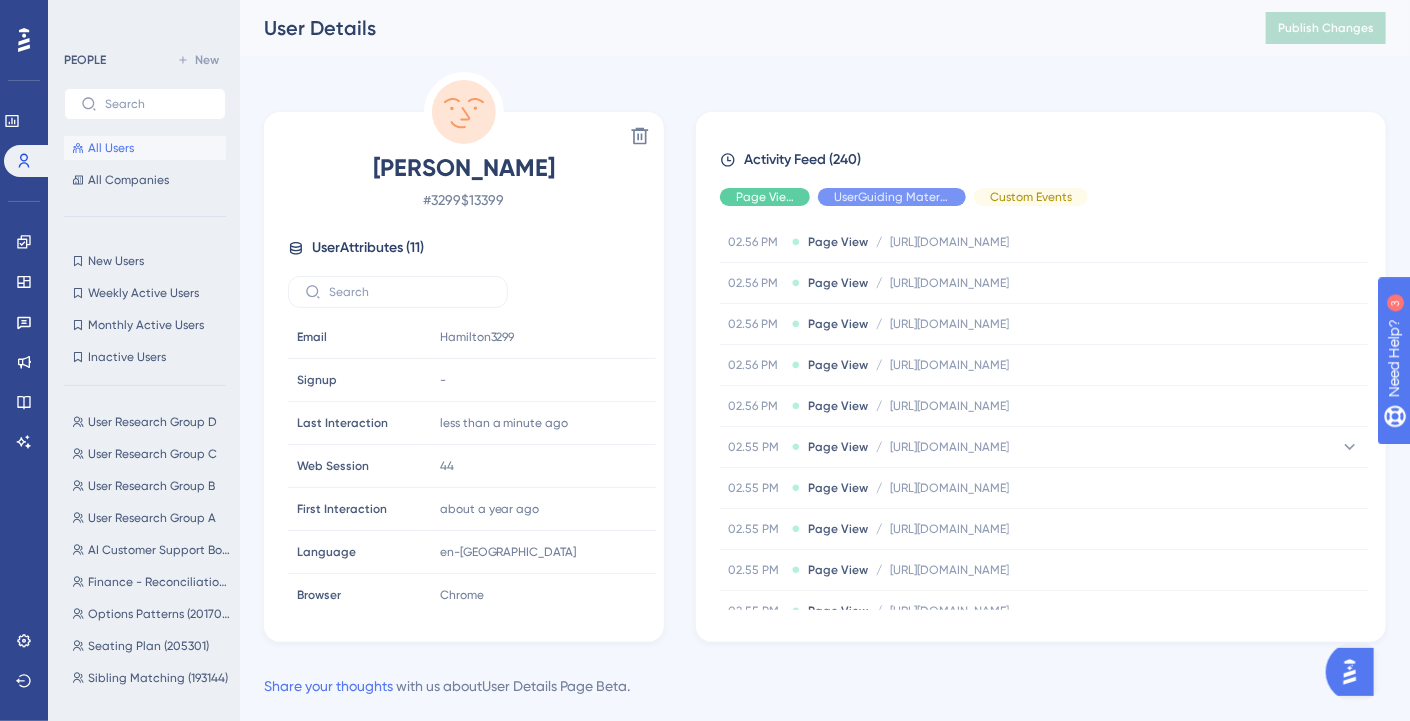 scroll, scrollTop: 3352, scrollLeft: 0, axis: vertical 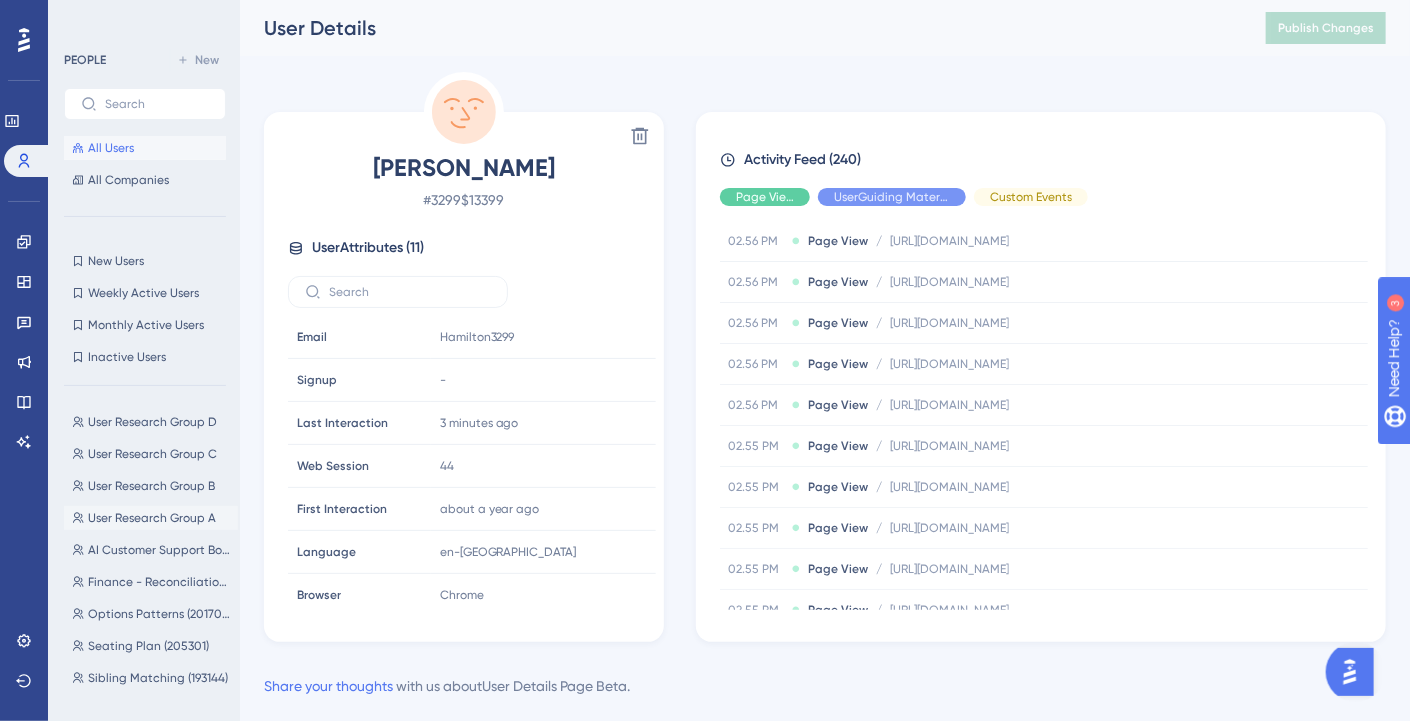 click on "User Research Group A" at bounding box center (152, 518) 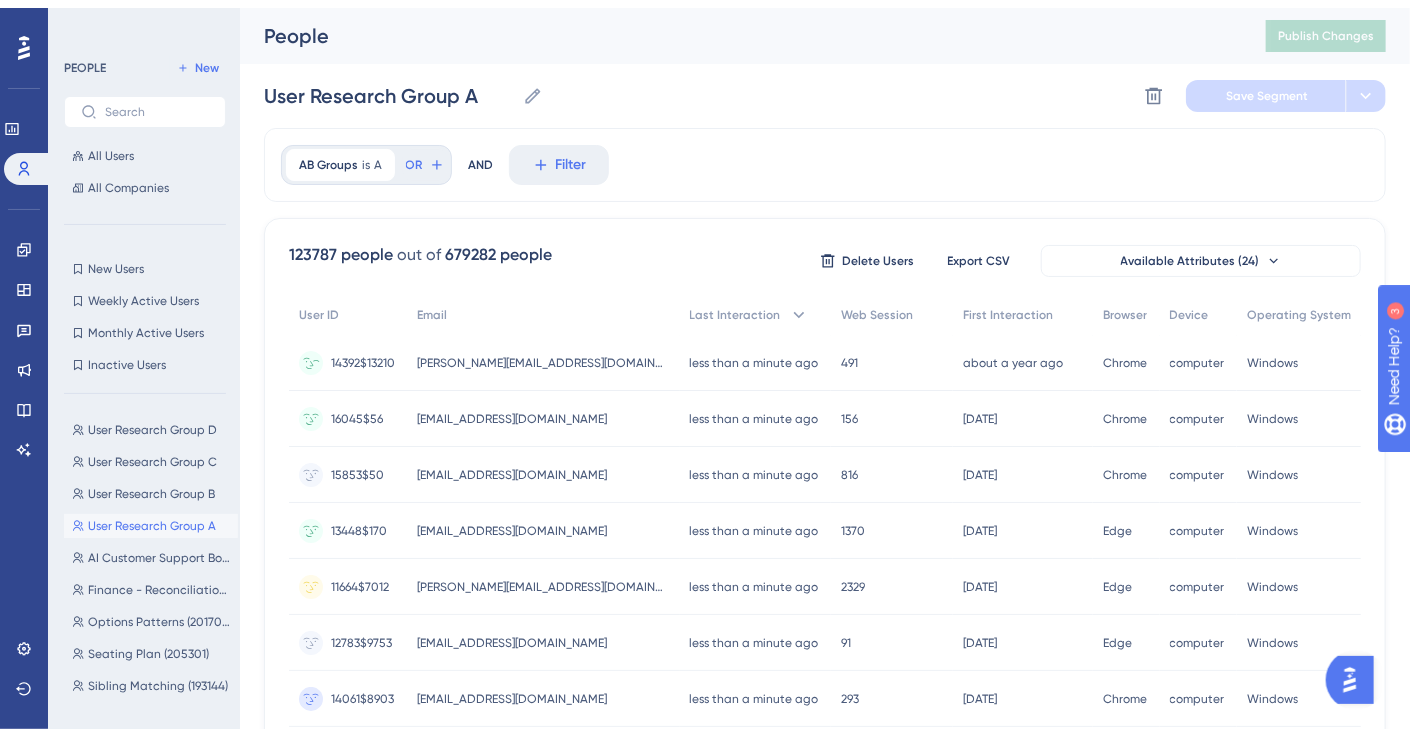 scroll, scrollTop: 0, scrollLeft: 0, axis: both 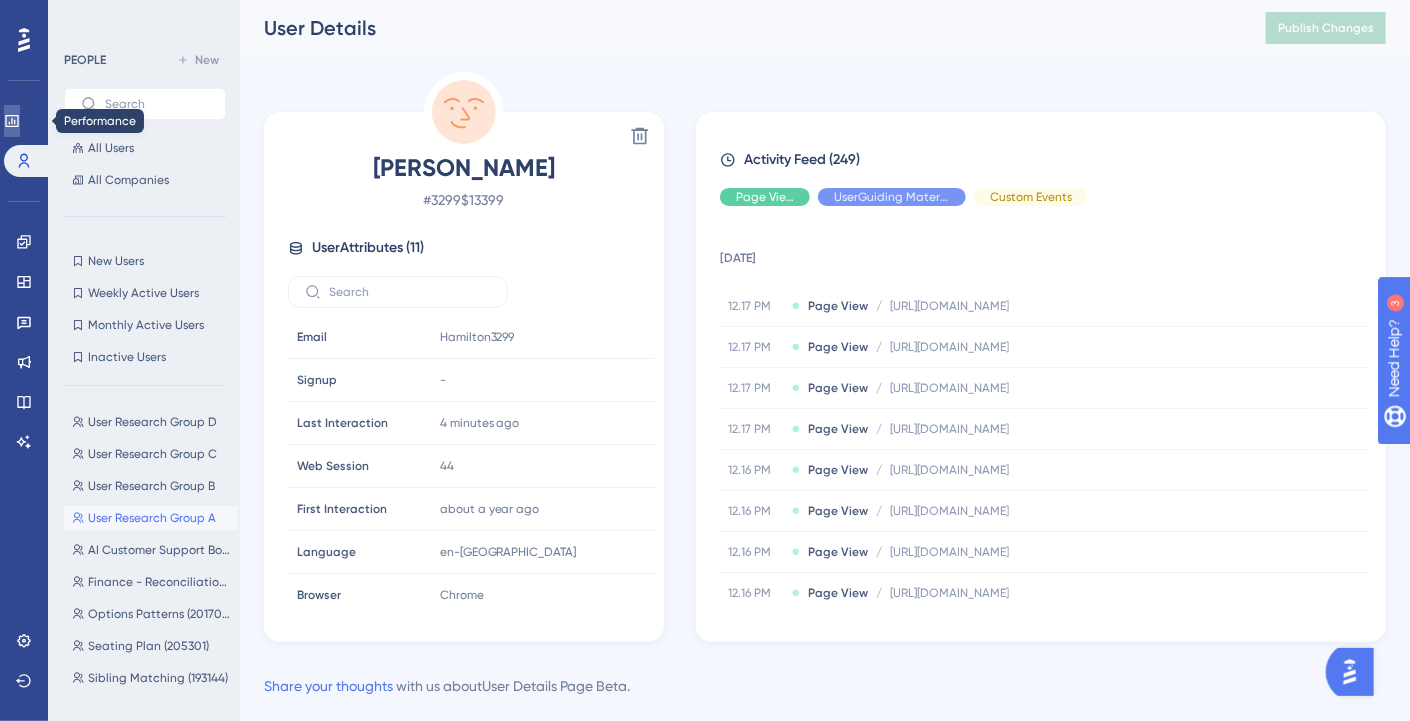 click at bounding box center [12, 121] 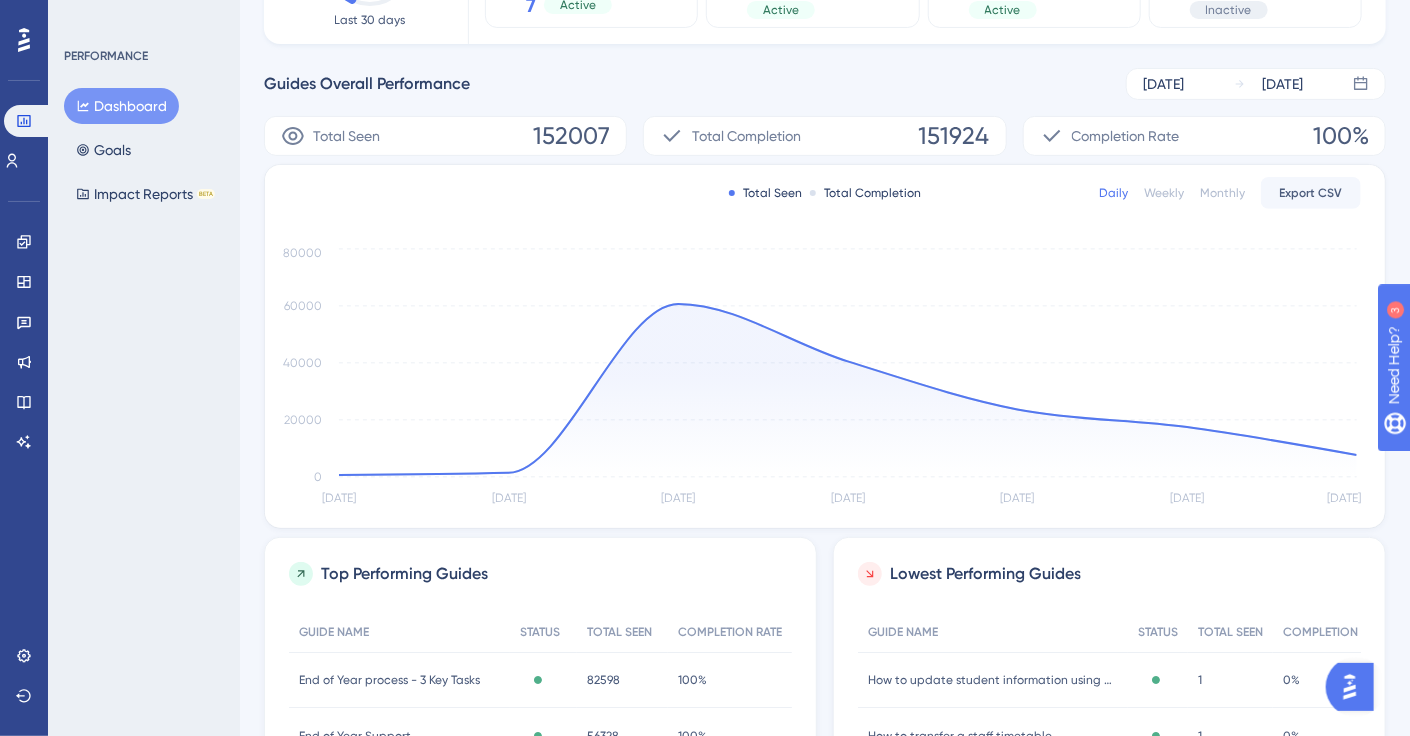 scroll, scrollTop: 0, scrollLeft: 0, axis: both 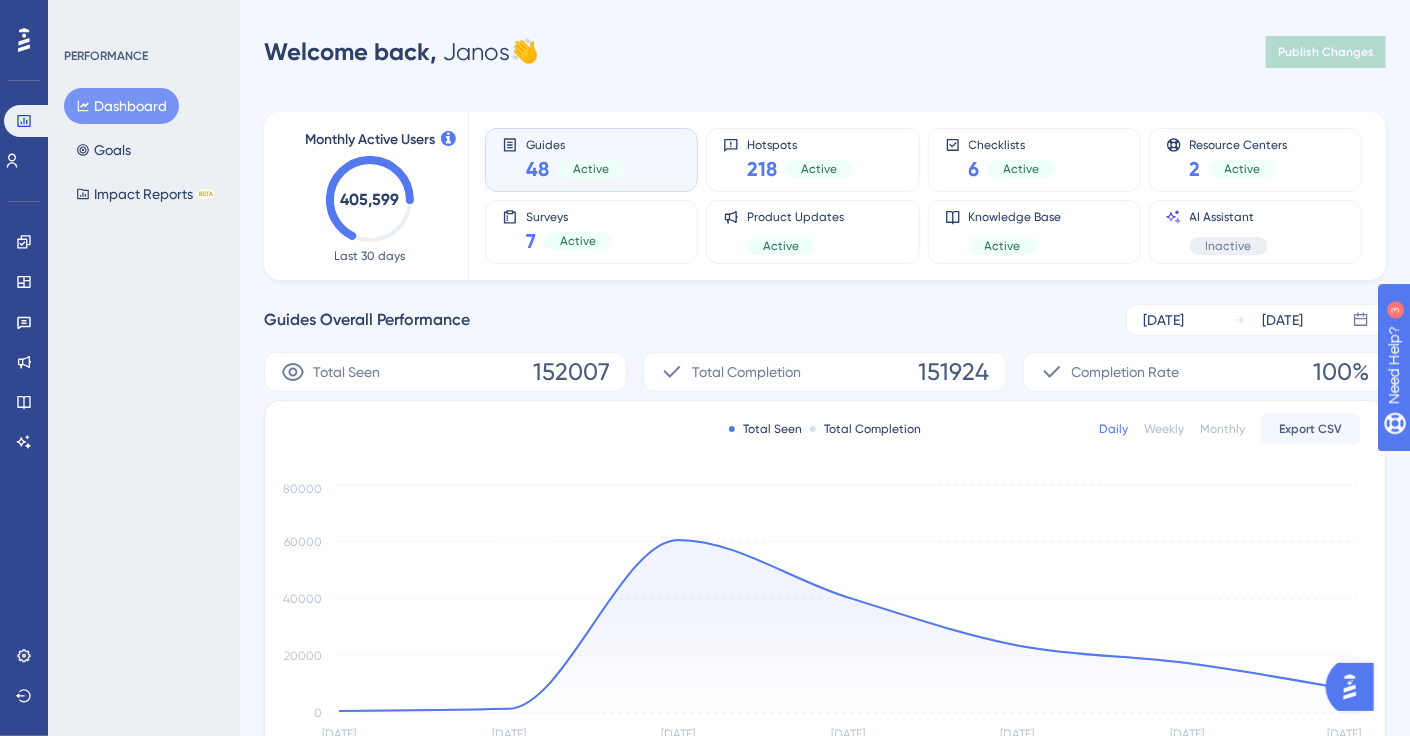 click on "Dashboard Goals Impact Reports BETA" at bounding box center [145, 150] 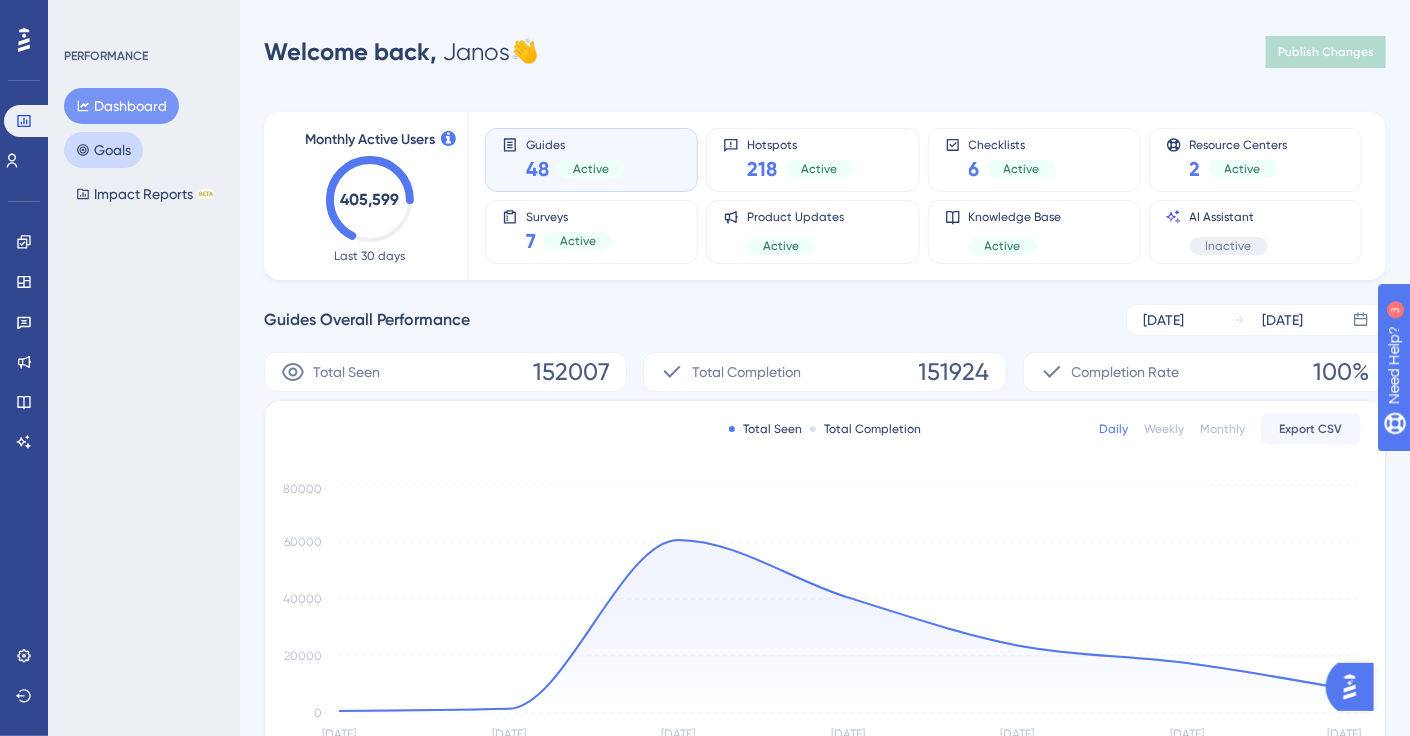 click on "Goals" at bounding box center (103, 150) 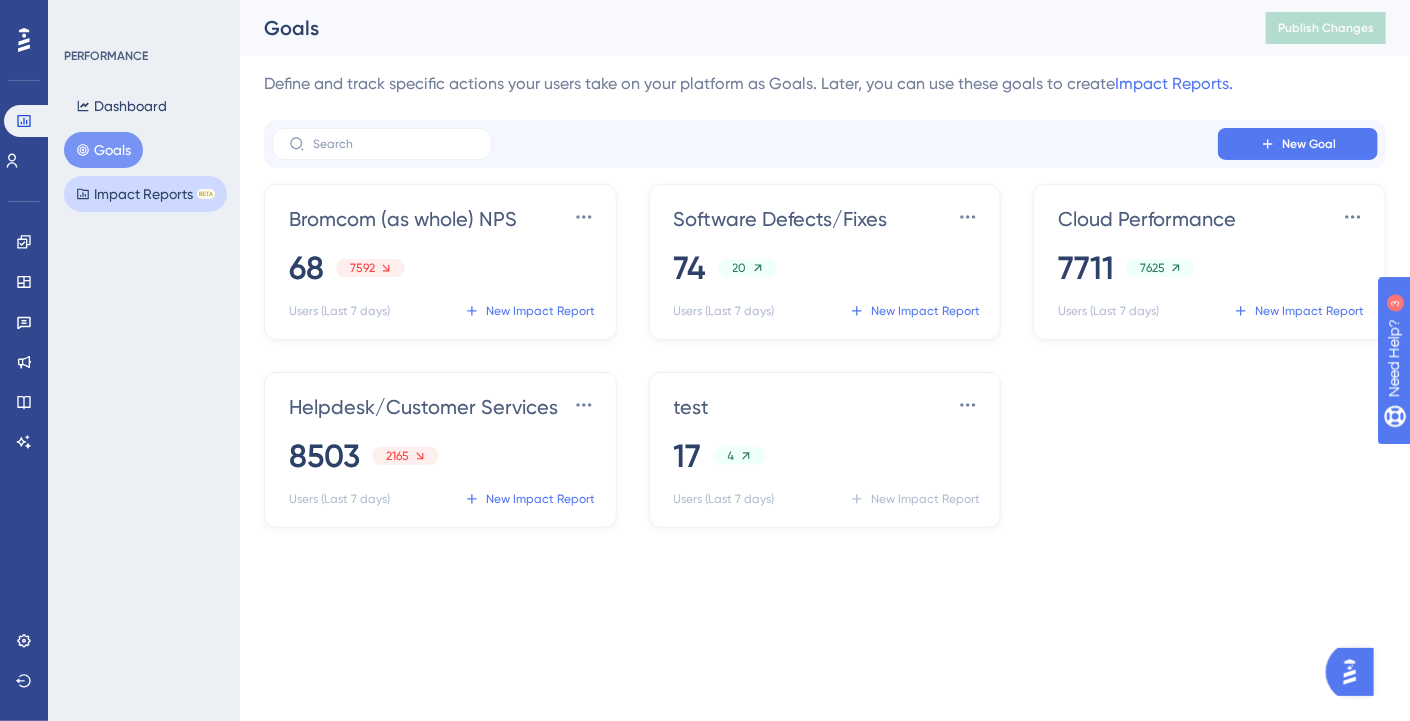 click on "Impact Reports BETA" at bounding box center (145, 194) 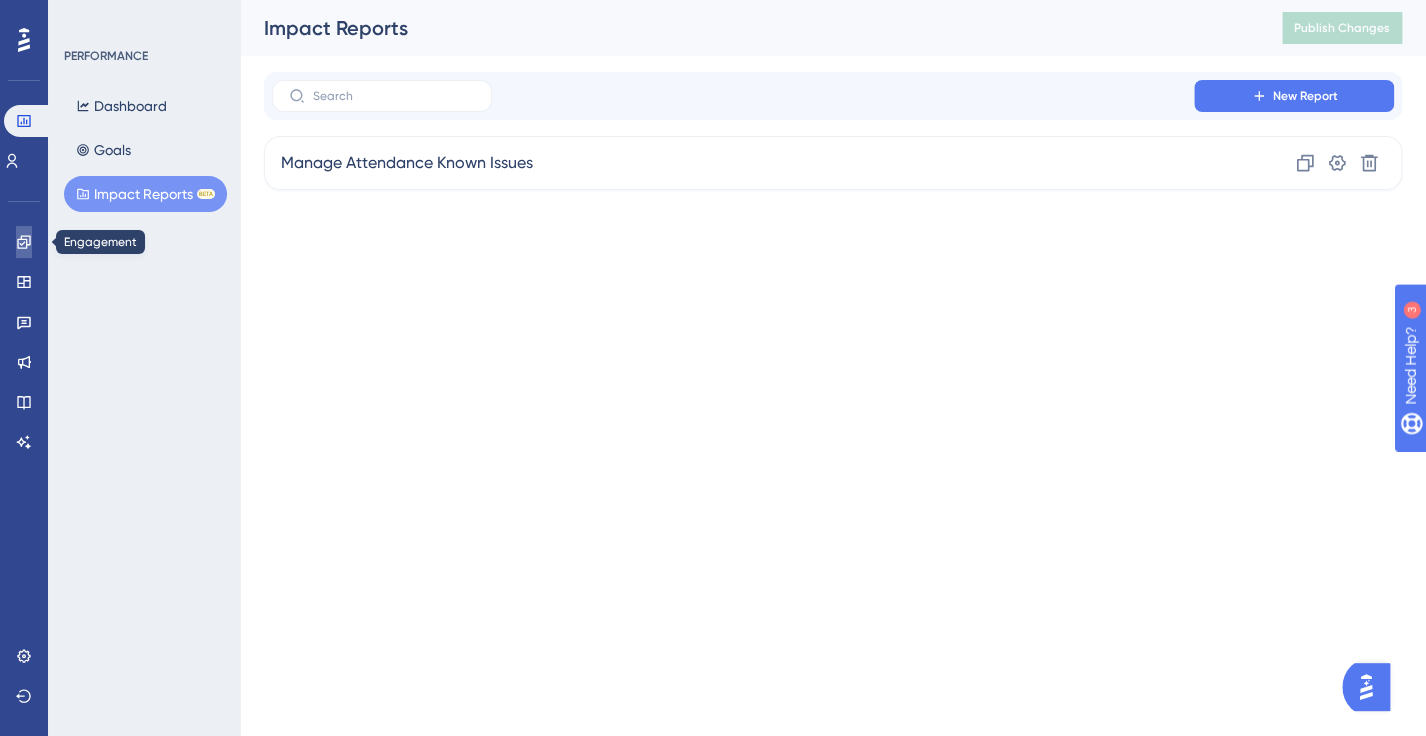 click 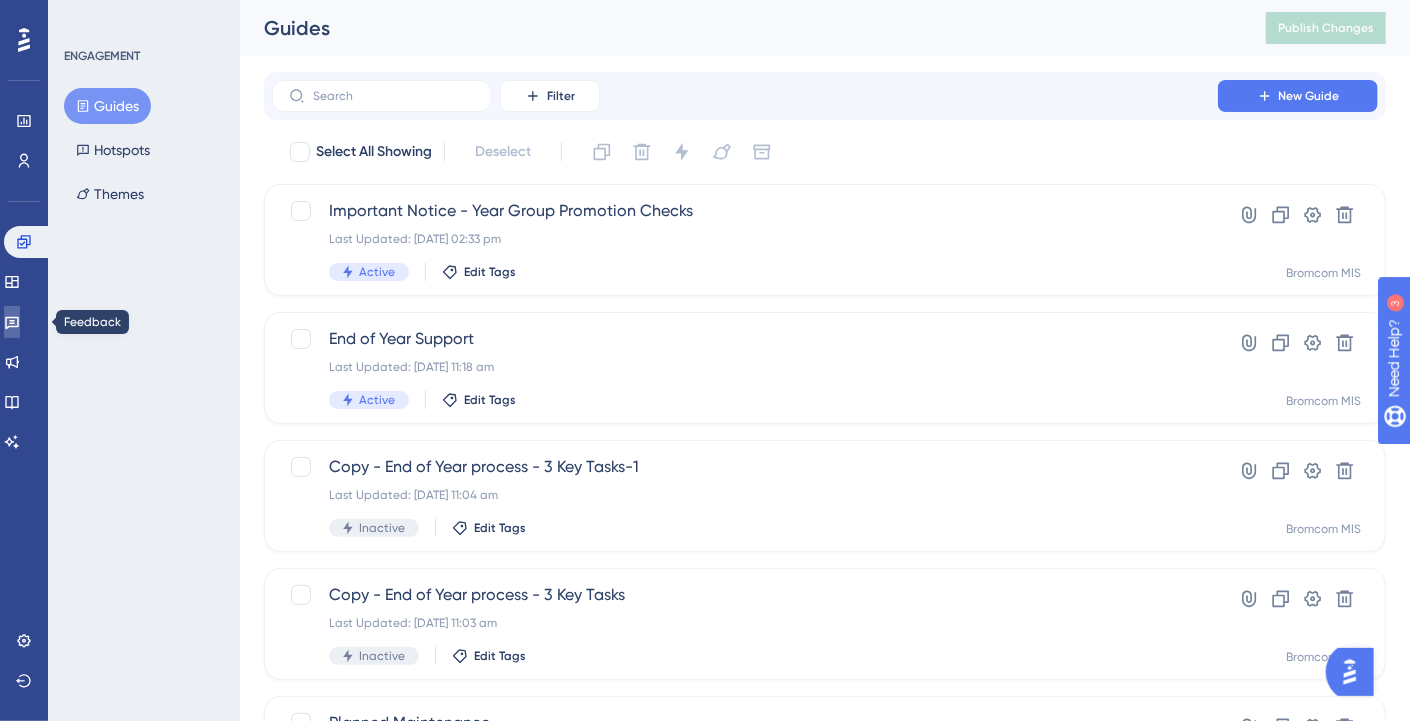 click 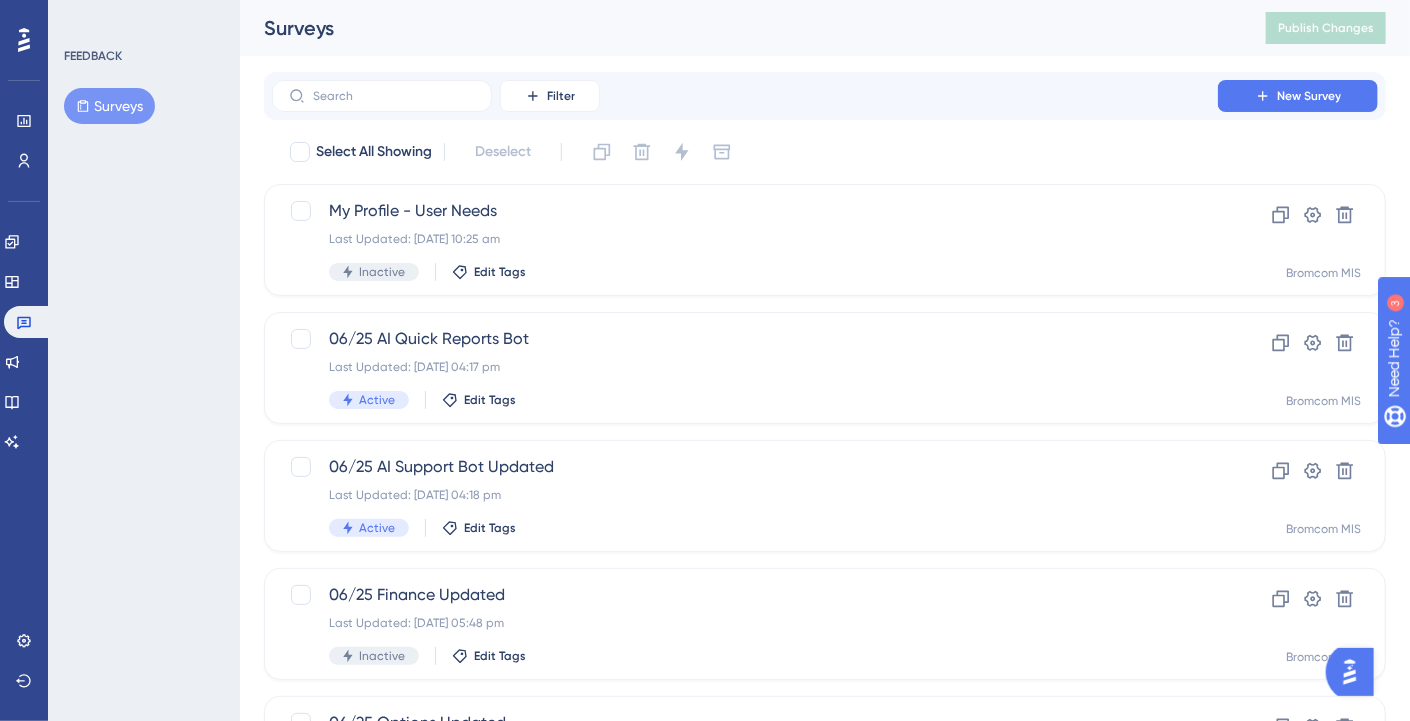 click at bounding box center [24, 40] 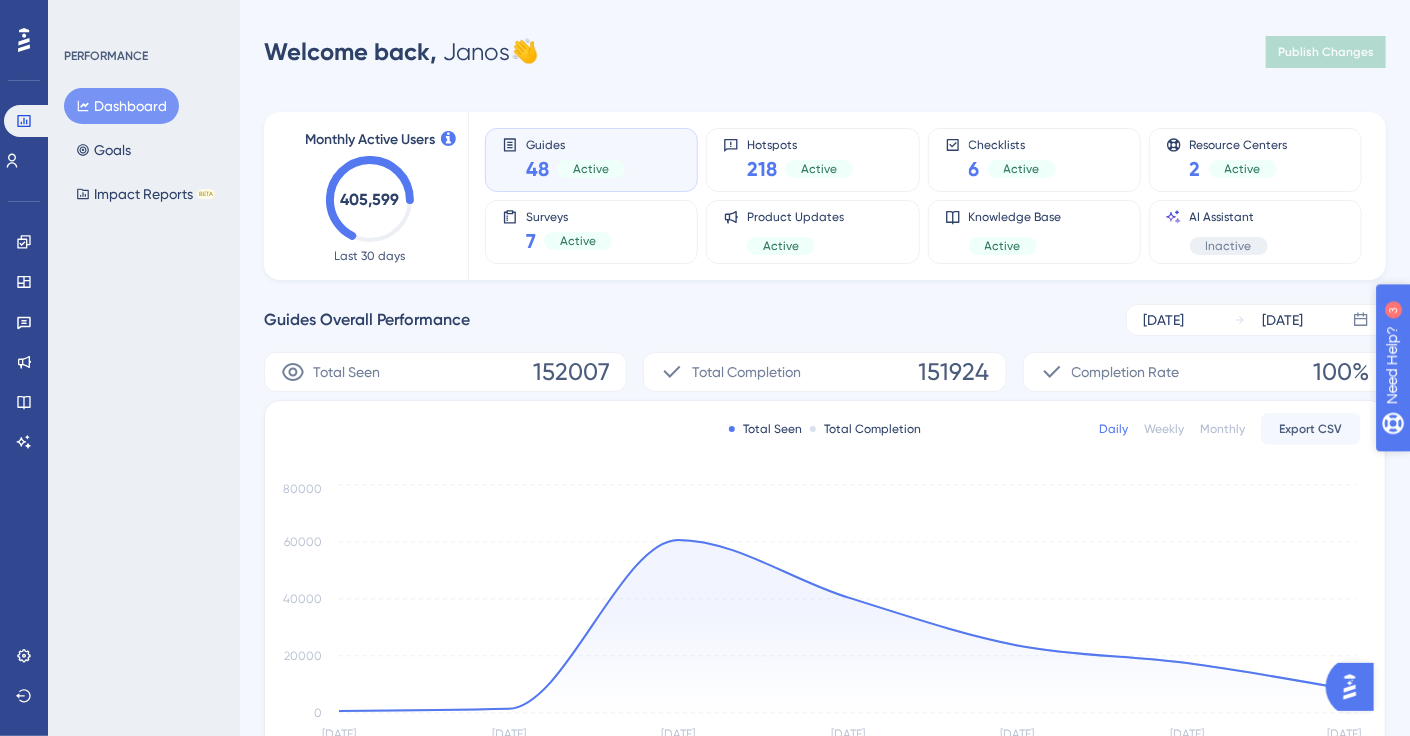 click on "Need Help?" at bounding box center (1461, 468) 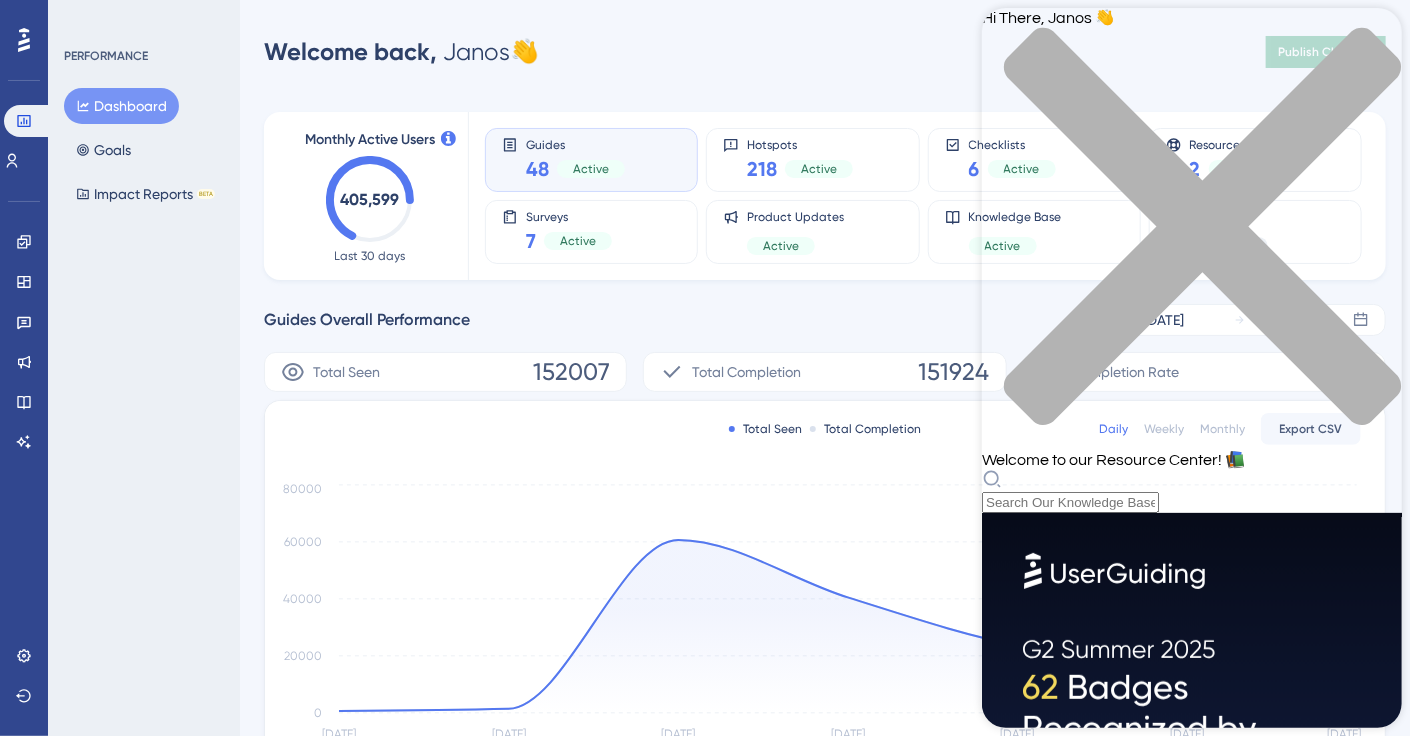 click on "🚀   Step up Your Onboarding Game! Discover the advanced UserGuiding features. 3/3 ONBOARDING" at bounding box center [1191, 1024] 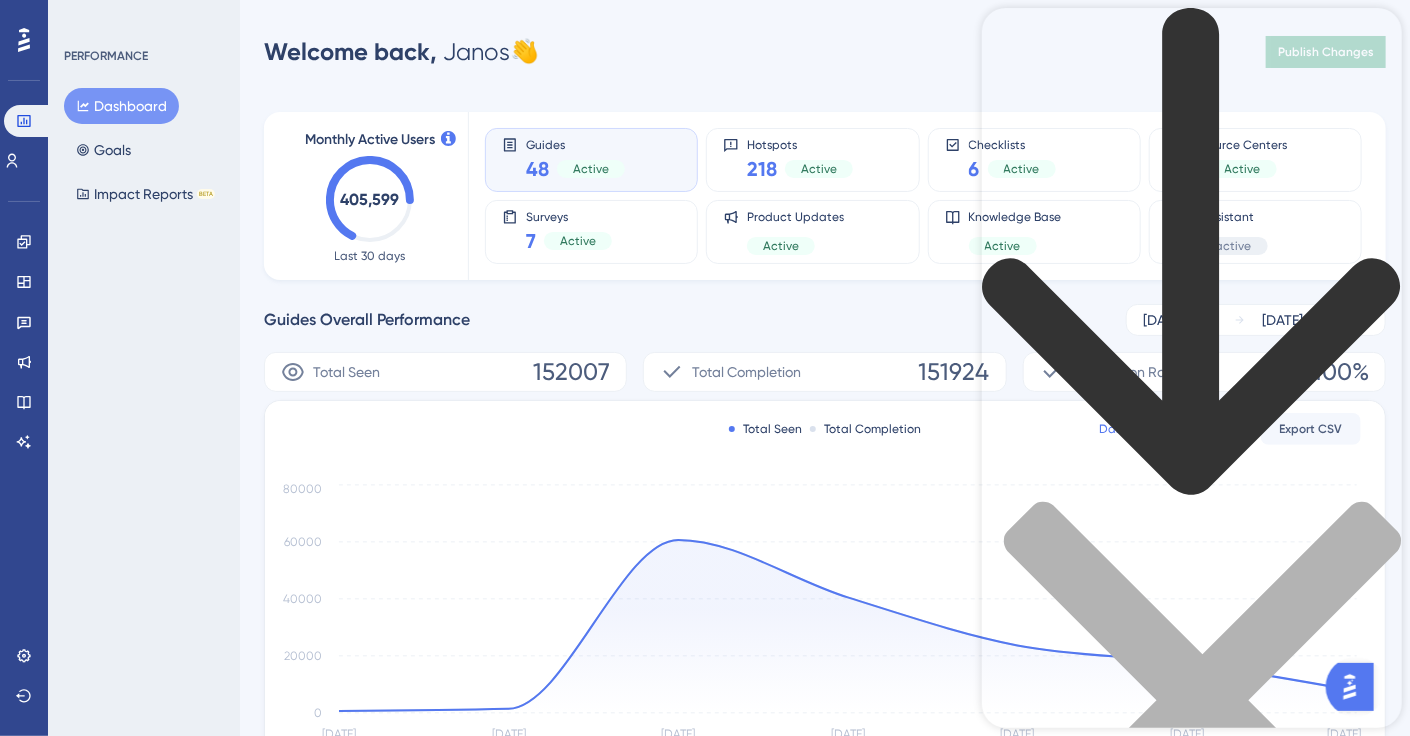 click on "Create a Checklist" at bounding box center (1191, 1416) 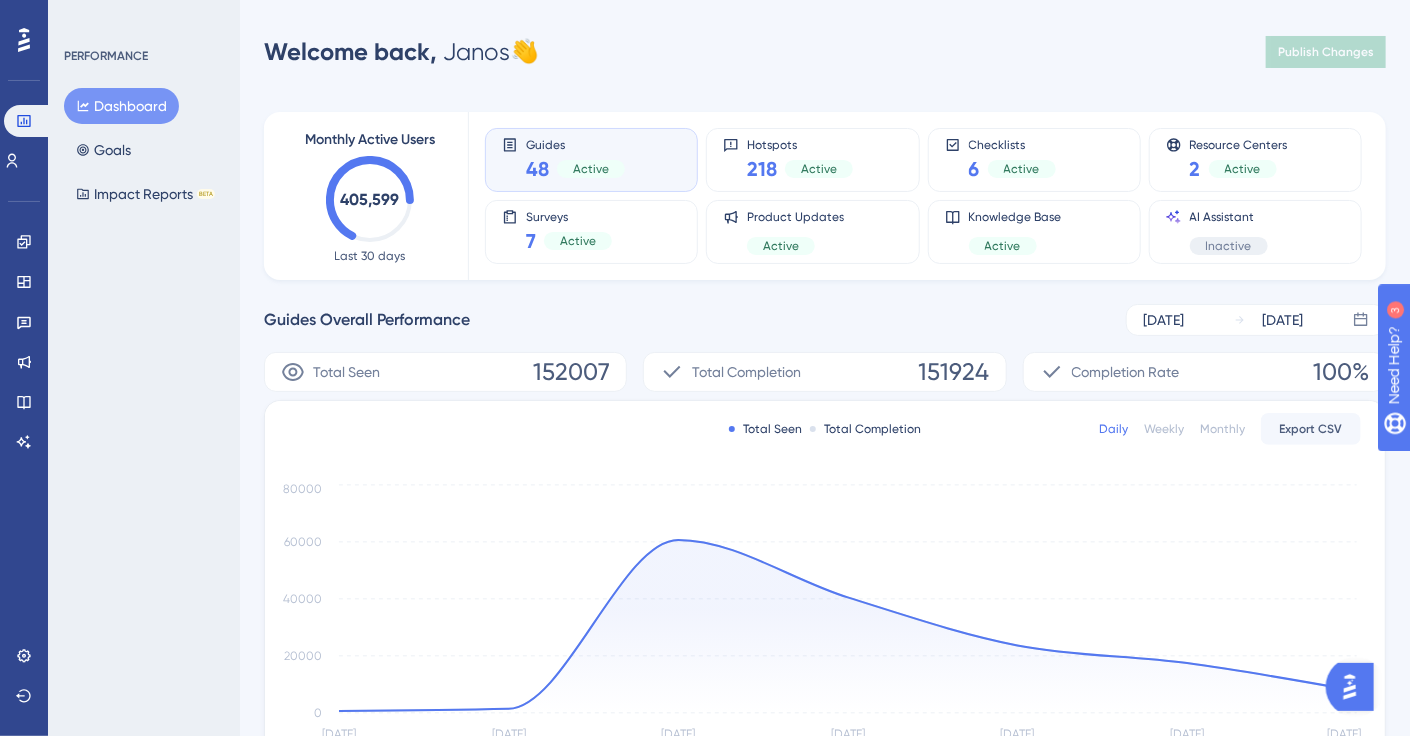 scroll, scrollTop: 0, scrollLeft: 0, axis: both 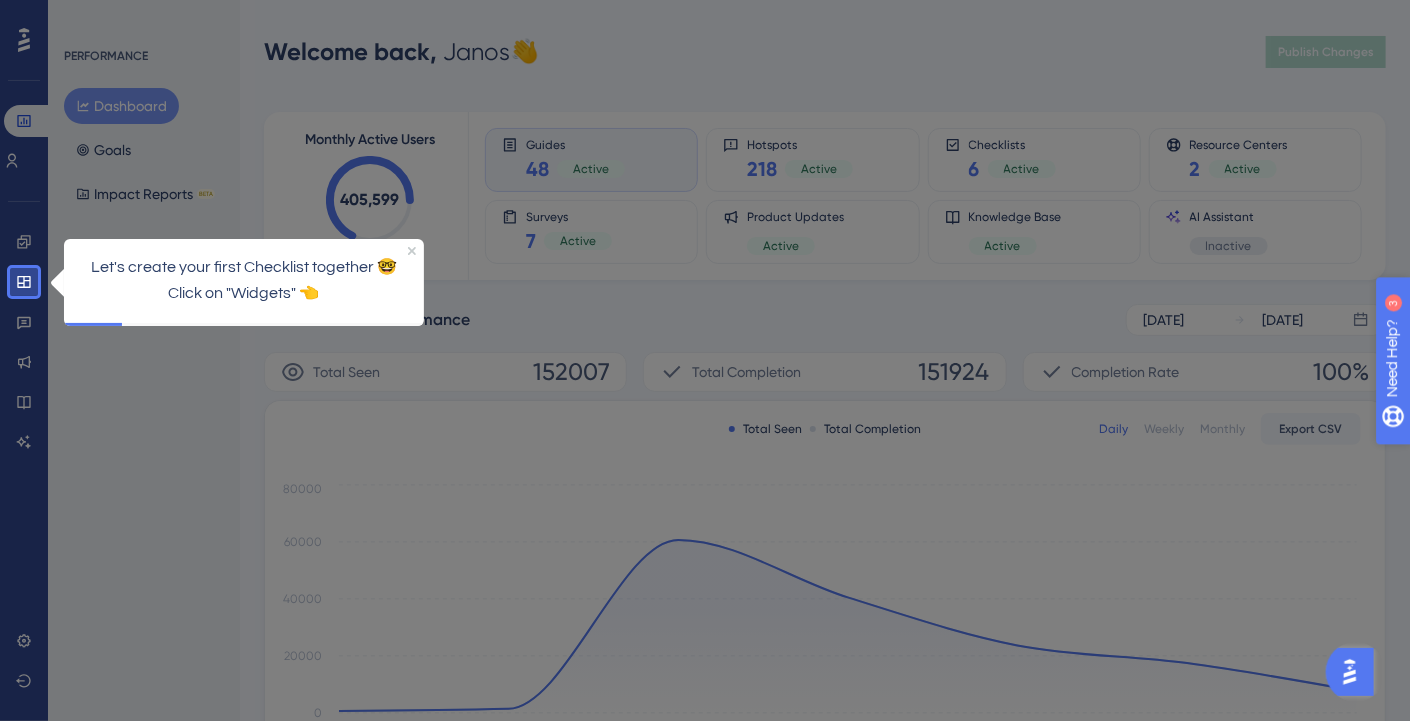 click on "Need Help?" at bounding box center (1461, 460) 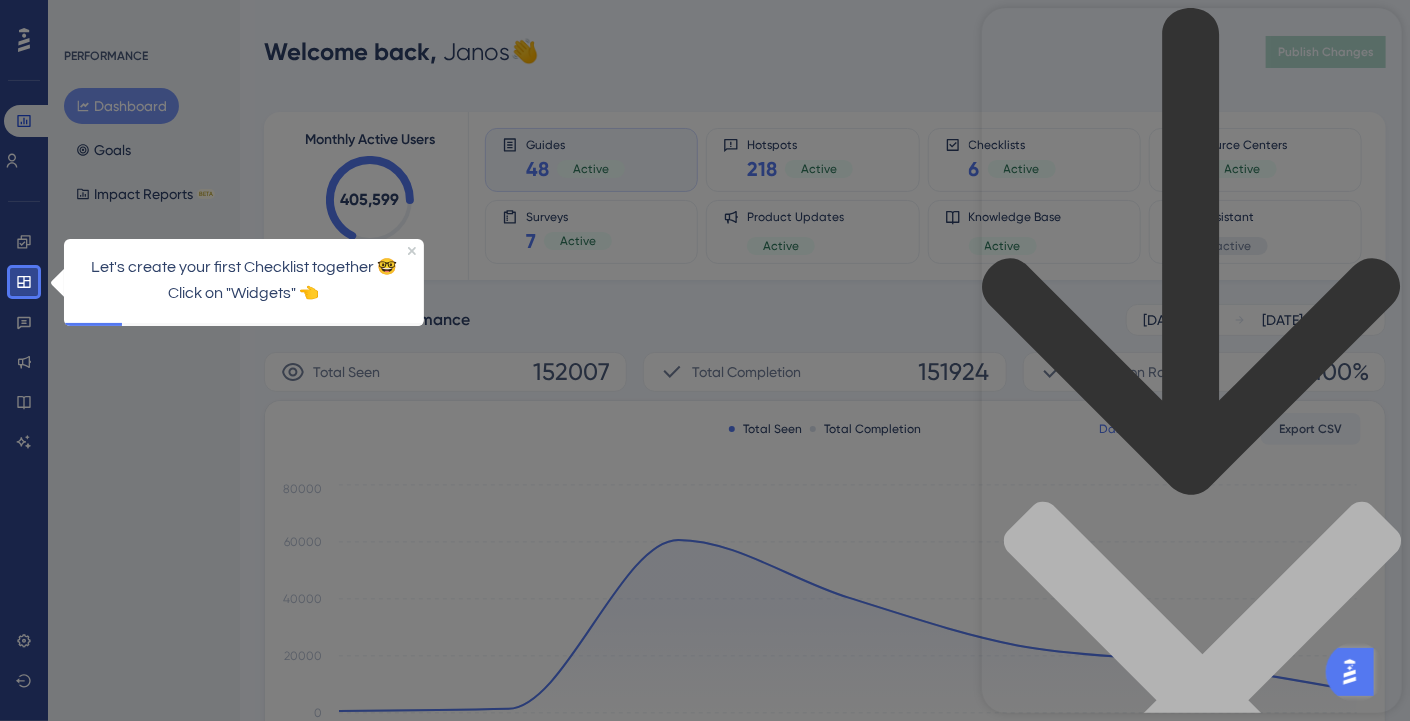 click on "Enable User Identification" at bounding box center (1191, 1455) 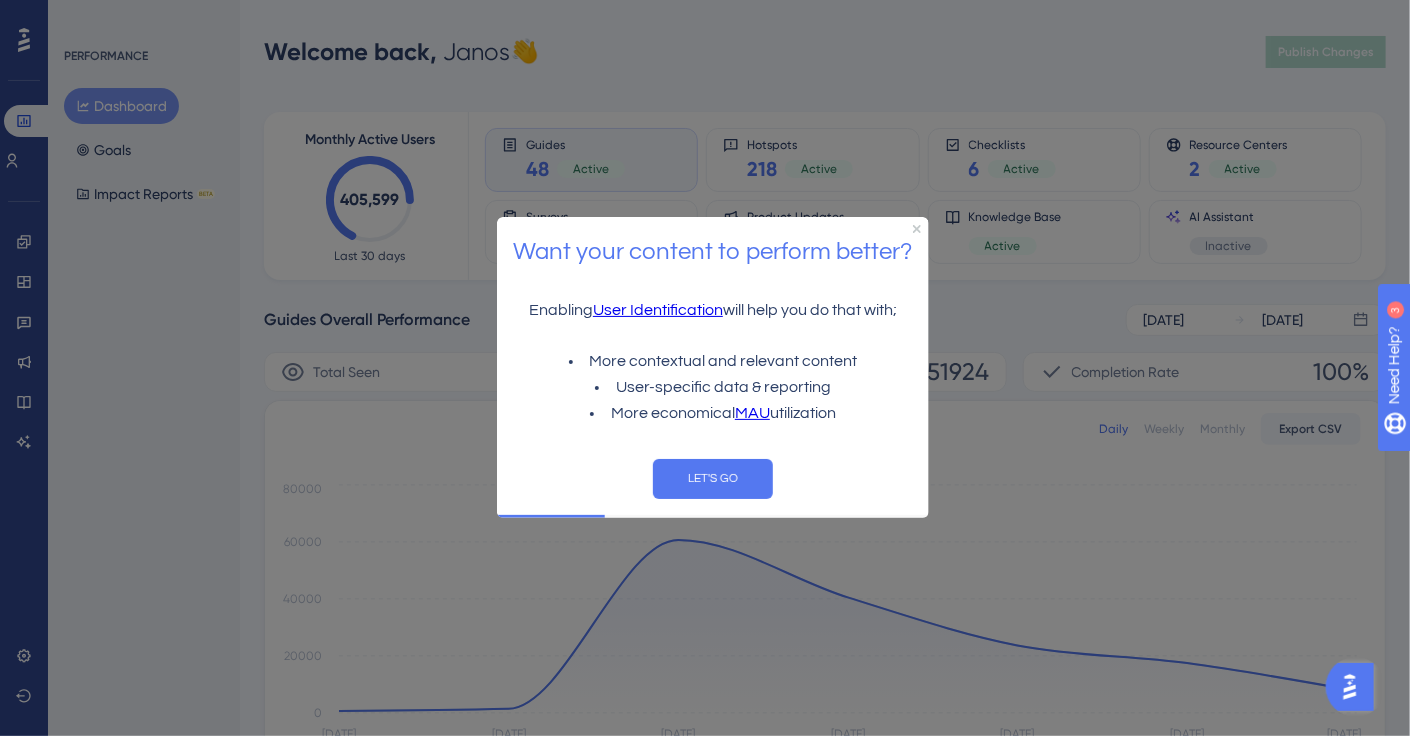 scroll, scrollTop: 0, scrollLeft: 0, axis: both 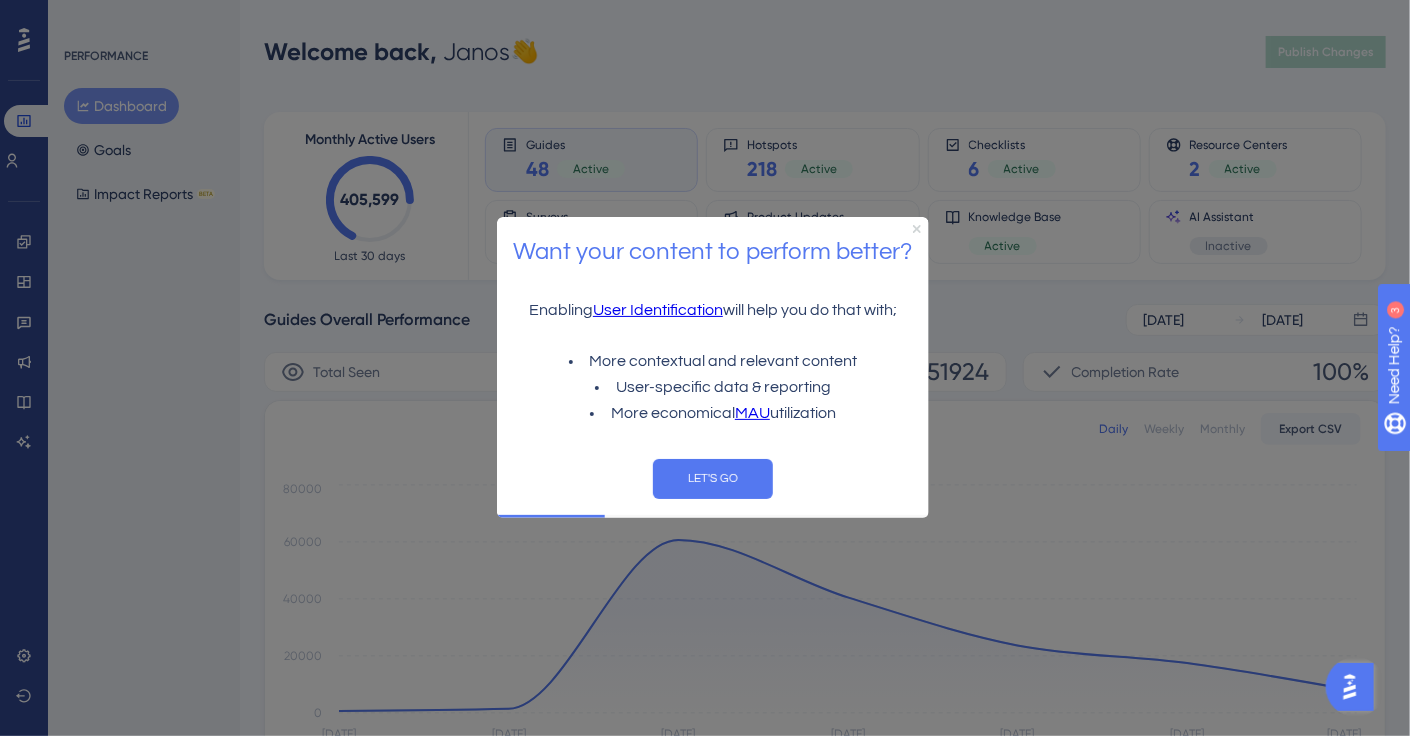 click 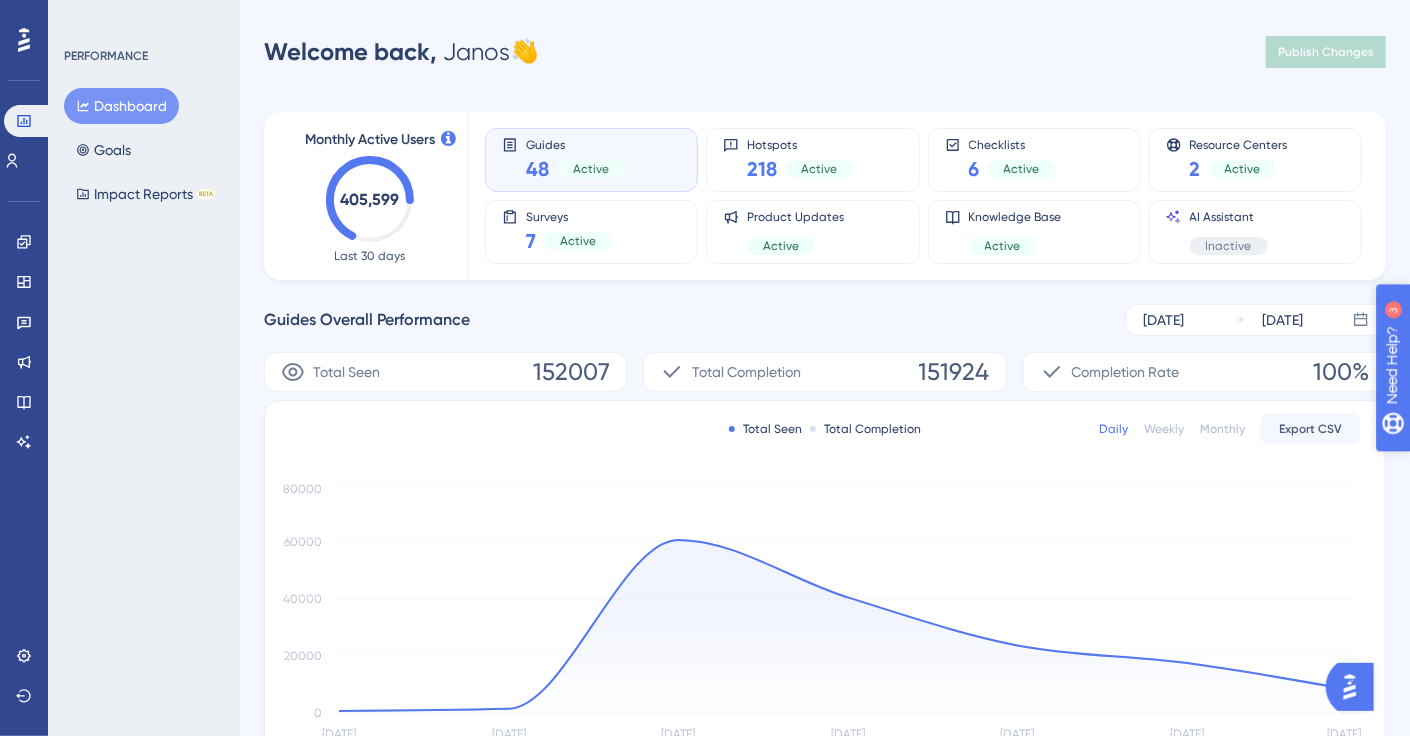 click on "Need Help?" at bounding box center [1461, 468] 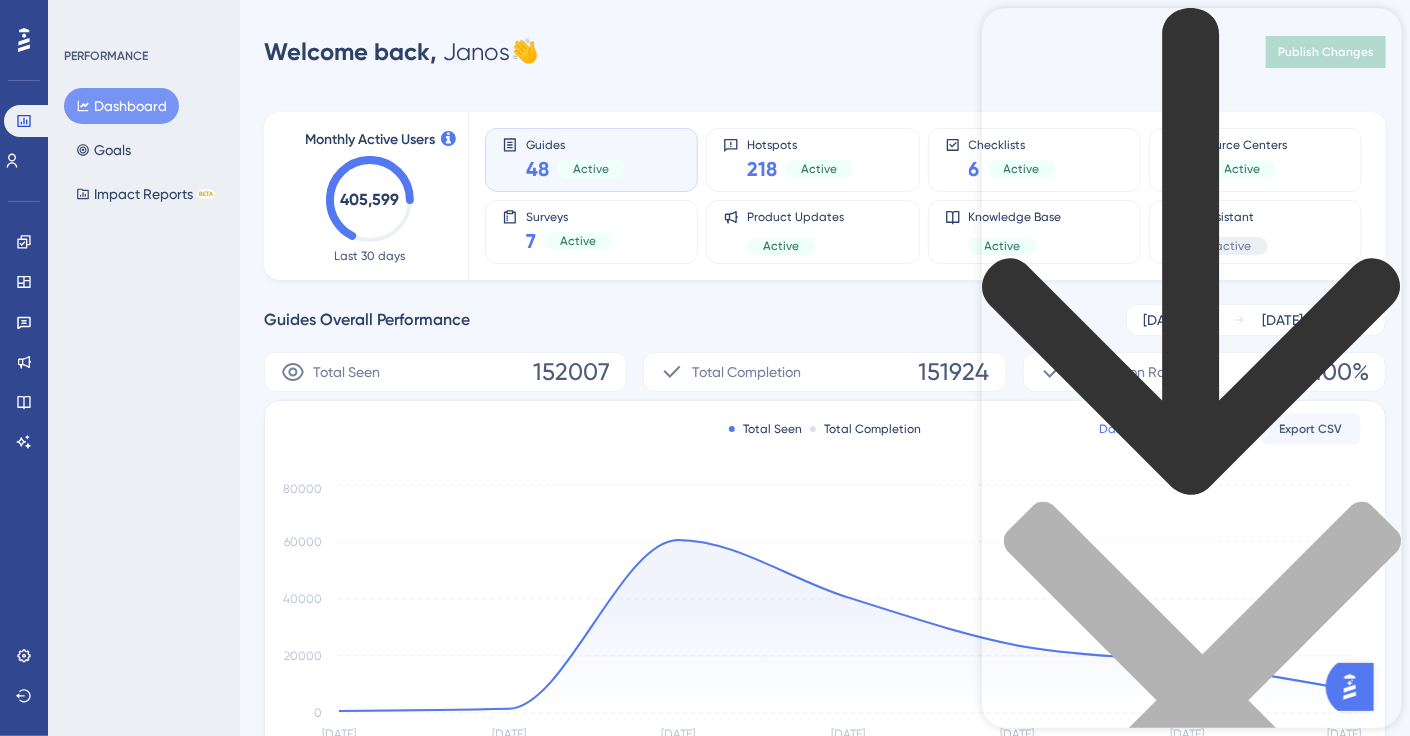 click 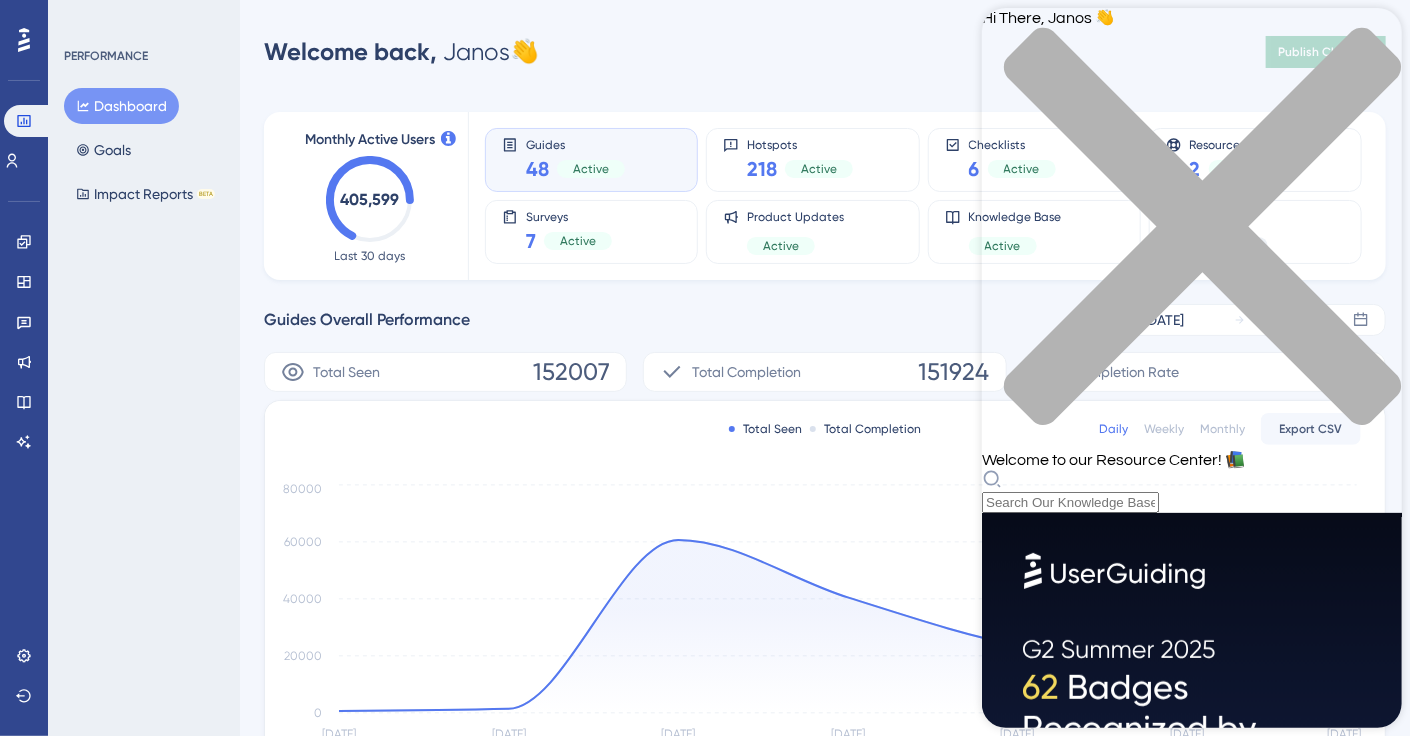scroll, scrollTop: 303, scrollLeft: 0, axis: vertical 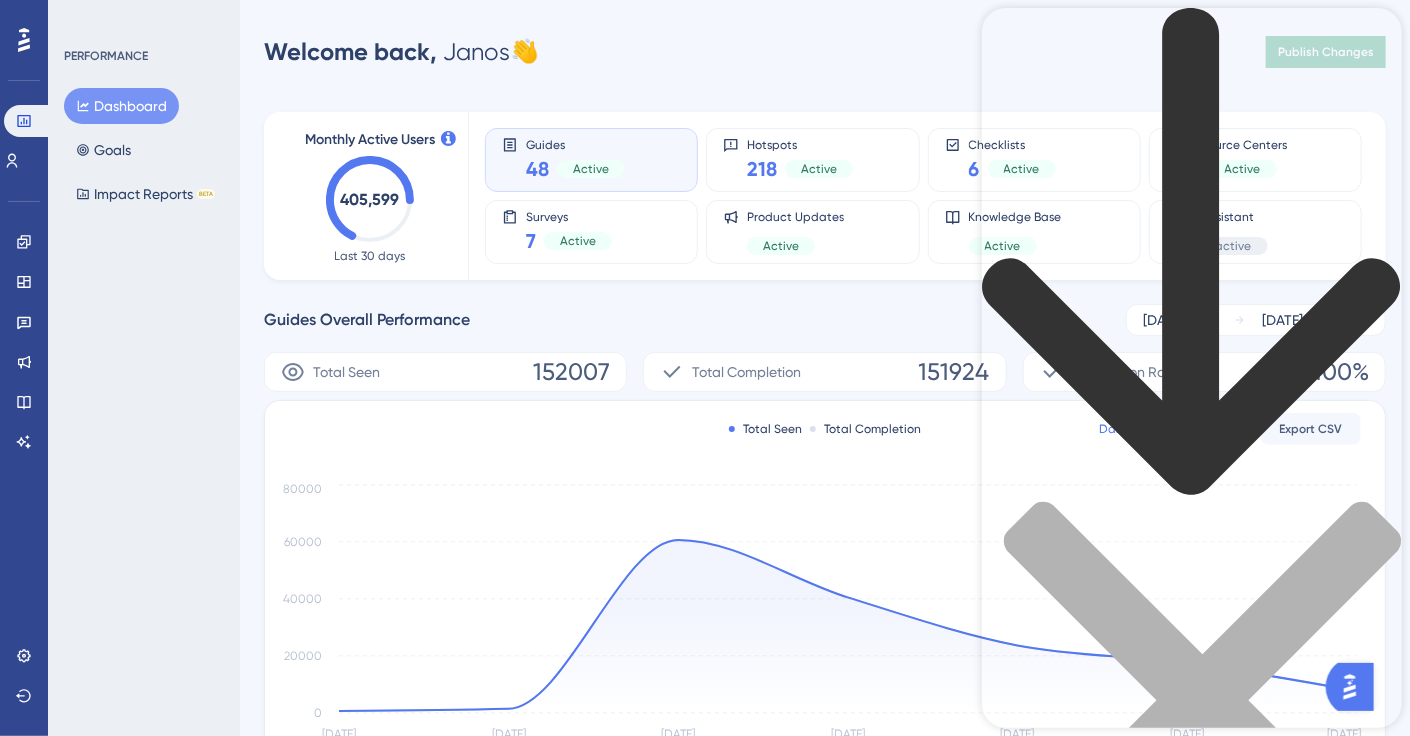 click 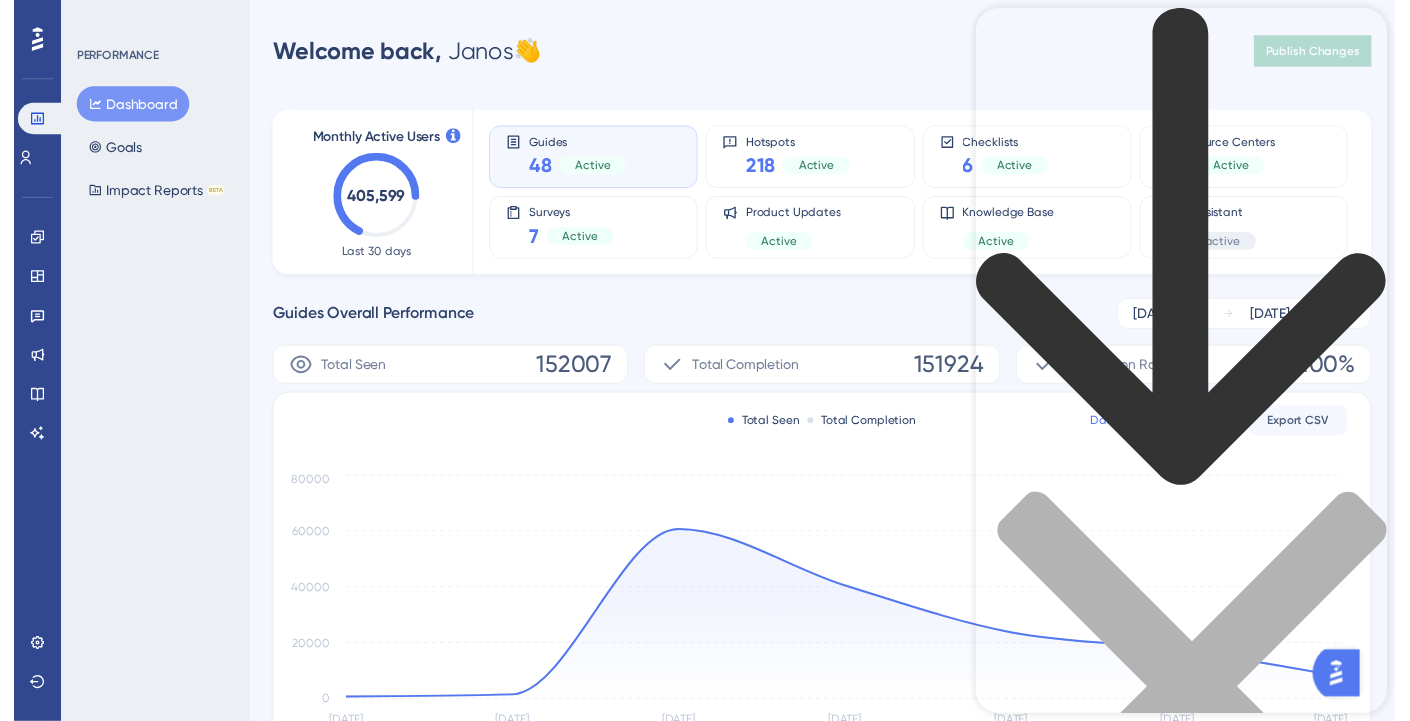scroll, scrollTop: 0, scrollLeft: 0, axis: both 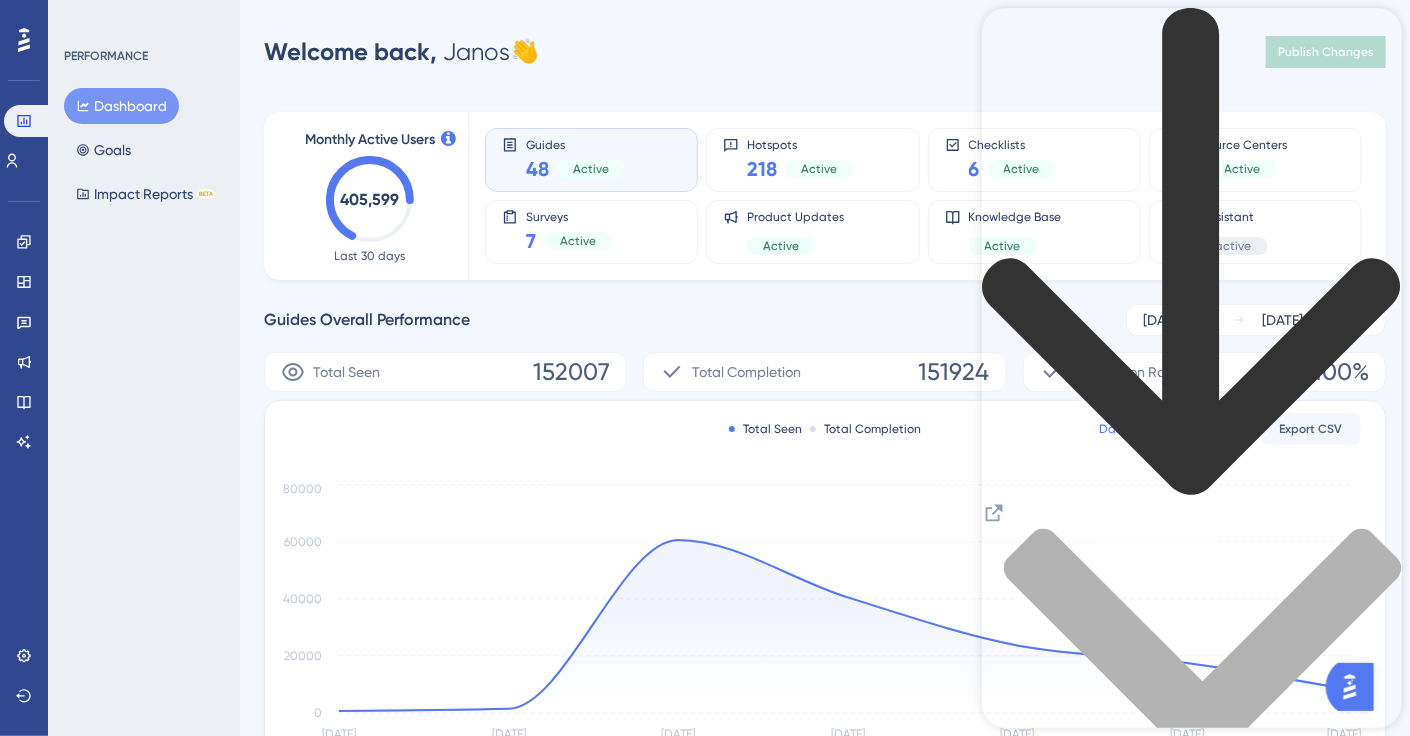 click 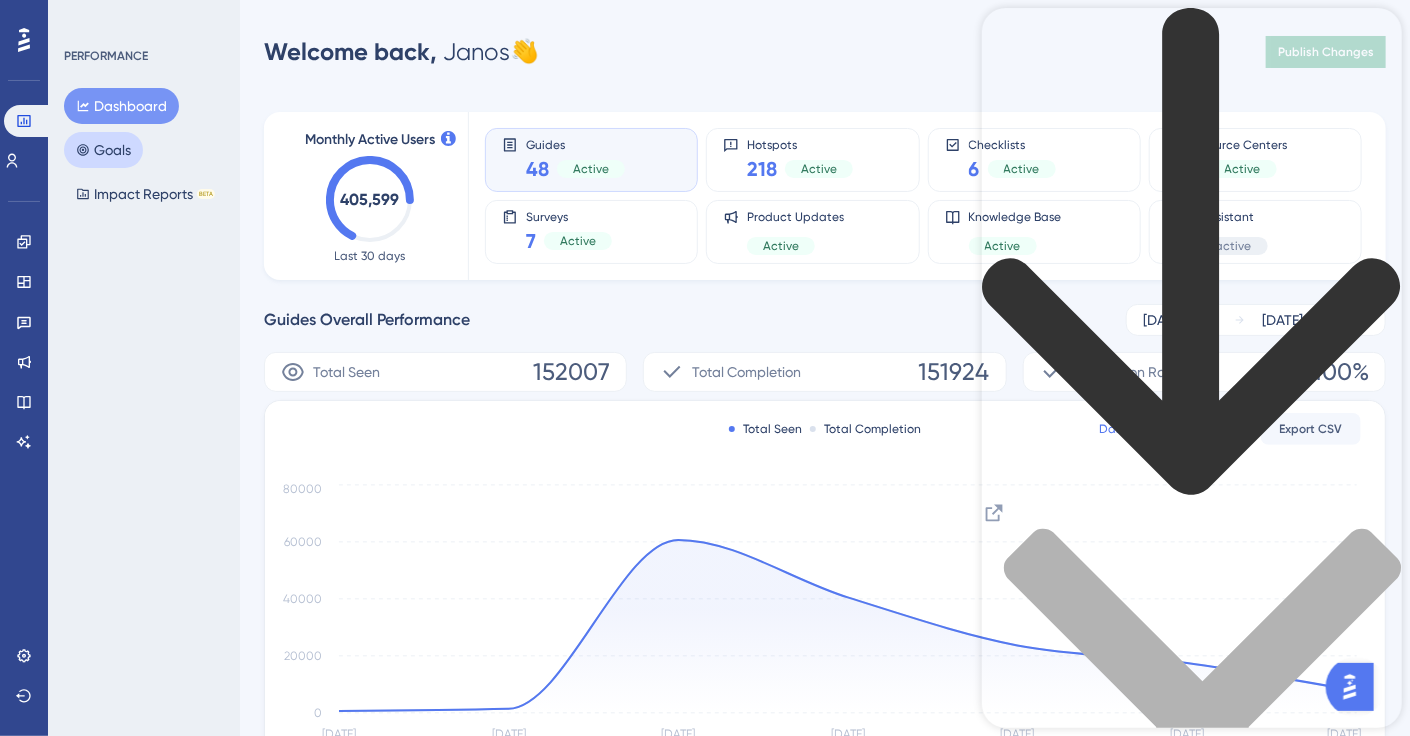click on "Goals" at bounding box center (103, 150) 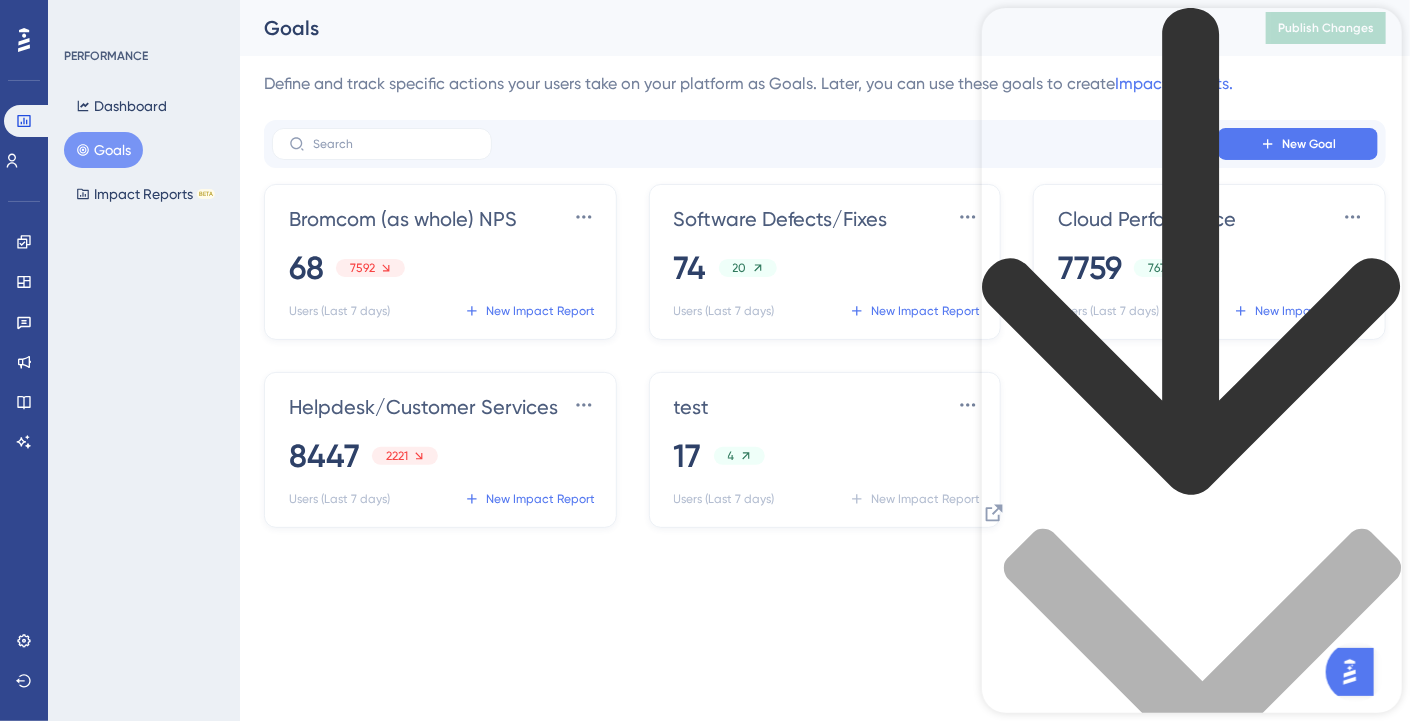 click at bounding box center [1191, 739] 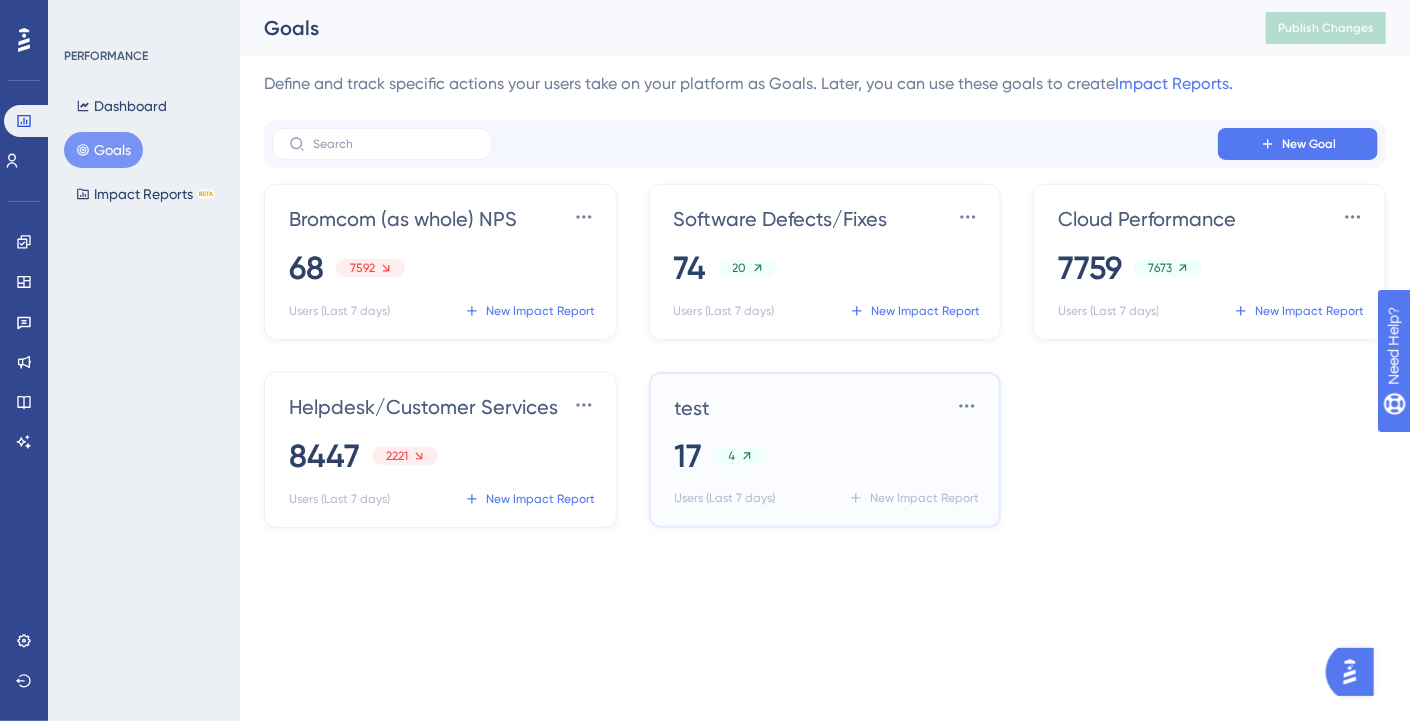 click on "test Settings" at bounding box center (829, 406) 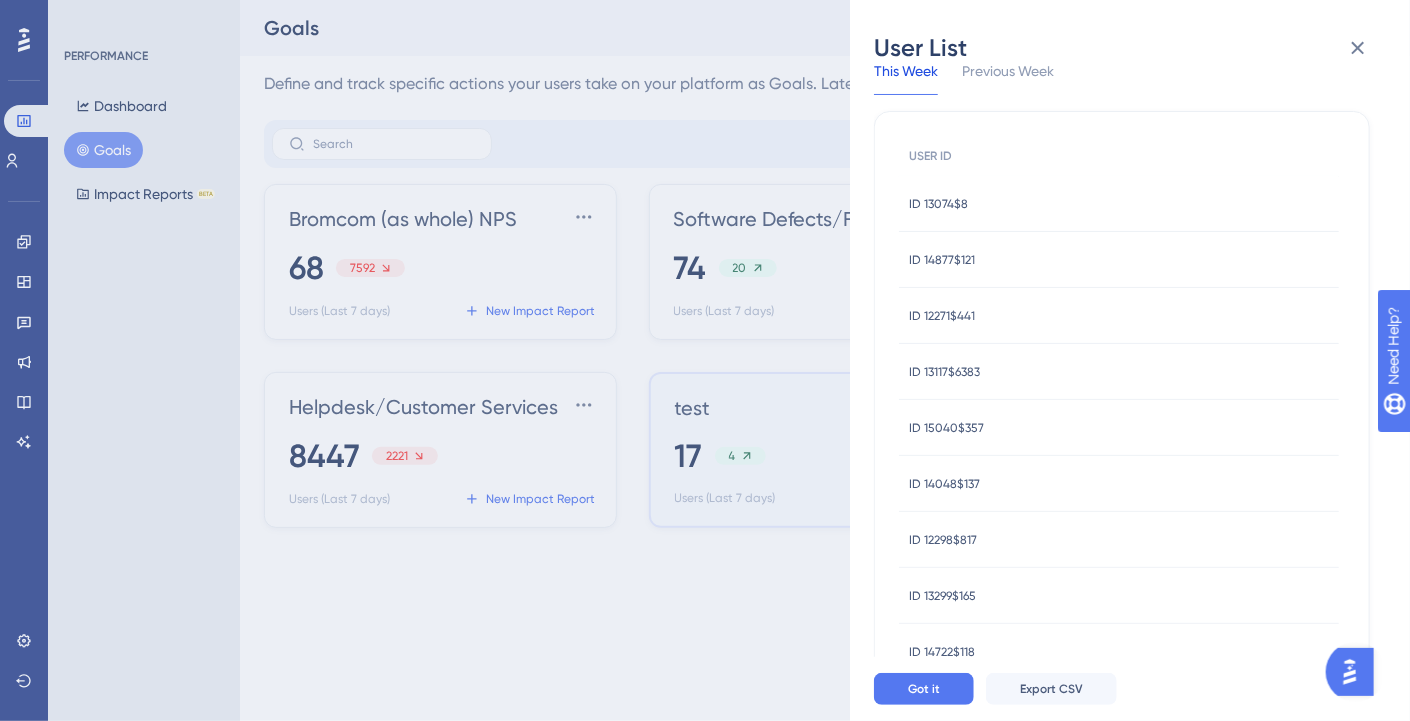 scroll, scrollTop: 0, scrollLeft: 0, axis: both 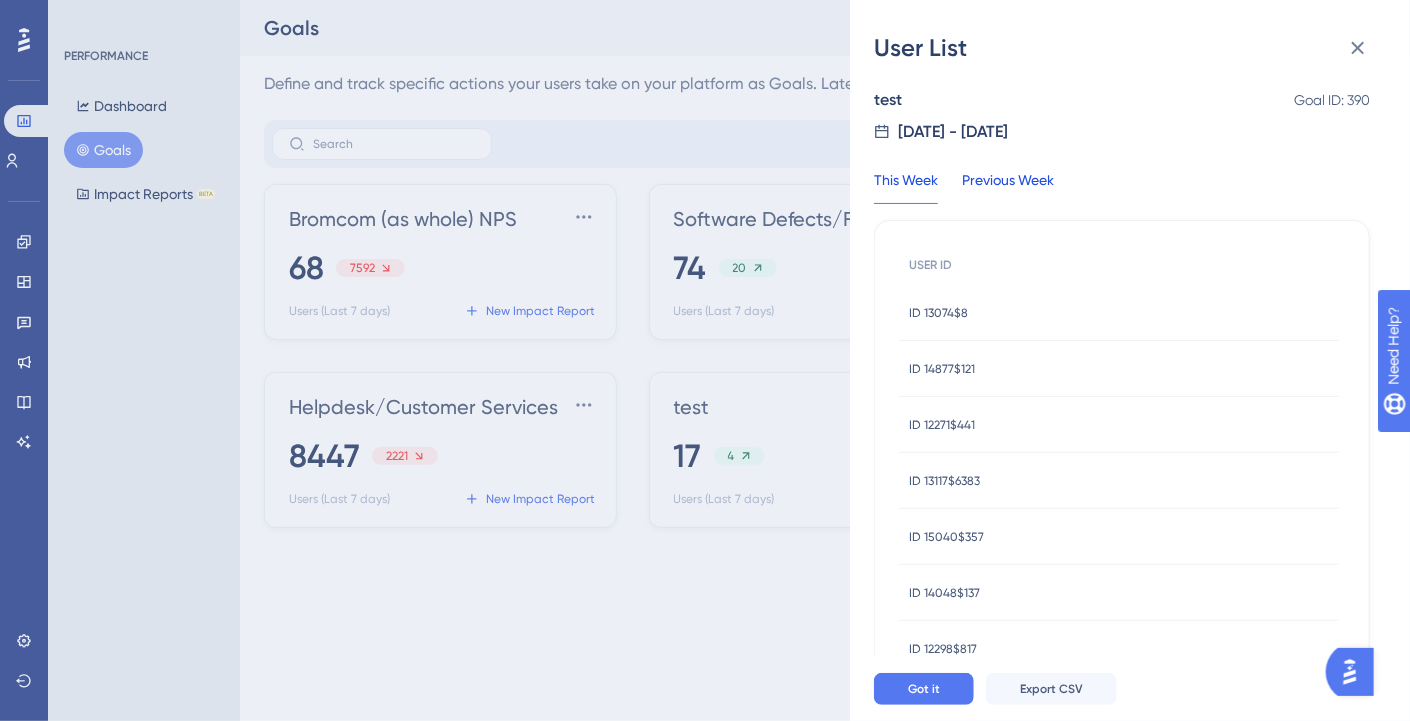click on "Previous Week" at bounding box center (1008, 186) 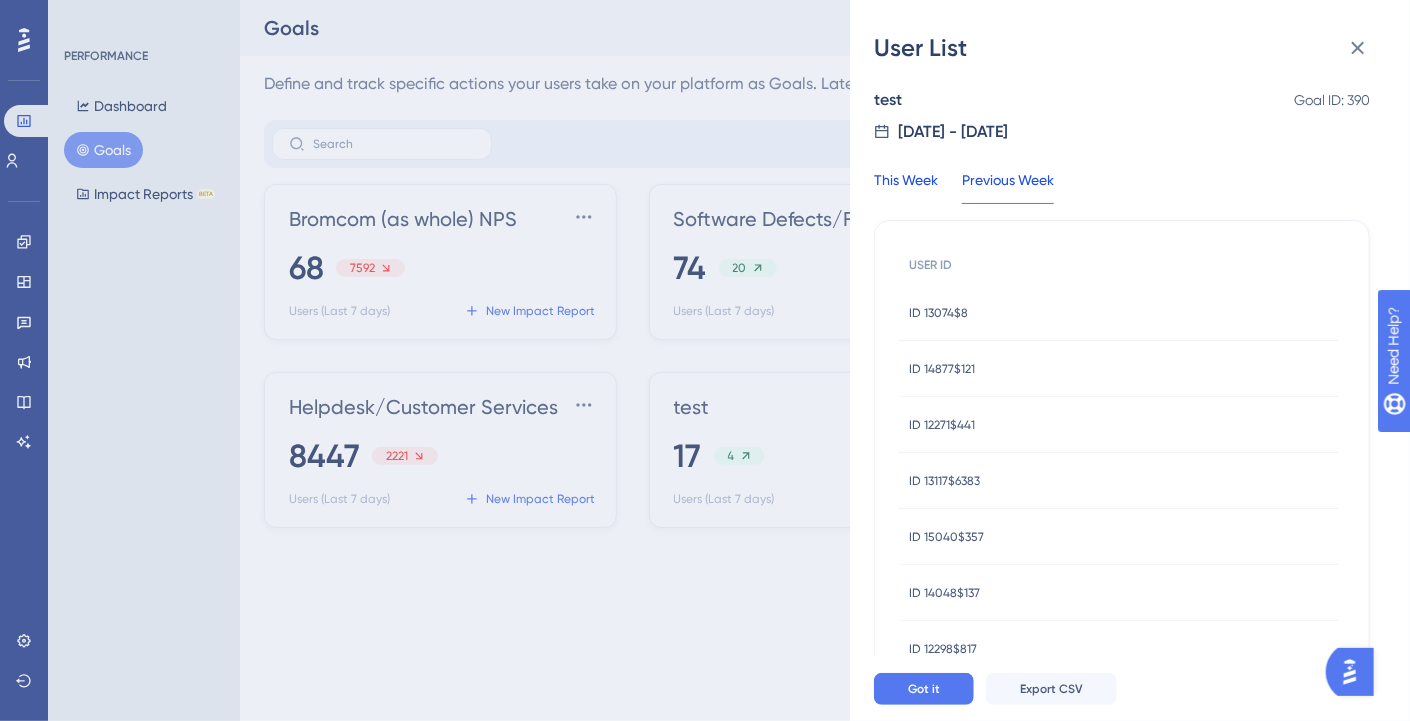click on "This Week" at bounding box center [906, 186] 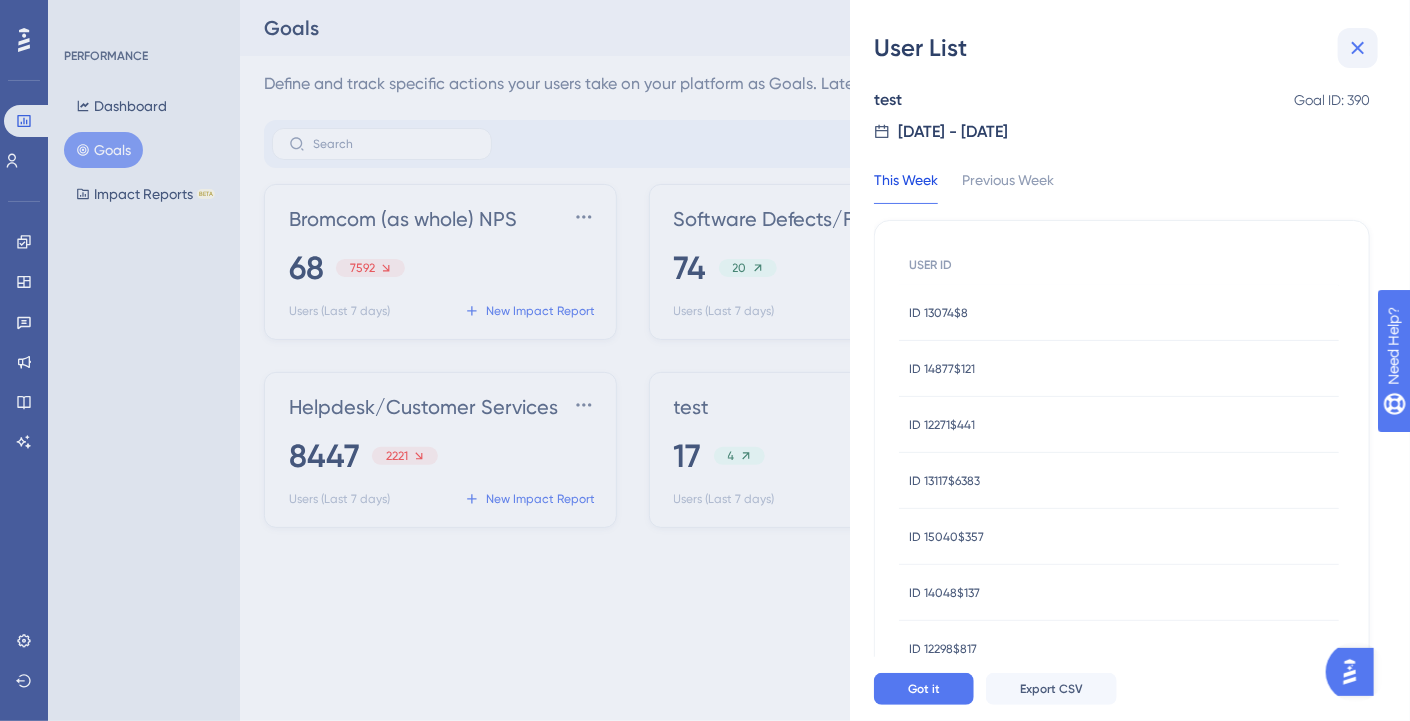 click 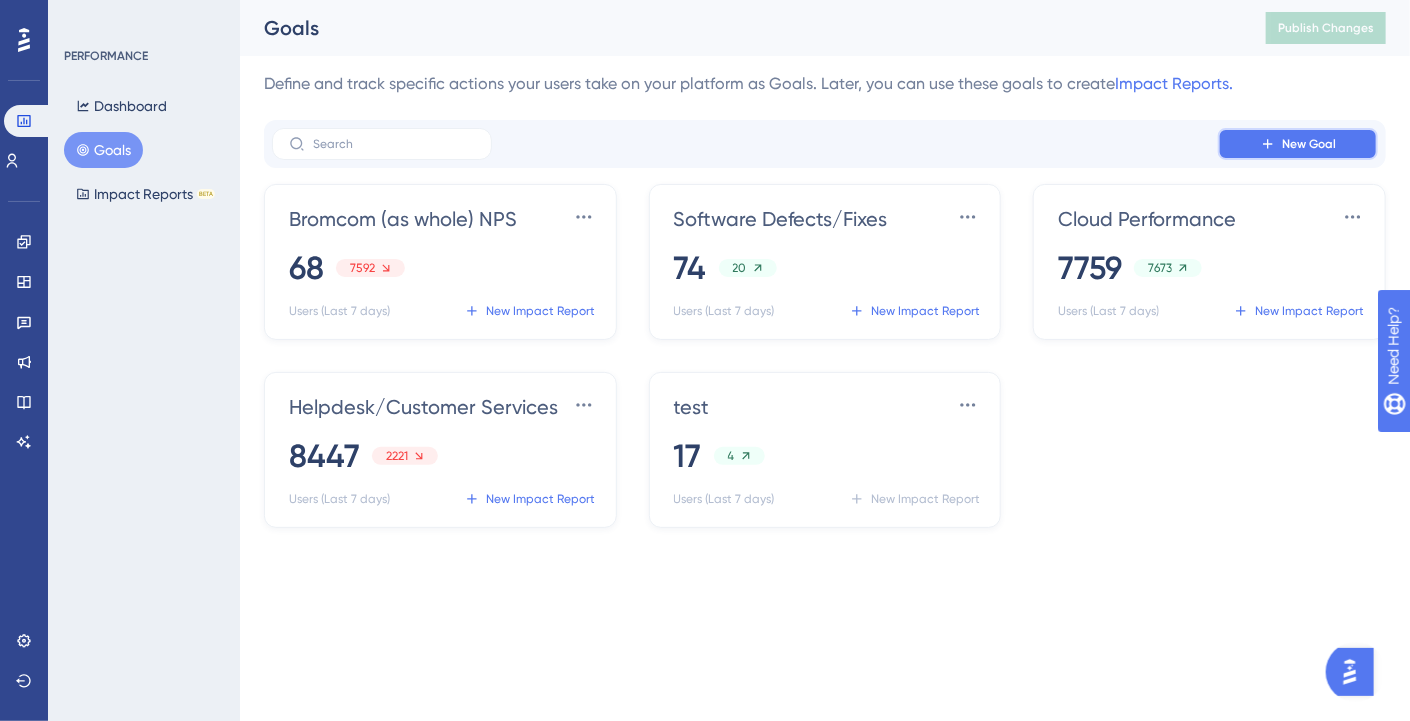 click on "New Goal" at bounding box center (1298, 144) 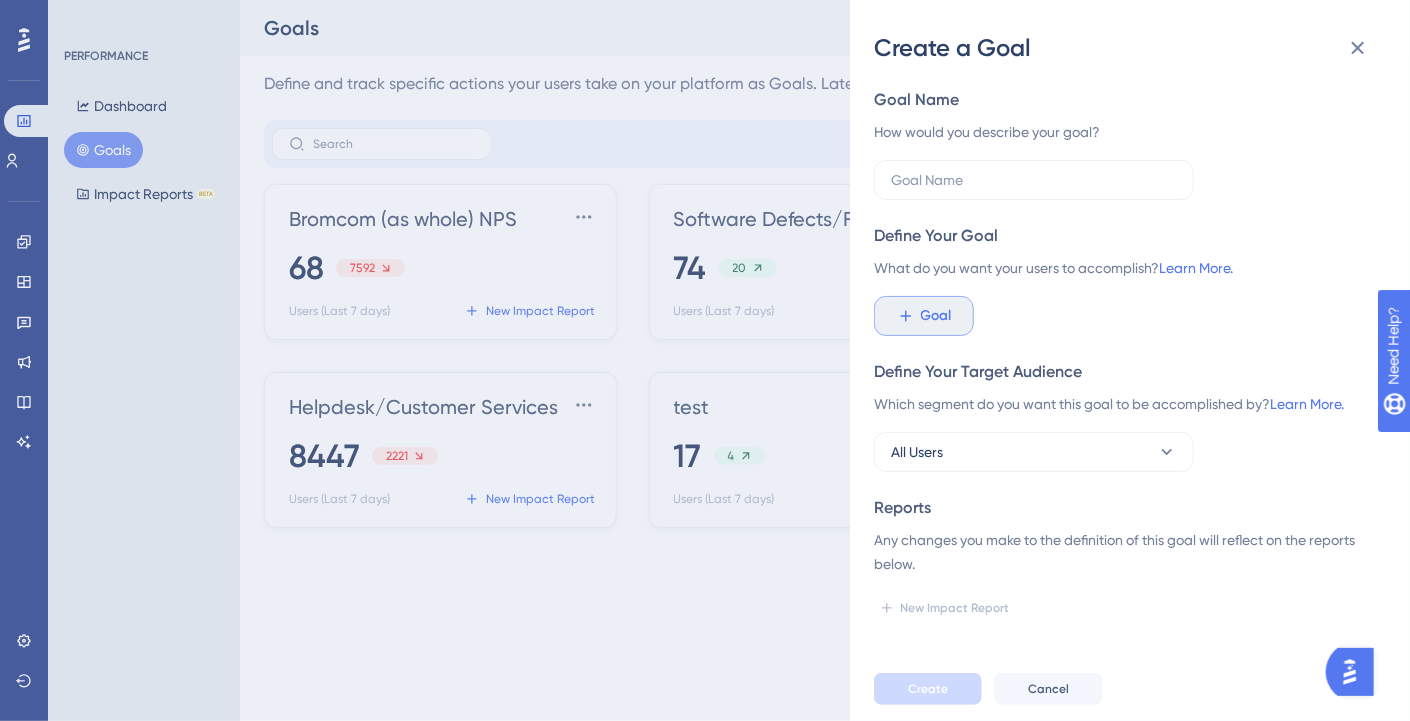 click on "Goal" at bounding box center [924, 316] 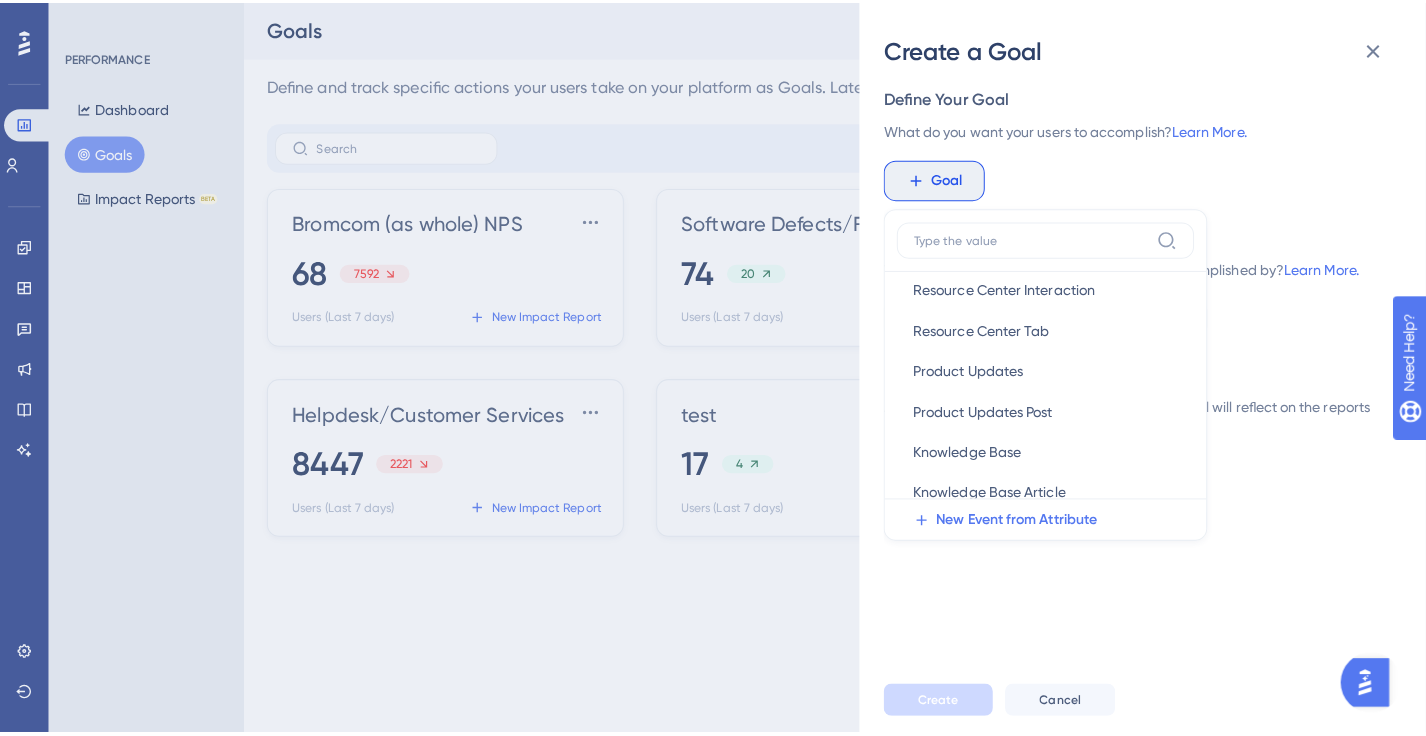 scroll, scrollTop: 347, scrollLeft: 0, axis: vertical 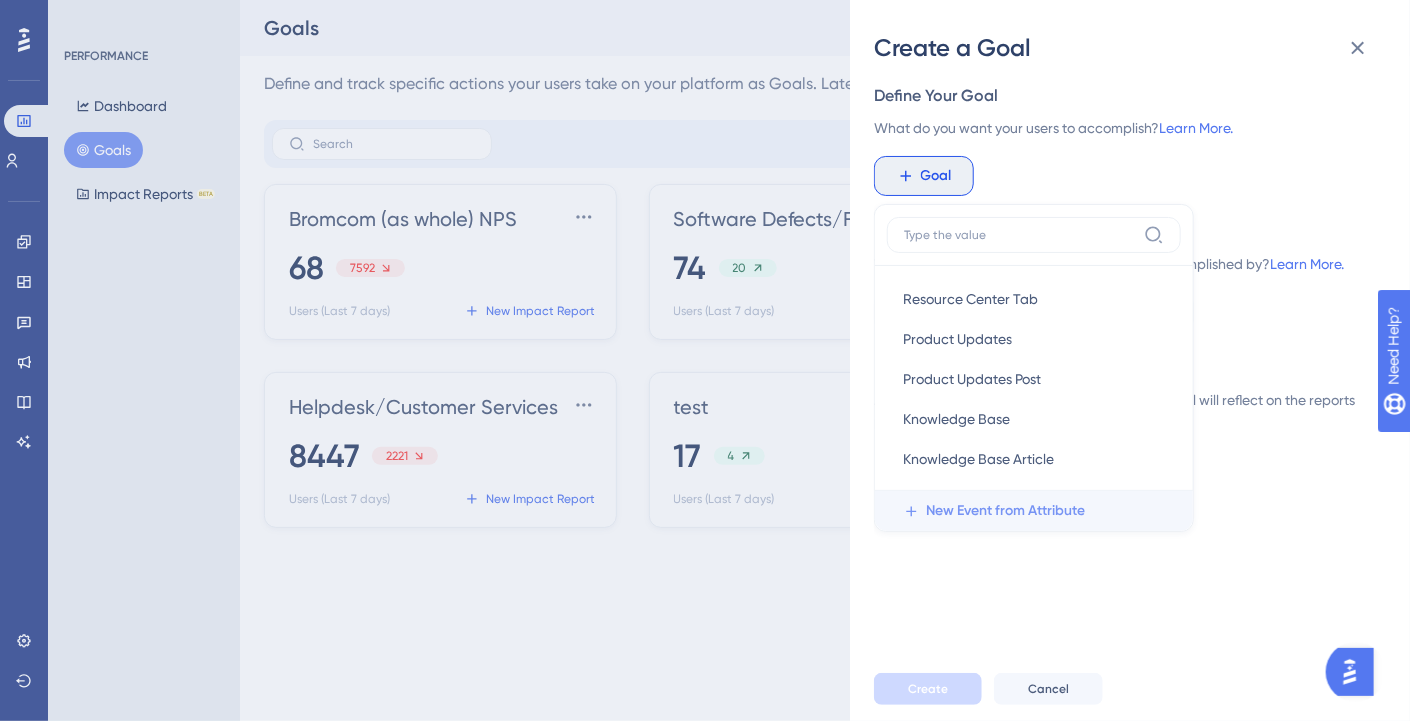 click on "New Event from Attribute" at bounding box center (1005, 511) 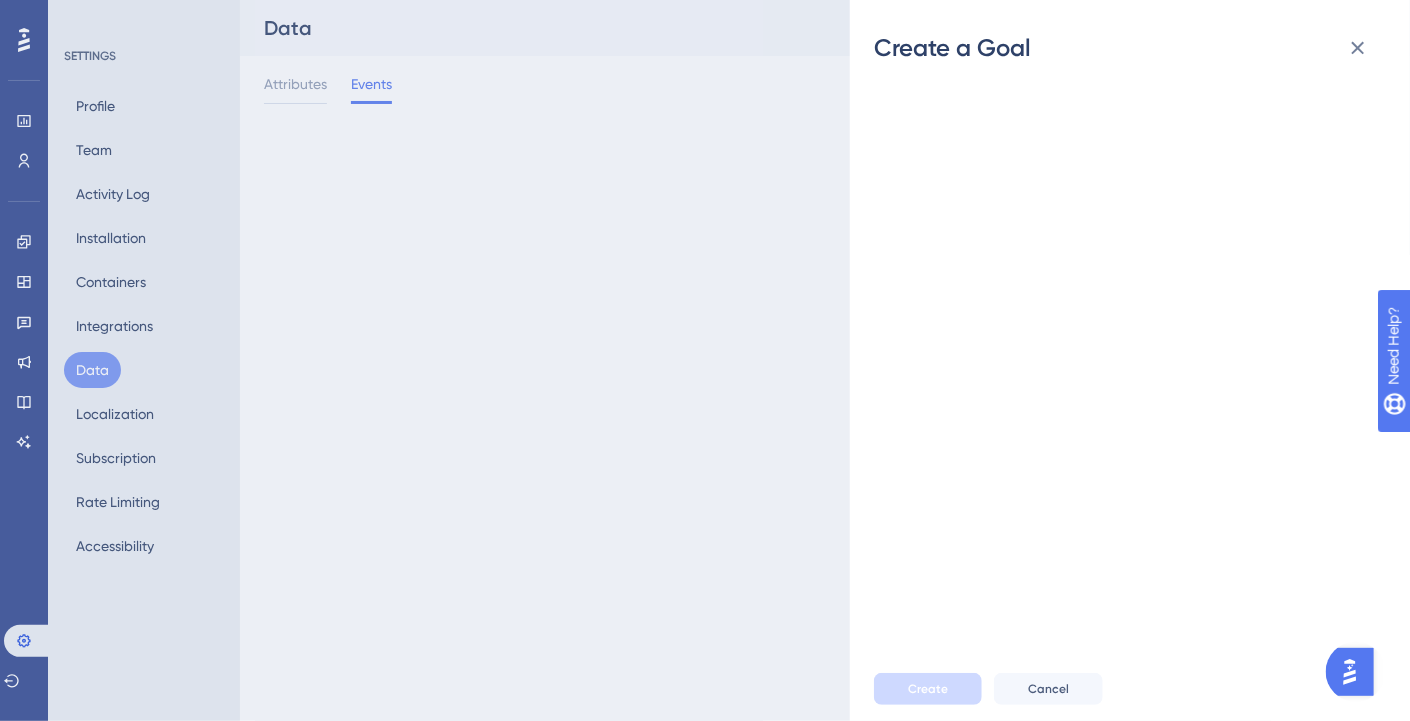 scroll, scrollTop: 0, scrollLeft: 0, axis: both 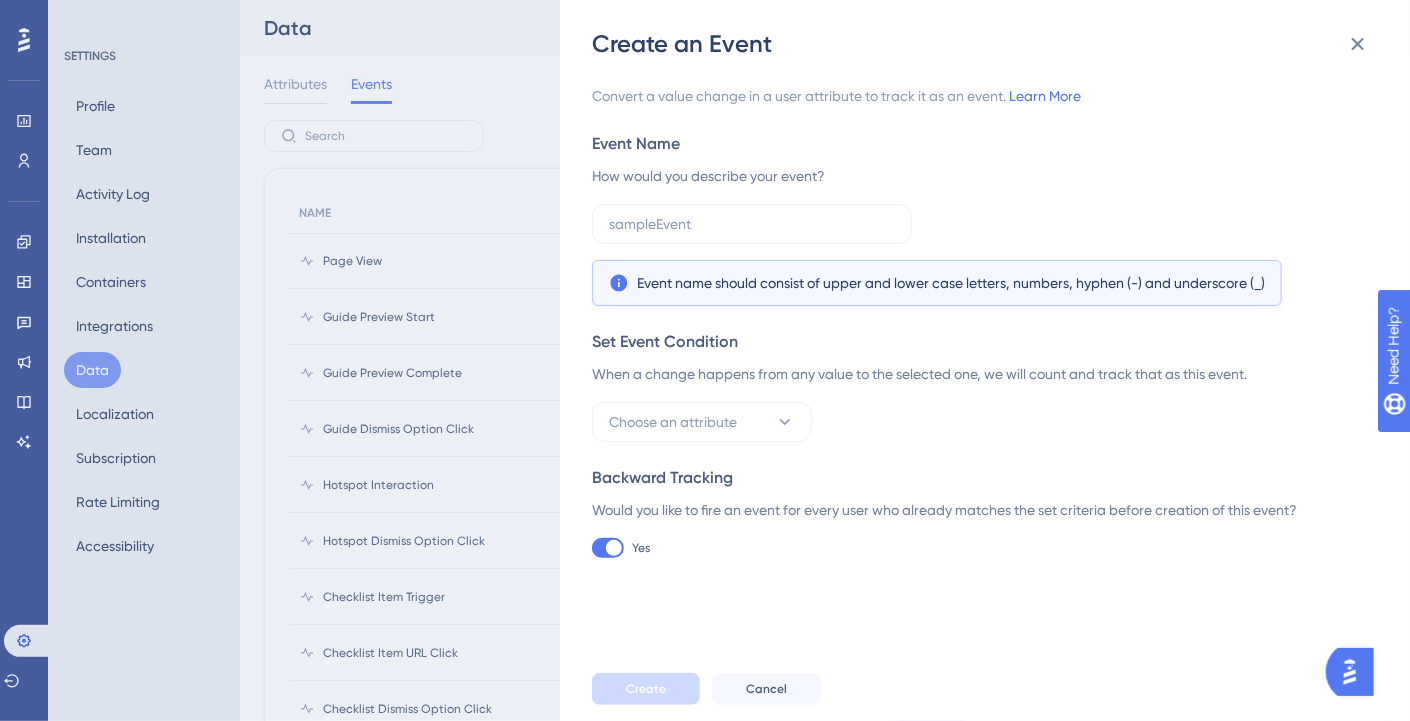 click on "Create an Event Convert a value change in a user attribute to track it as an event.   Learn More Event Name How would you describe your event? Event name should consist of upper and lower case
letters, numbers, hyphen (-) and underscore (_) Set Event Condition When a change happens from any value to the selected one, we will count and track that as this event. Choose an attribute Backward Tracking Would you like to fire an event for every user who already matches the set criteria before creation of this event? Yes Create Cancel" at bounding box center [705, 360] 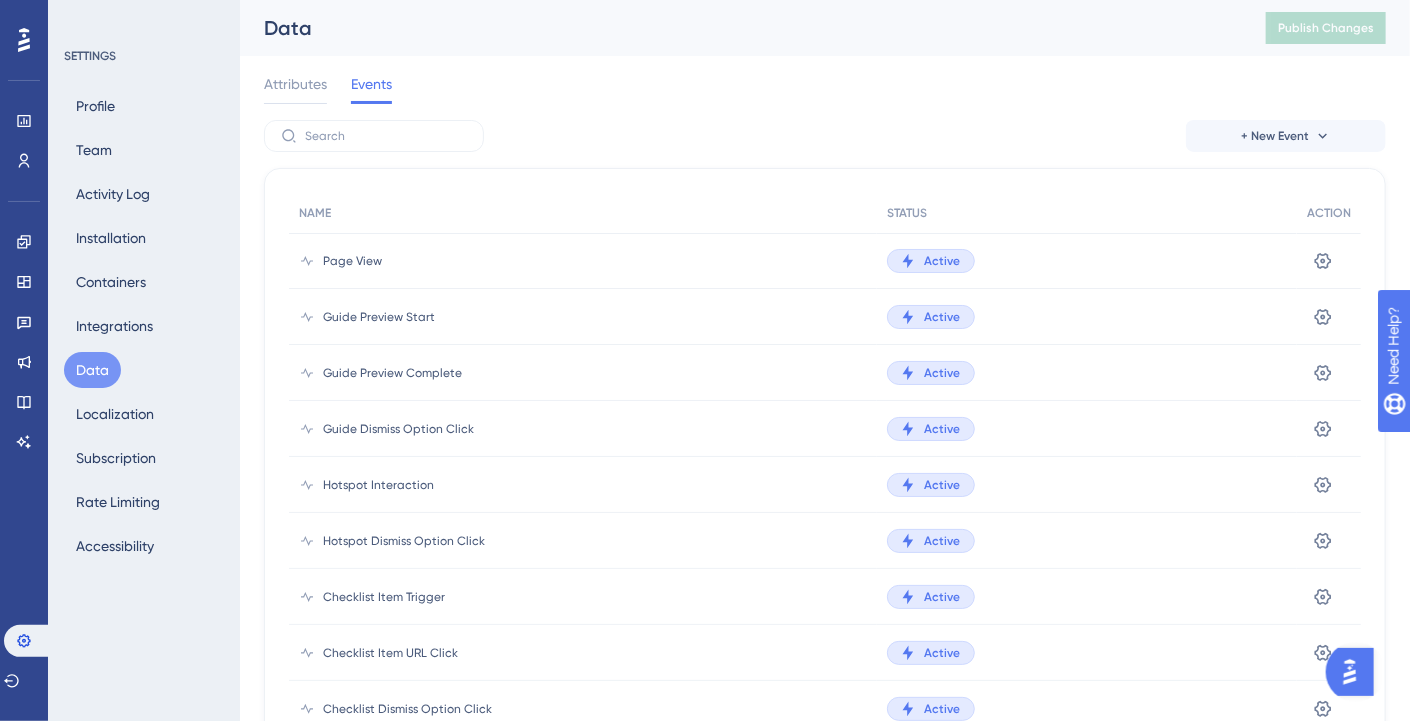 click on "Page View" at bounding box center [352, 261] 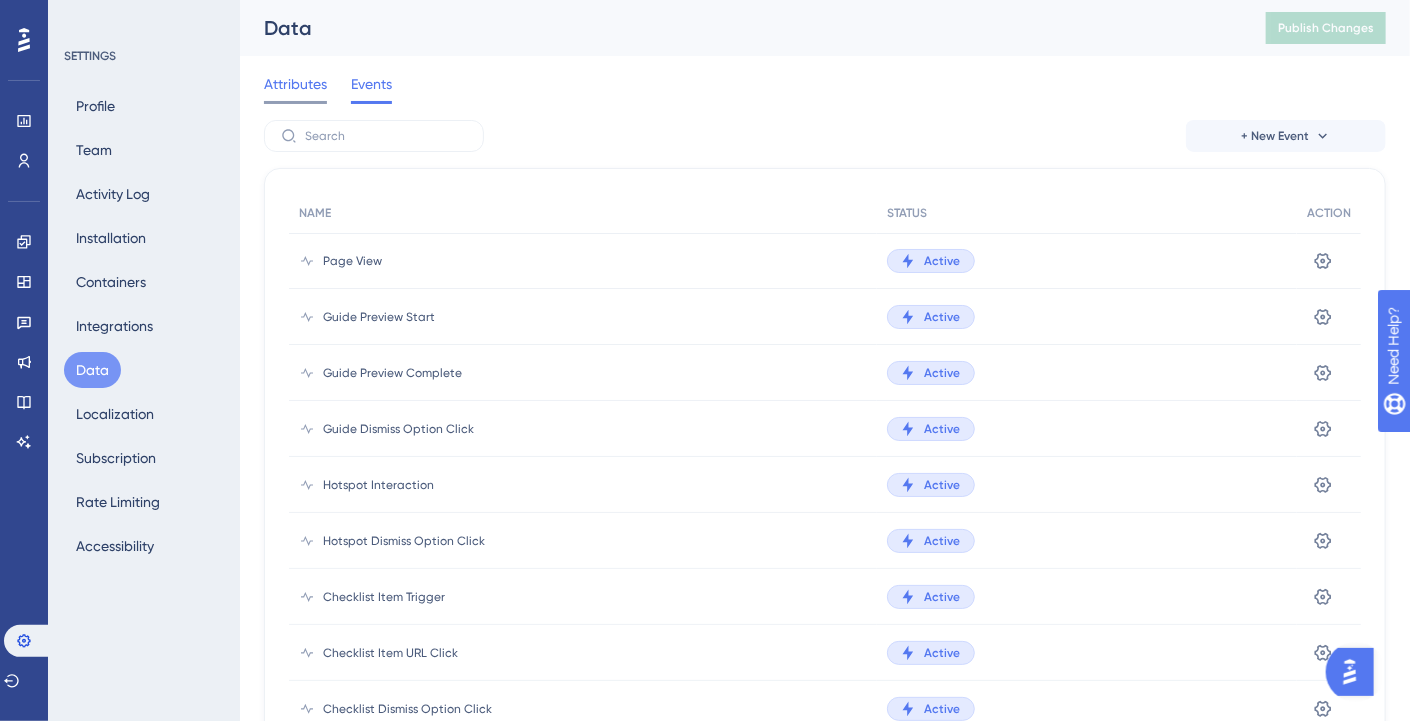 click on "Attributes" at bounding box center (295, 84) 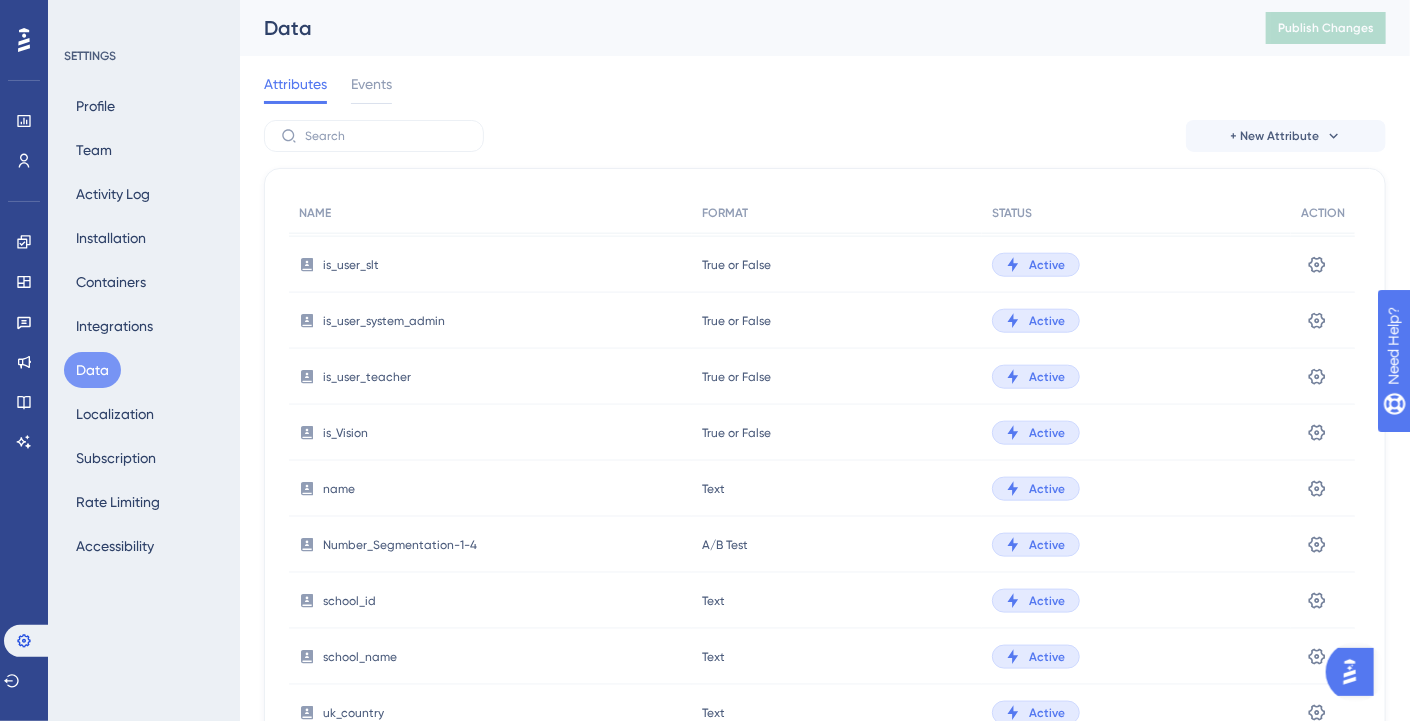 scroll, scrollTop: 1081, scrollLeft: 0, axis: vertical 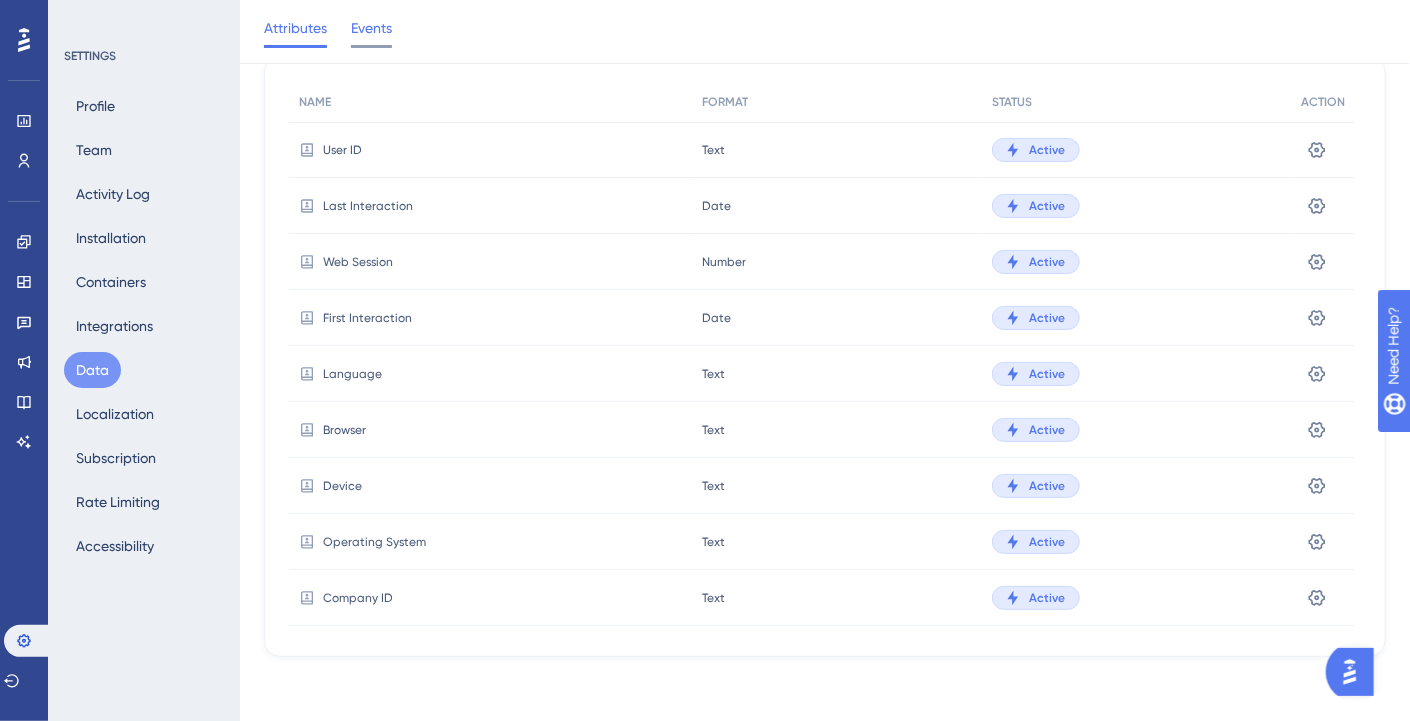 click on "Events" at bounding box center [371, 28] 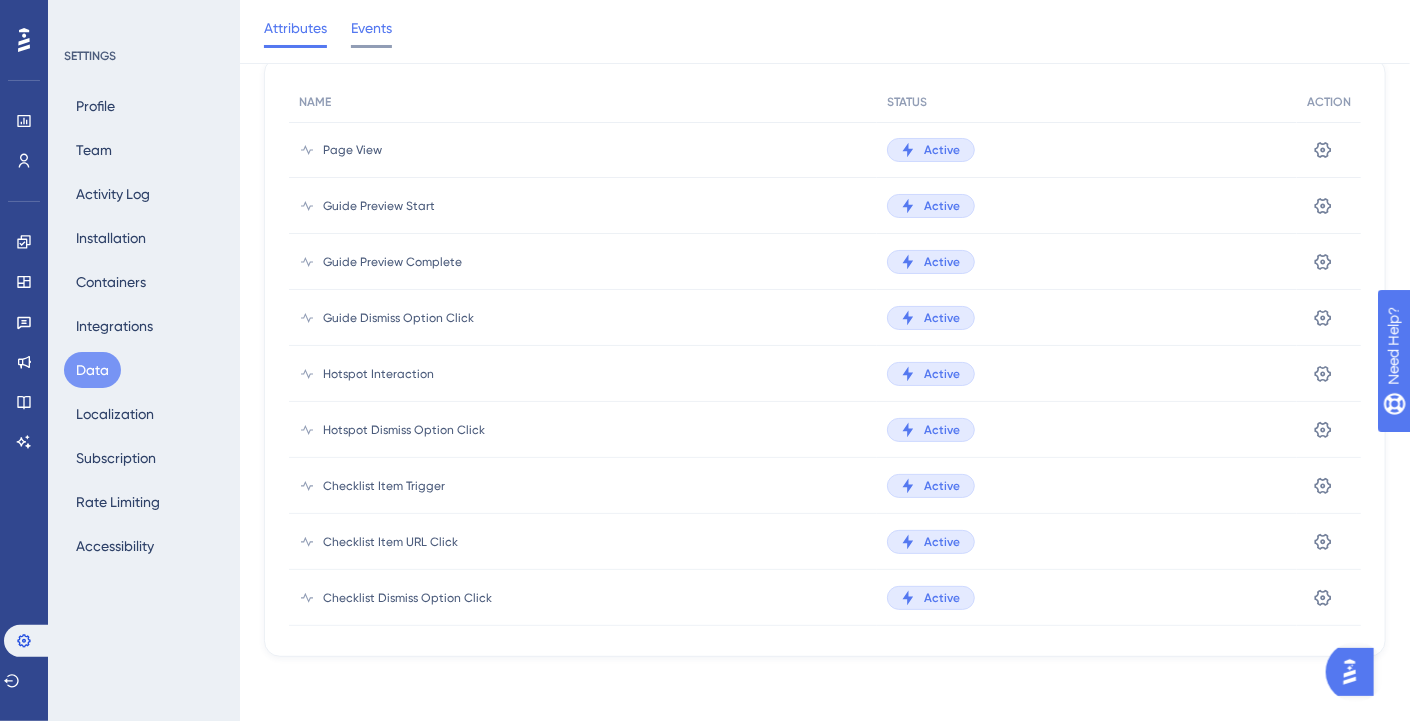 scroll, scrollTop: 0, scrollLeft: 0, axis: both 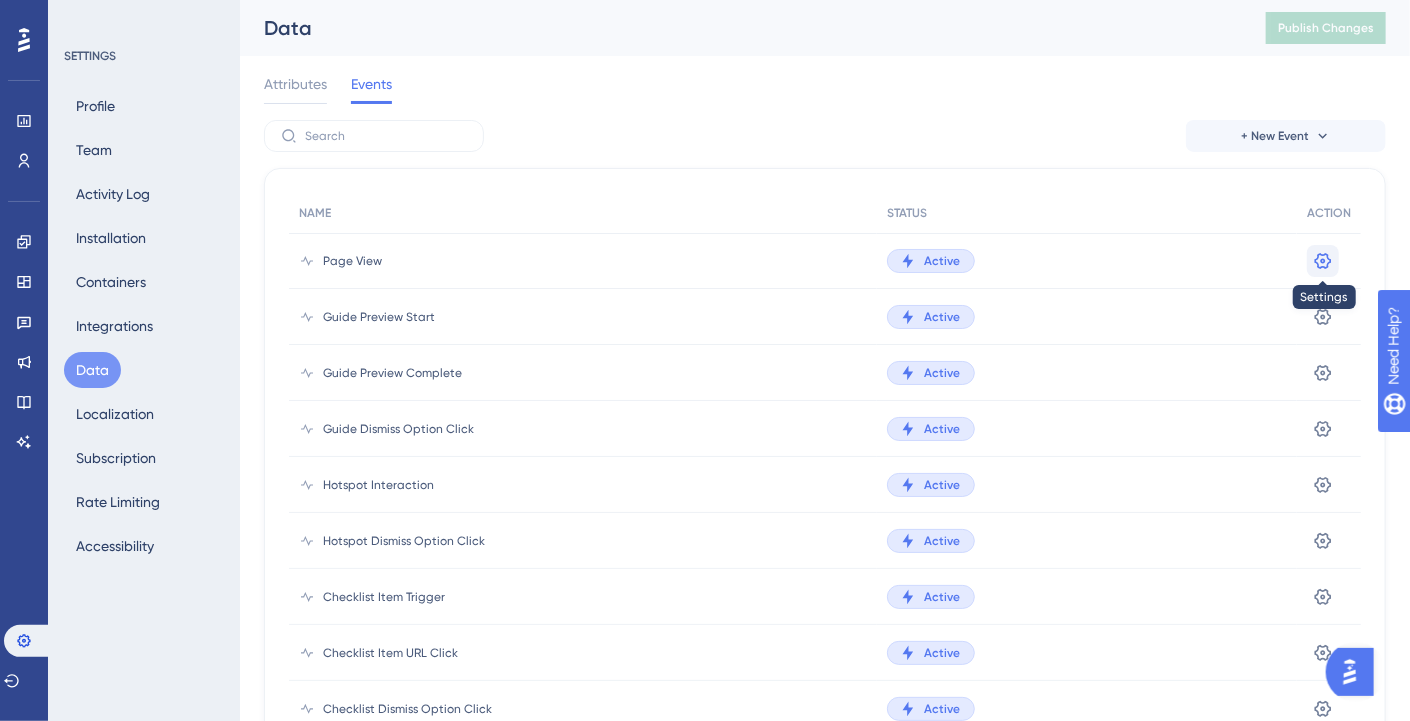 click 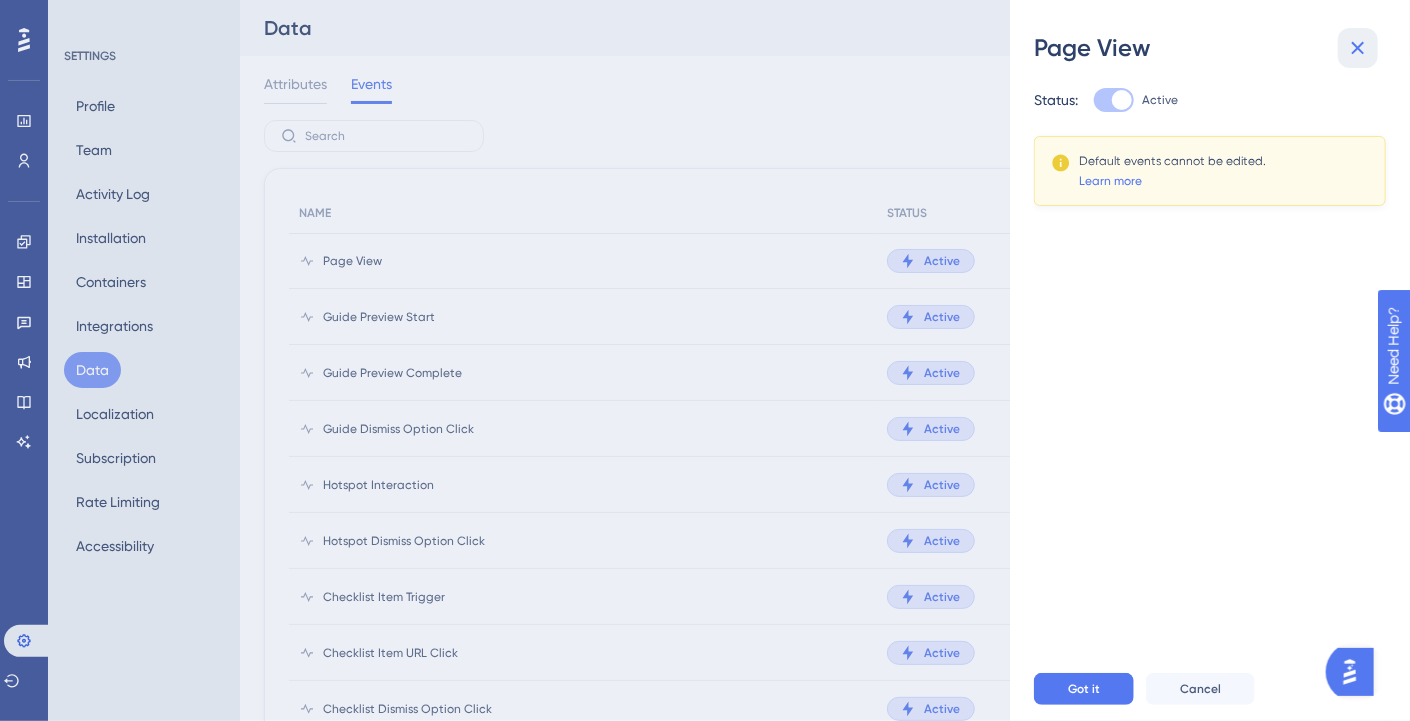 click 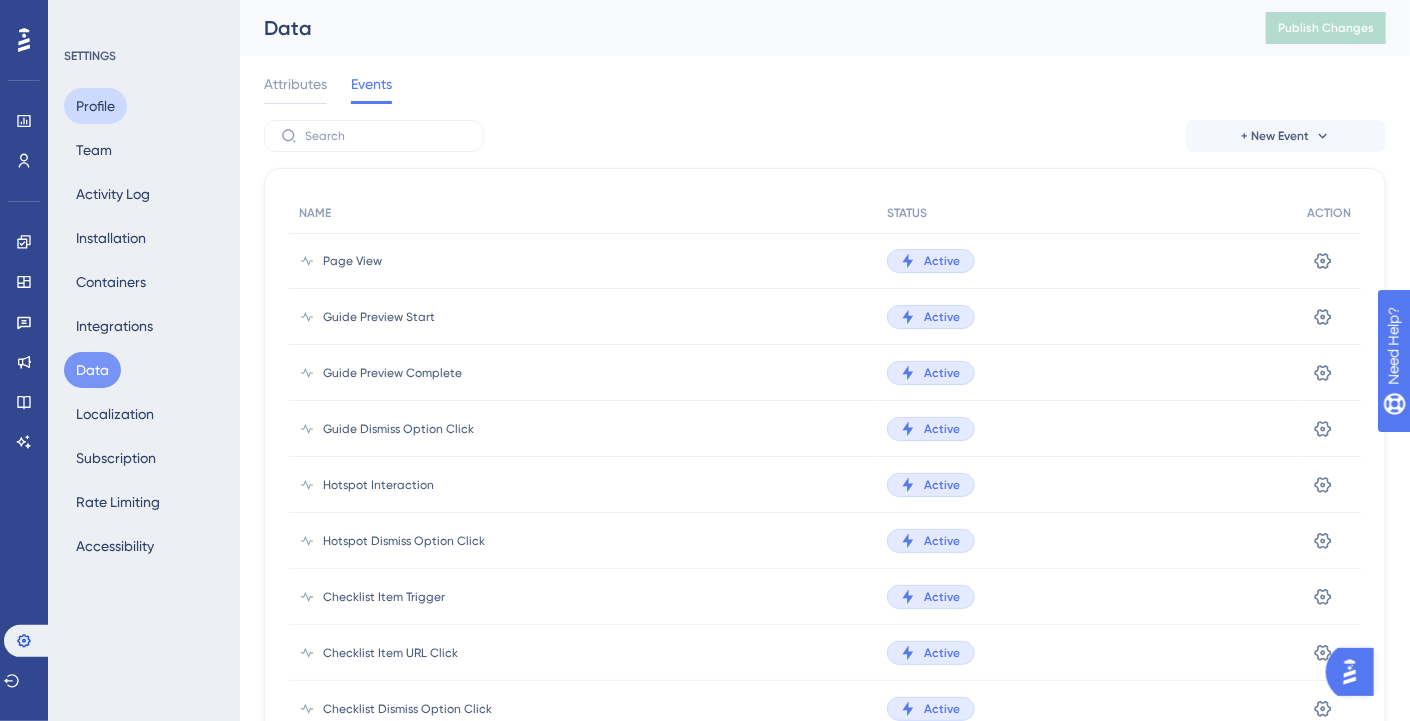 click on "Profile" at bounding box center (95, 106) 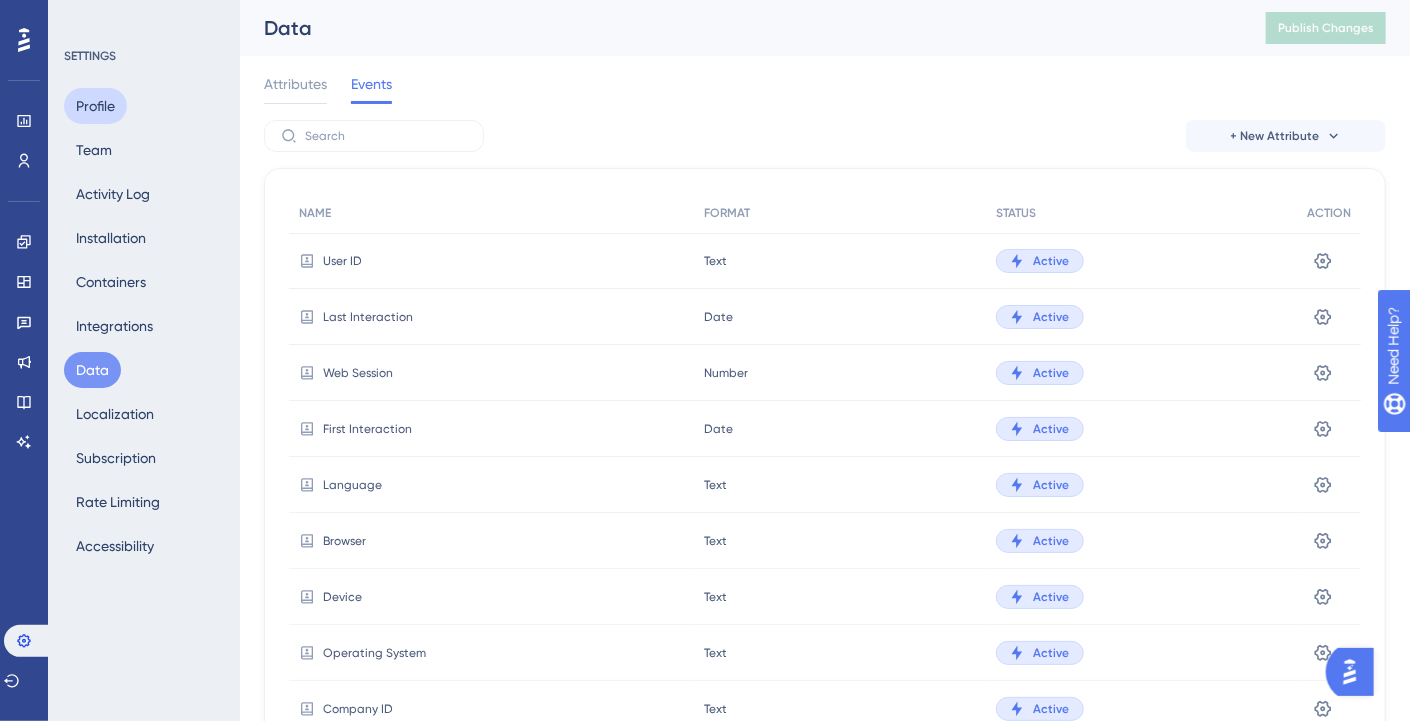 scroll, scrollTop: 111, scrollLeft: 0, axis: vertical 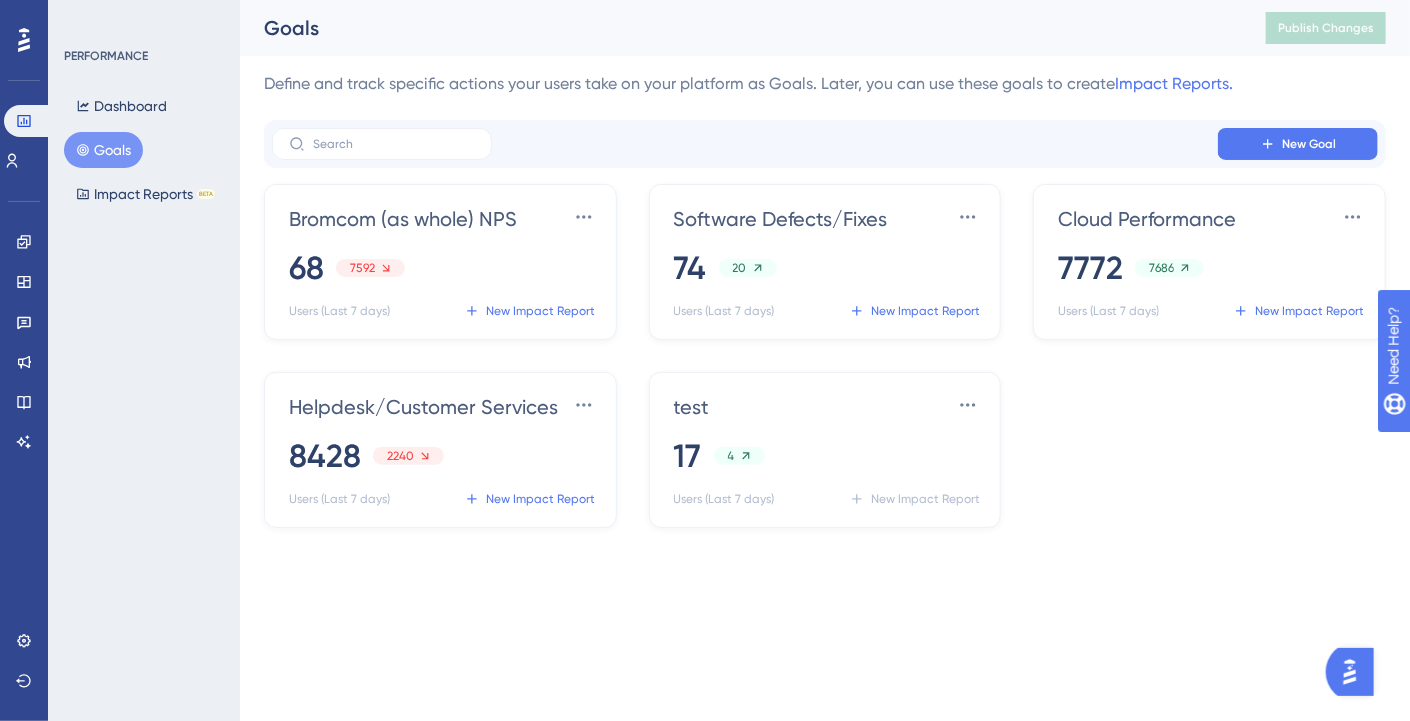 click on "New Goal" at bounding box center (825, 144) 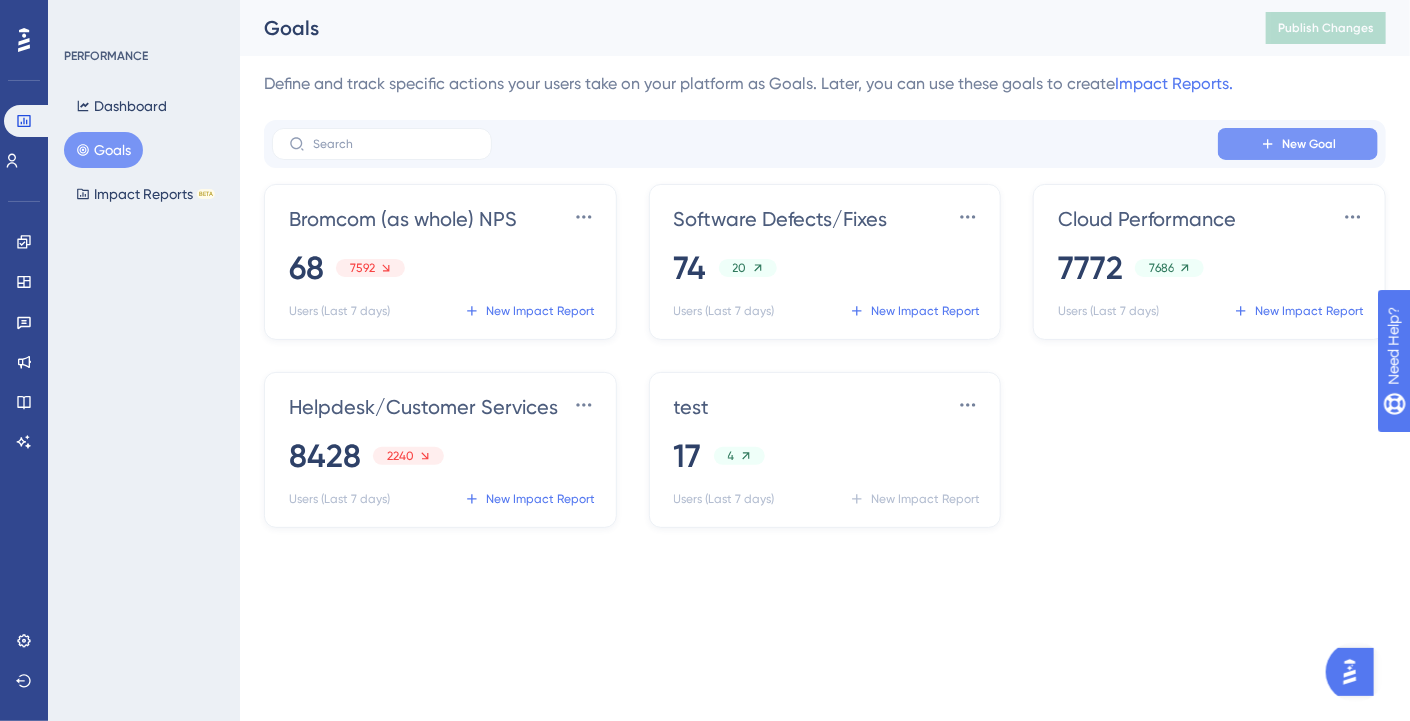 click on "New Goal" at bounding box center [1298, 144] 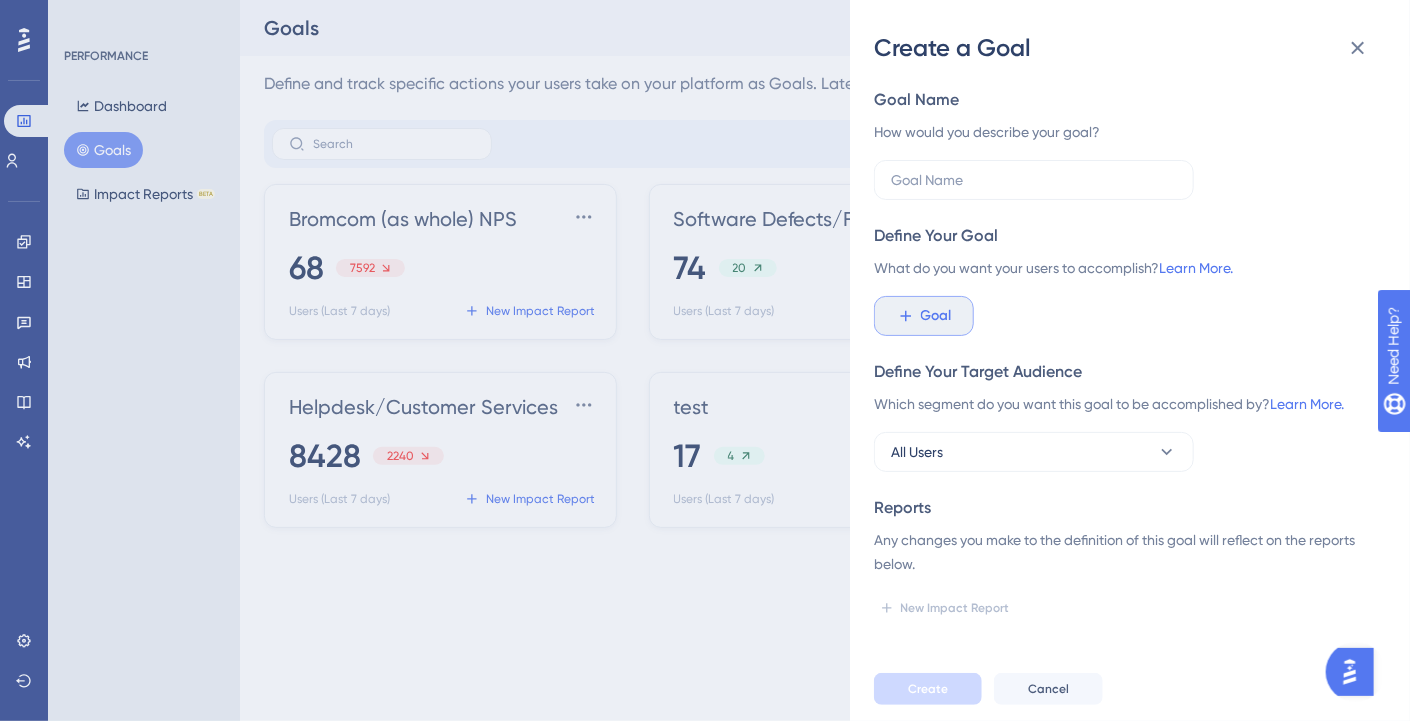 click on "Goal" at bounding box center (924, 316) 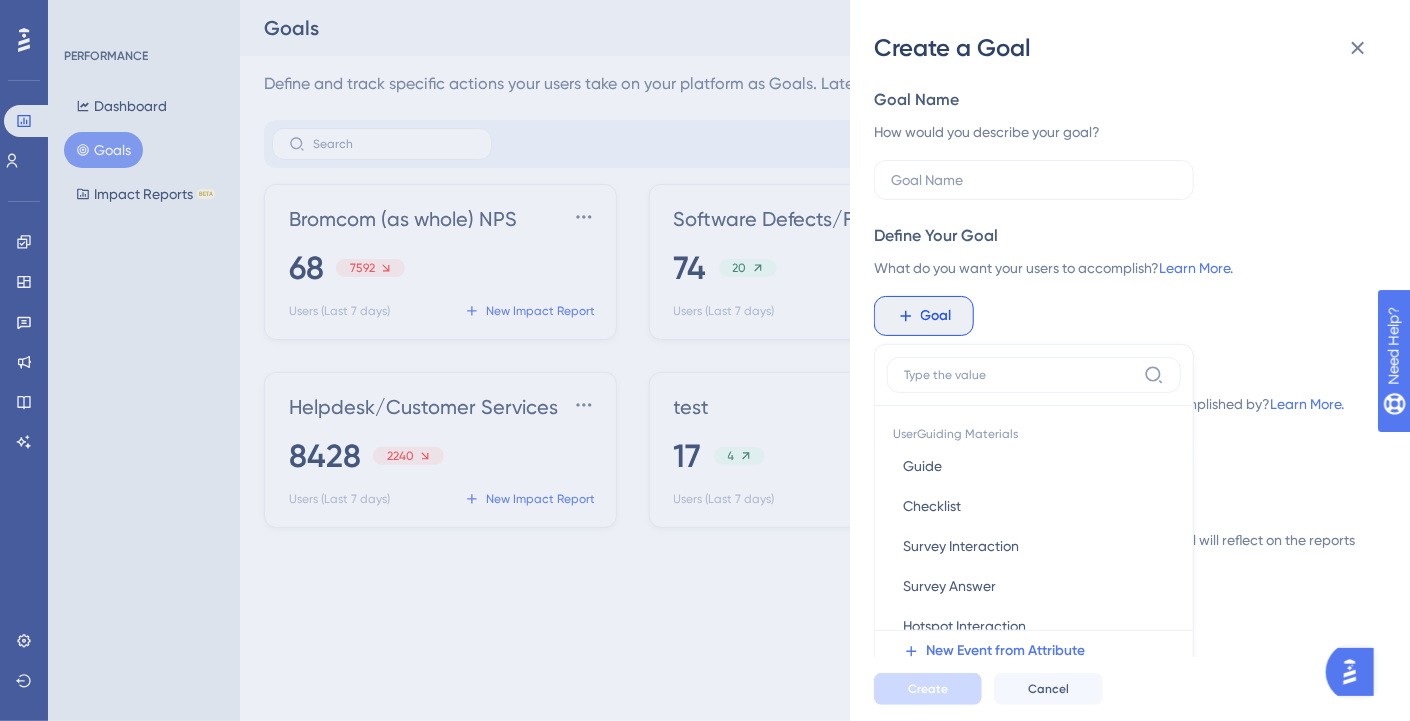 scroll, scrollTop: 140, scrollLeft: 0, axis: vertical 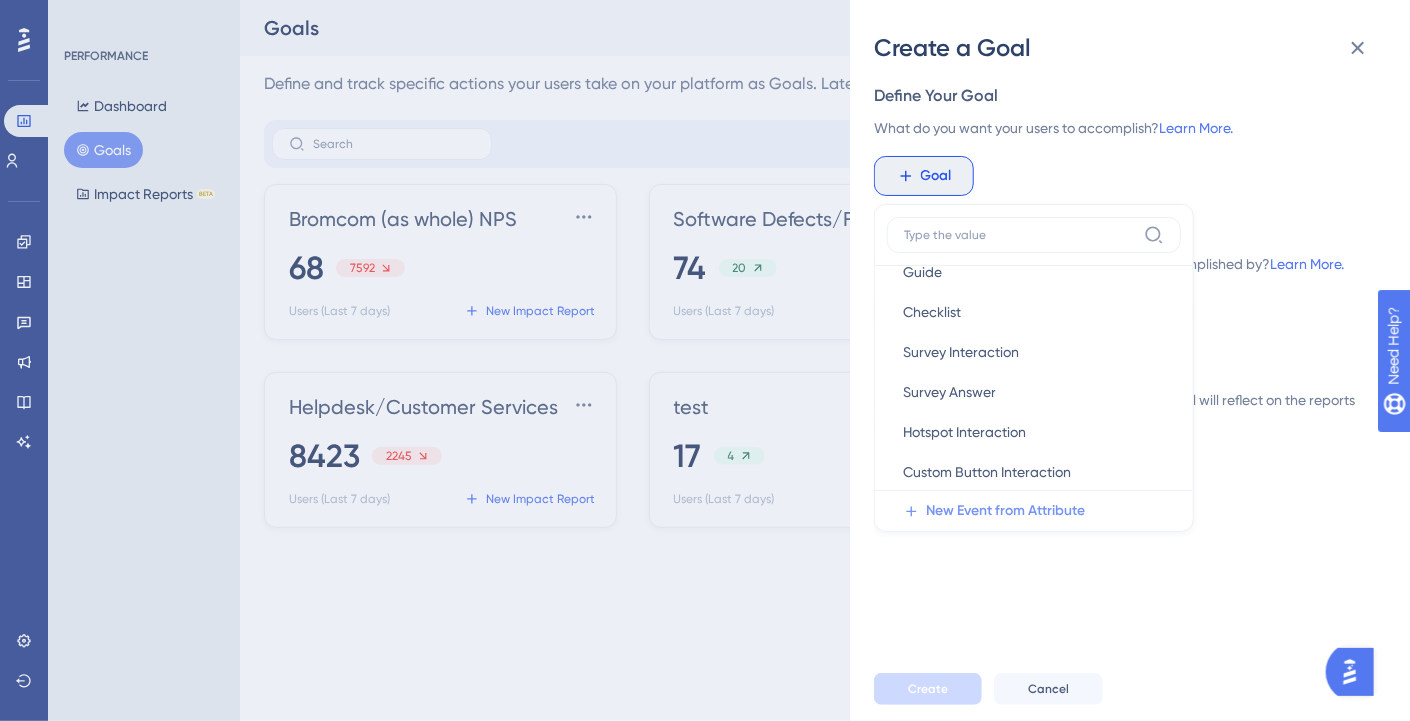 click on "New Event from Attribute" at bounding box center [1005, 511] 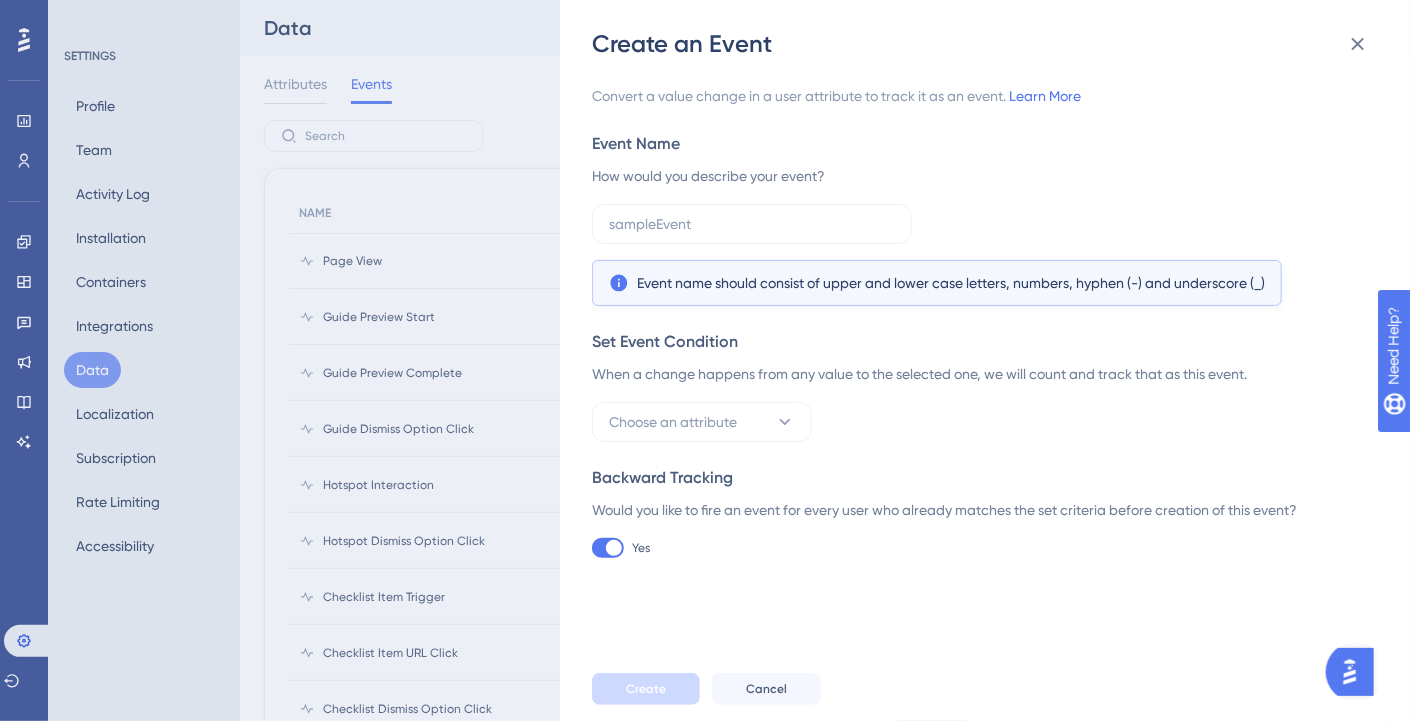 scroll, scrollTop: 0, scrollLeft: 0, axis: both 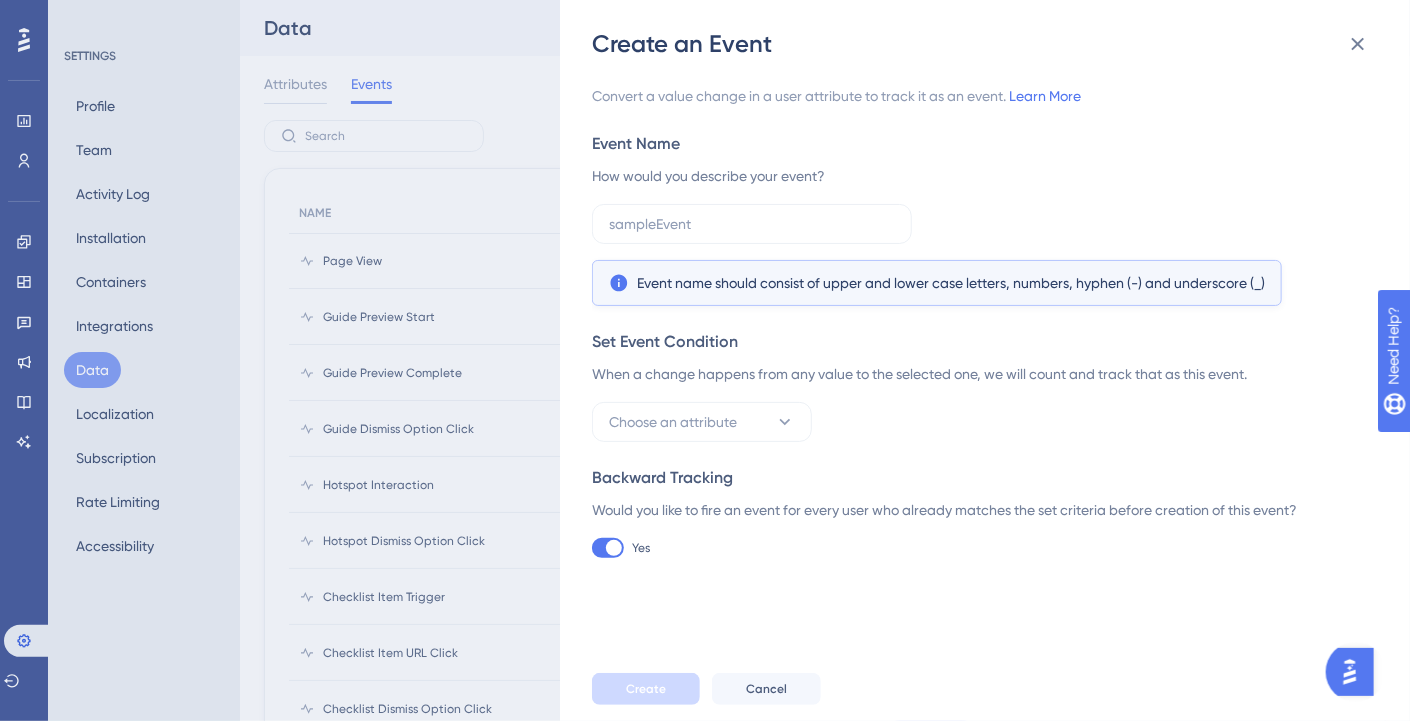 click on "Create an Event Convert a value change in a user attribute to track it as an event.   Learn More Event Name How would you describe your event? Event name should consist of upper and lower case
letters, numbers, hyphen (-) and underscore (_) Set Event Condition When a change happens from any value to the selected one, we will count and track that as this event. Choose an attribute Backward Tracking Would you like to fire an event for every user who already matches the set criteria before creation of this event? Yes Create Cancel" at bounding box center (705, 360) 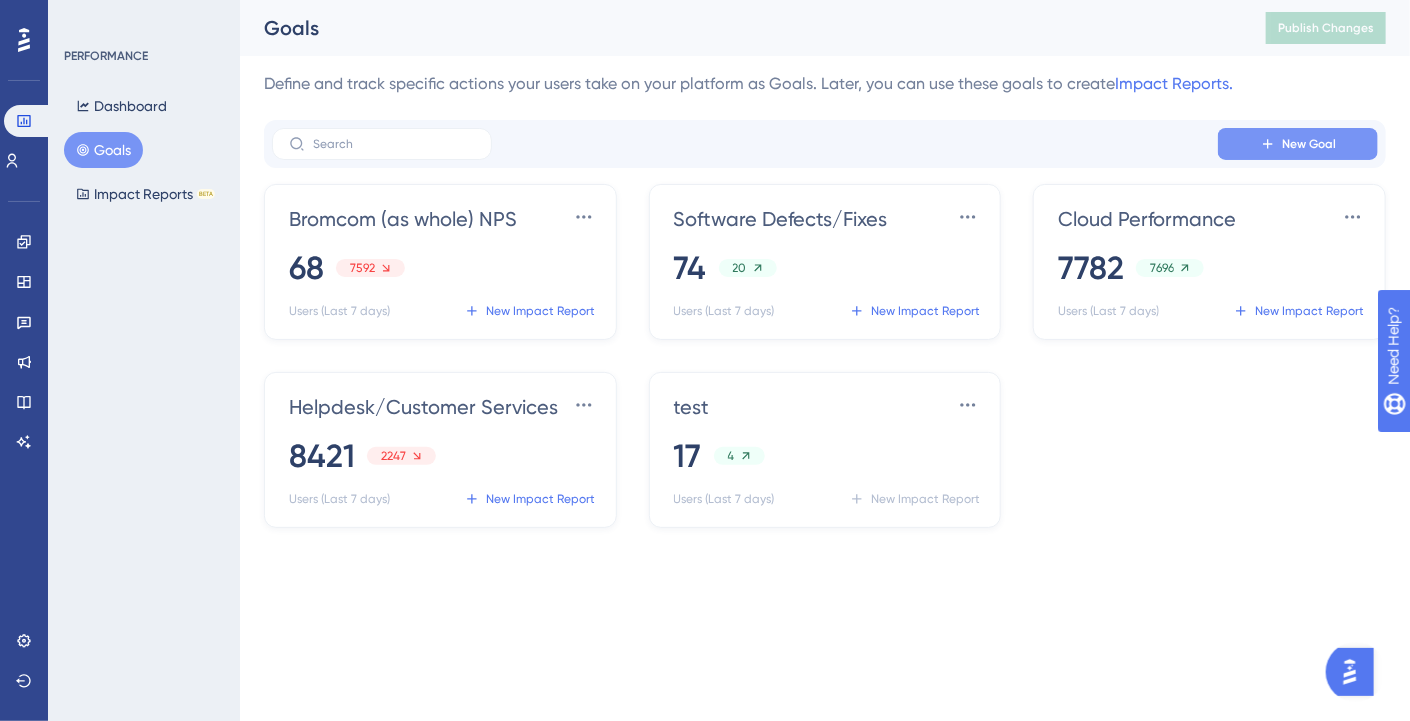 click on "New Goal" at bounding box center (1309, 144) 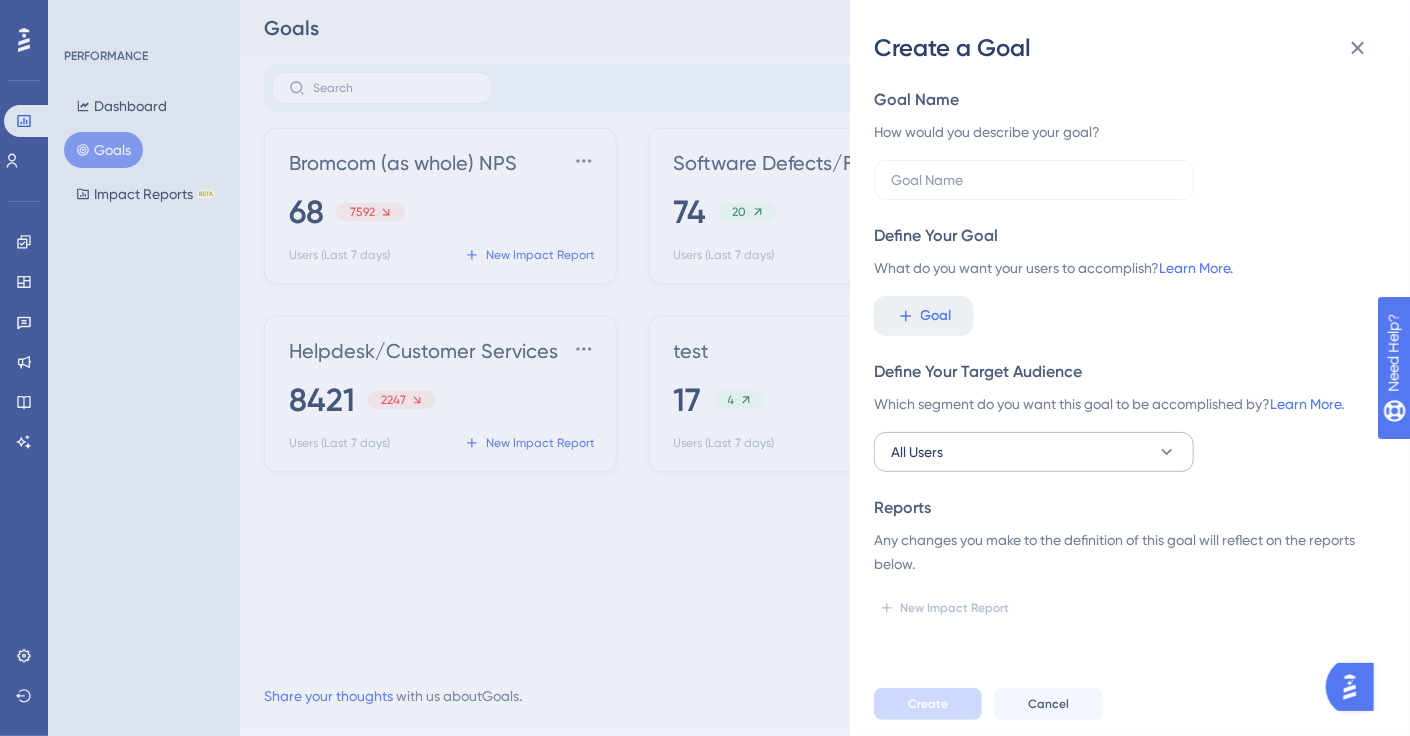 scroll, scrollTop: 56, scrollLeft: 0, axis: vertical 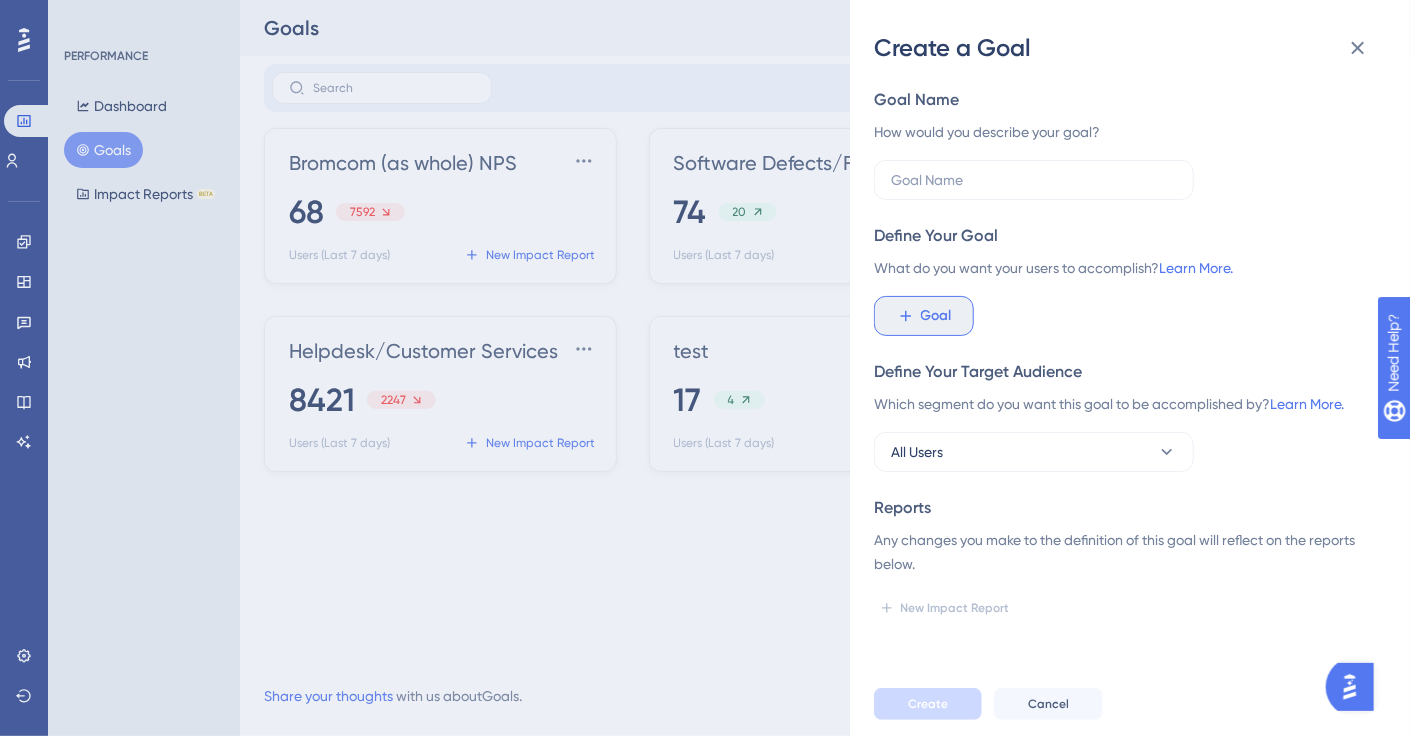 click on "Goal" at bounding box center [924, 316] 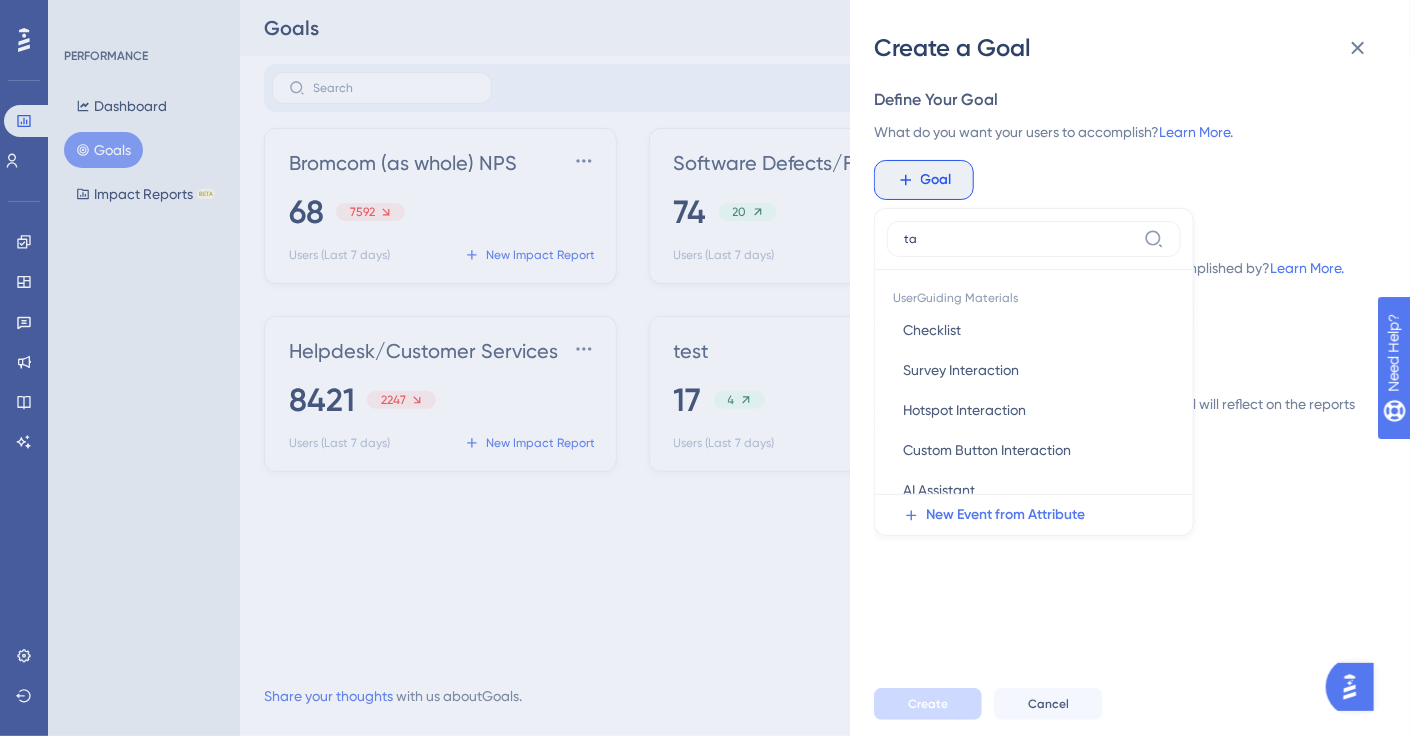 scroll, scrollTop: 114, scrollLeft: 0, axis: vertical 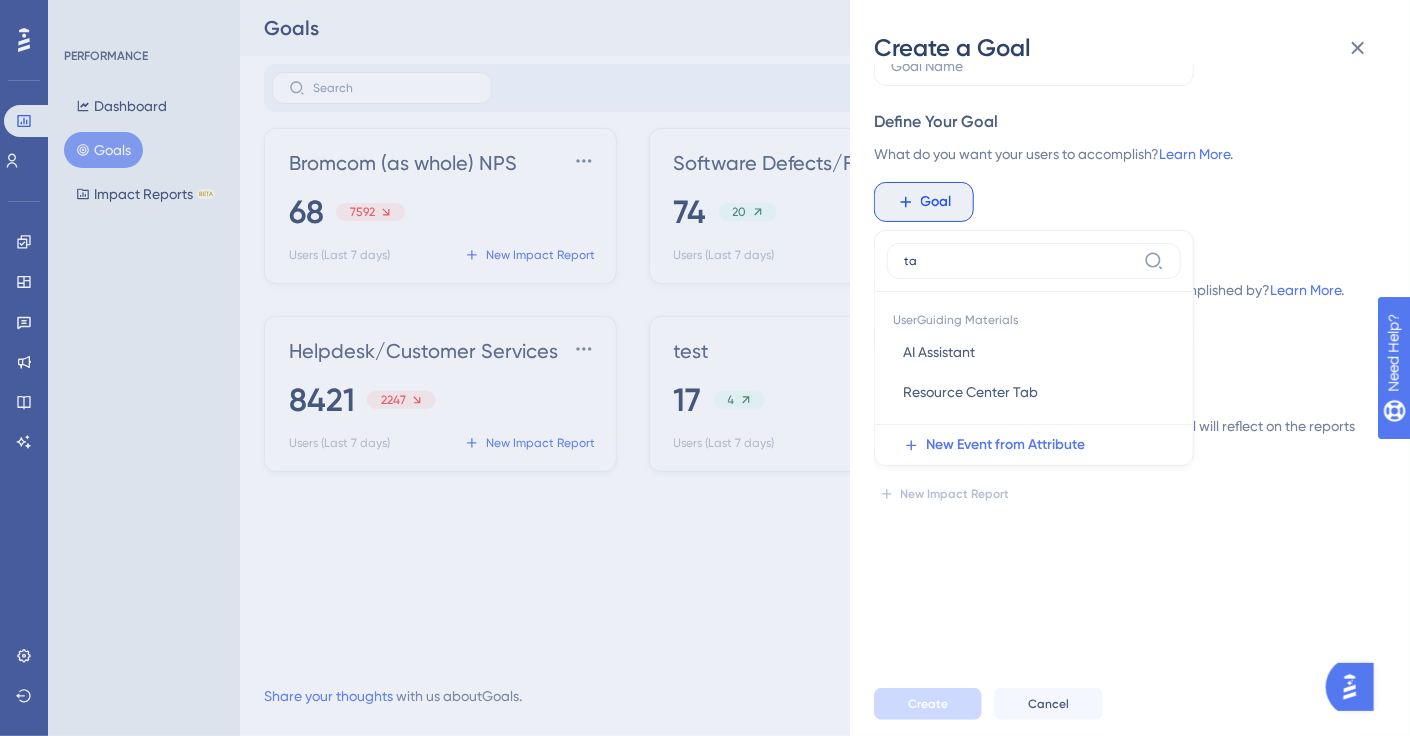 type on "t" 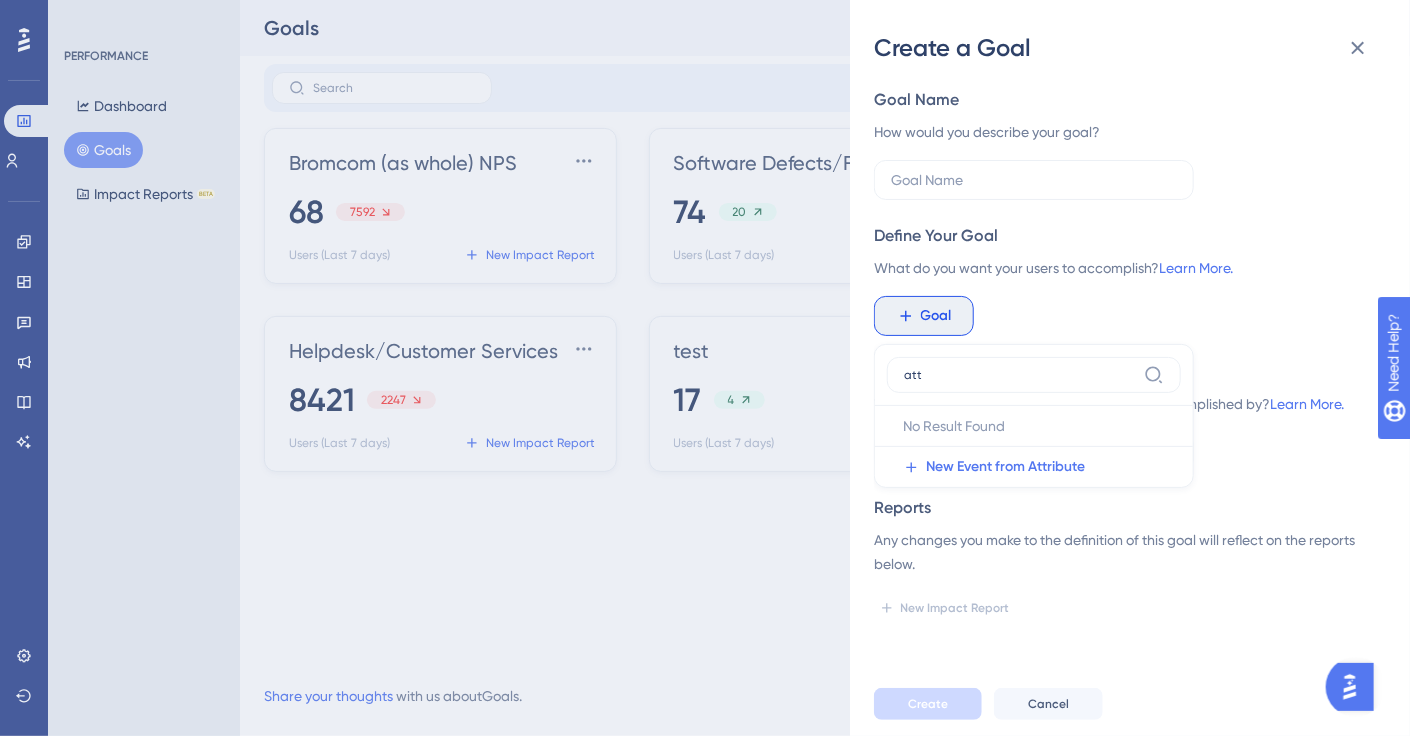 scroll, scrollTop: 0, scrollLeft: 0, axis: both 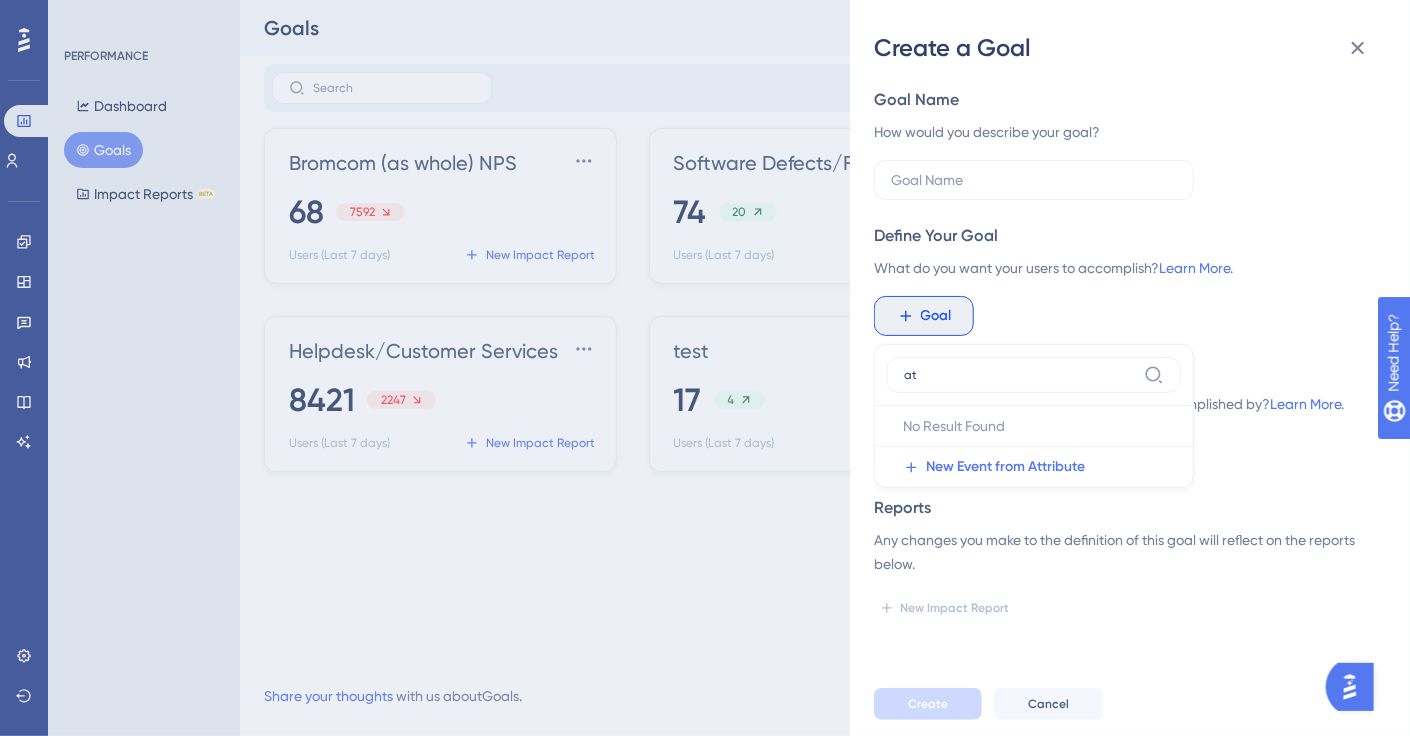 type on "a" 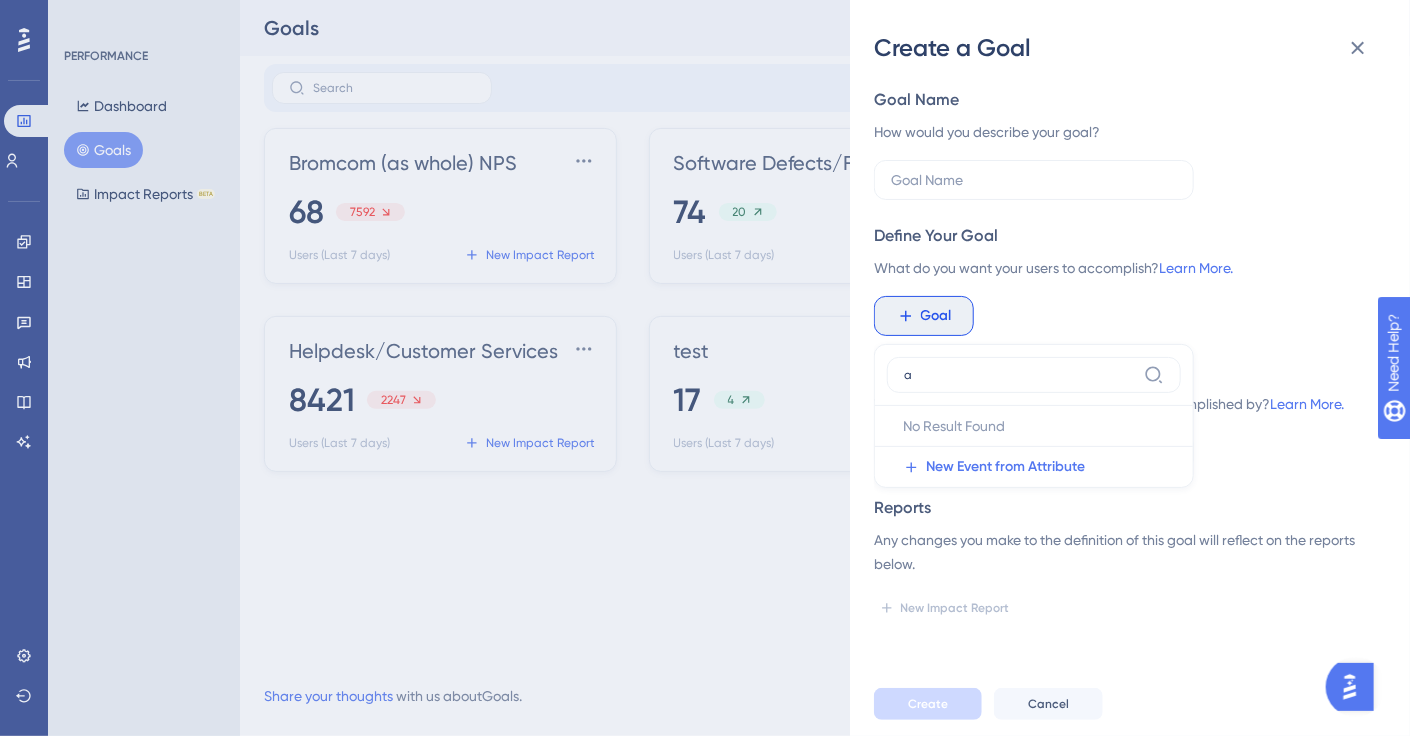 type 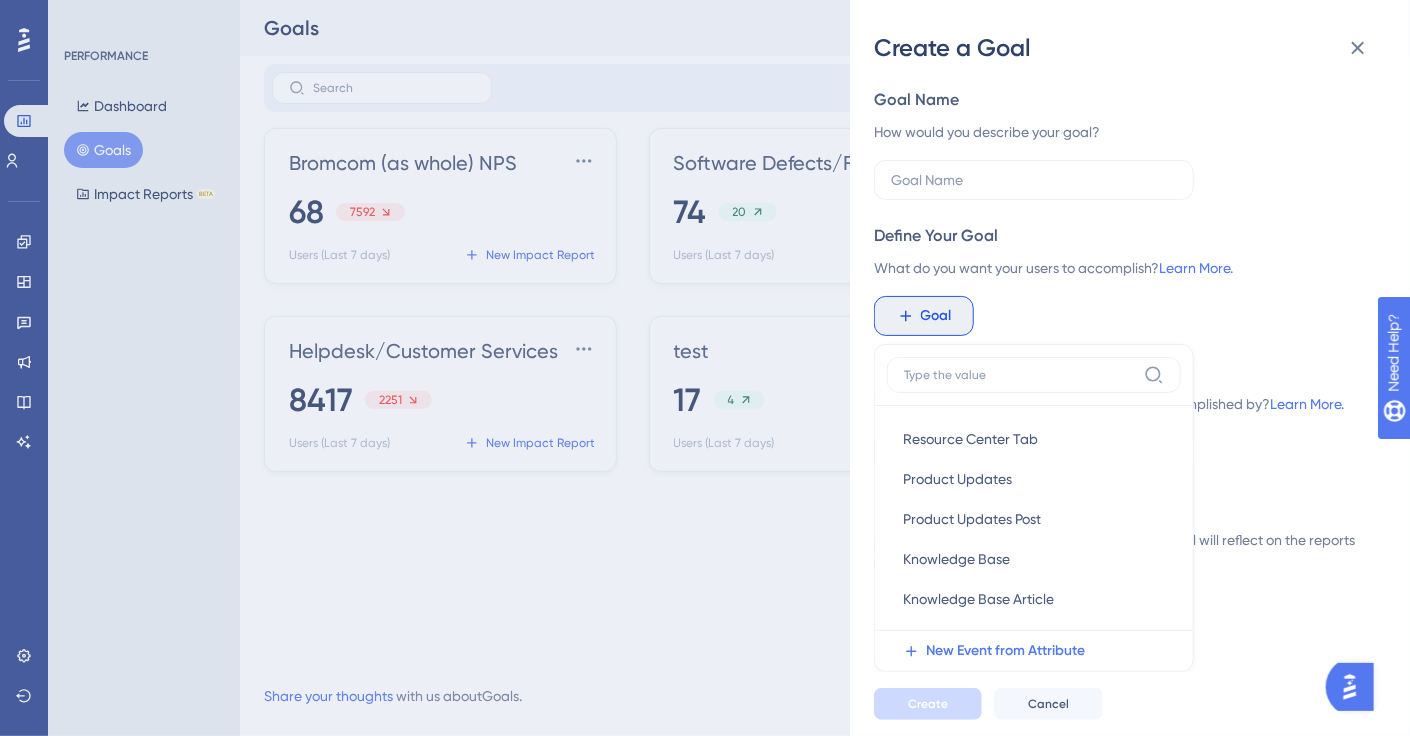 scroll, scrollTop: 346, scrollLeft: 0, axis: vertical 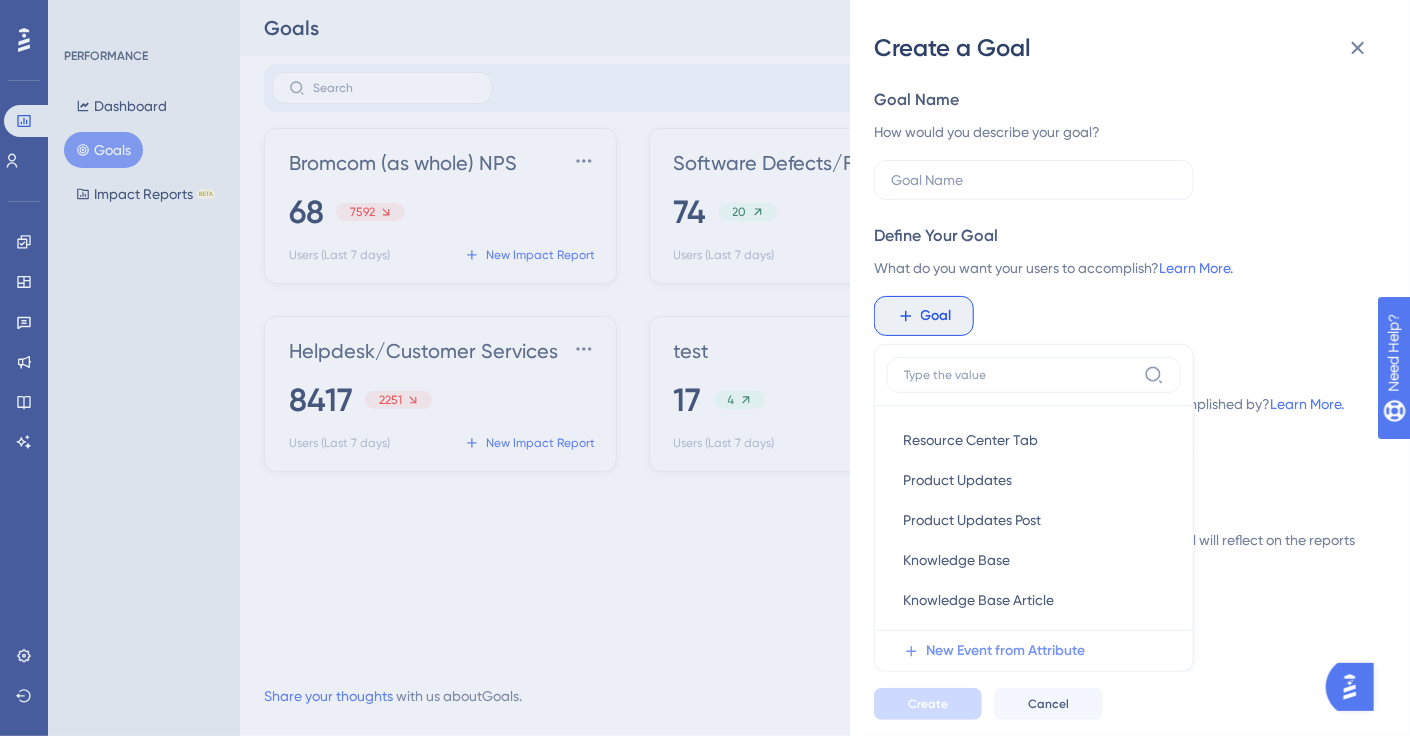 click on "New Event from Attribute" at bounding box center [1005, 651] 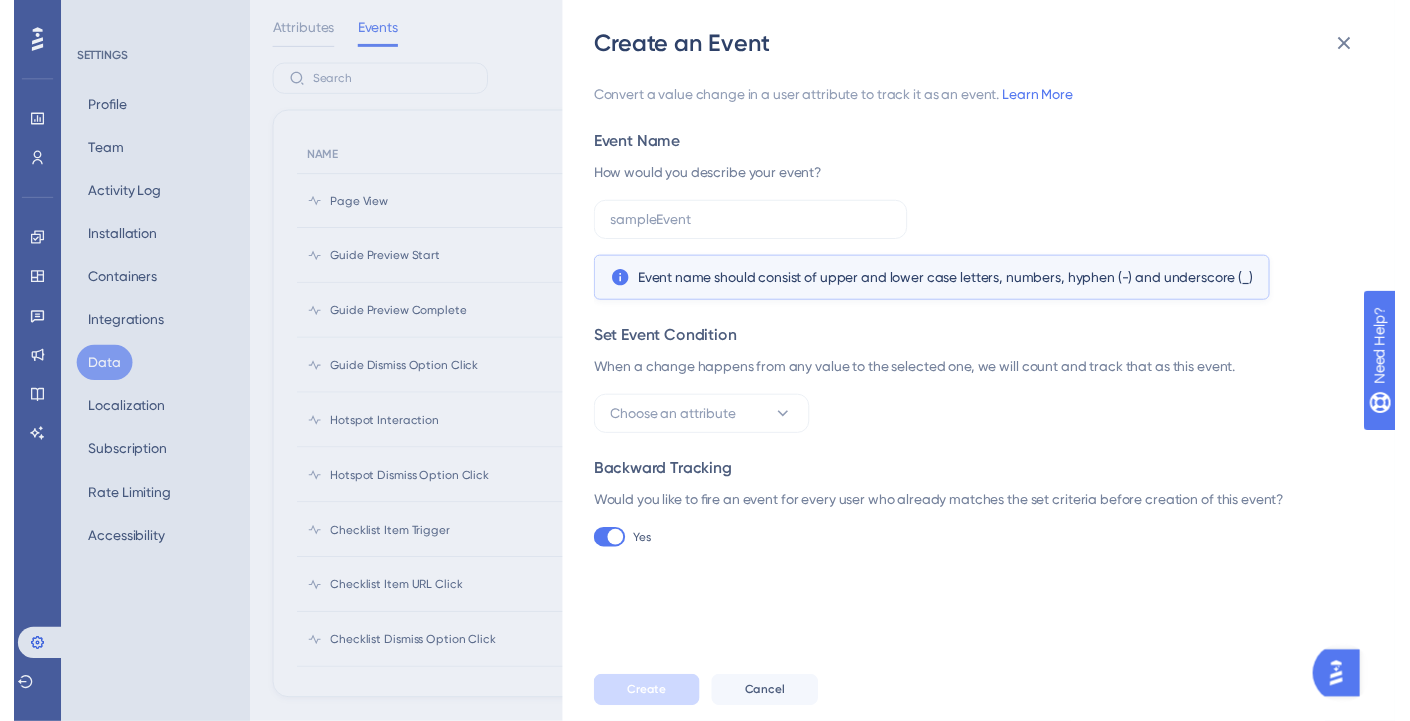 scroll, scrollTop: 0, scrollLeft: 0, axis: both 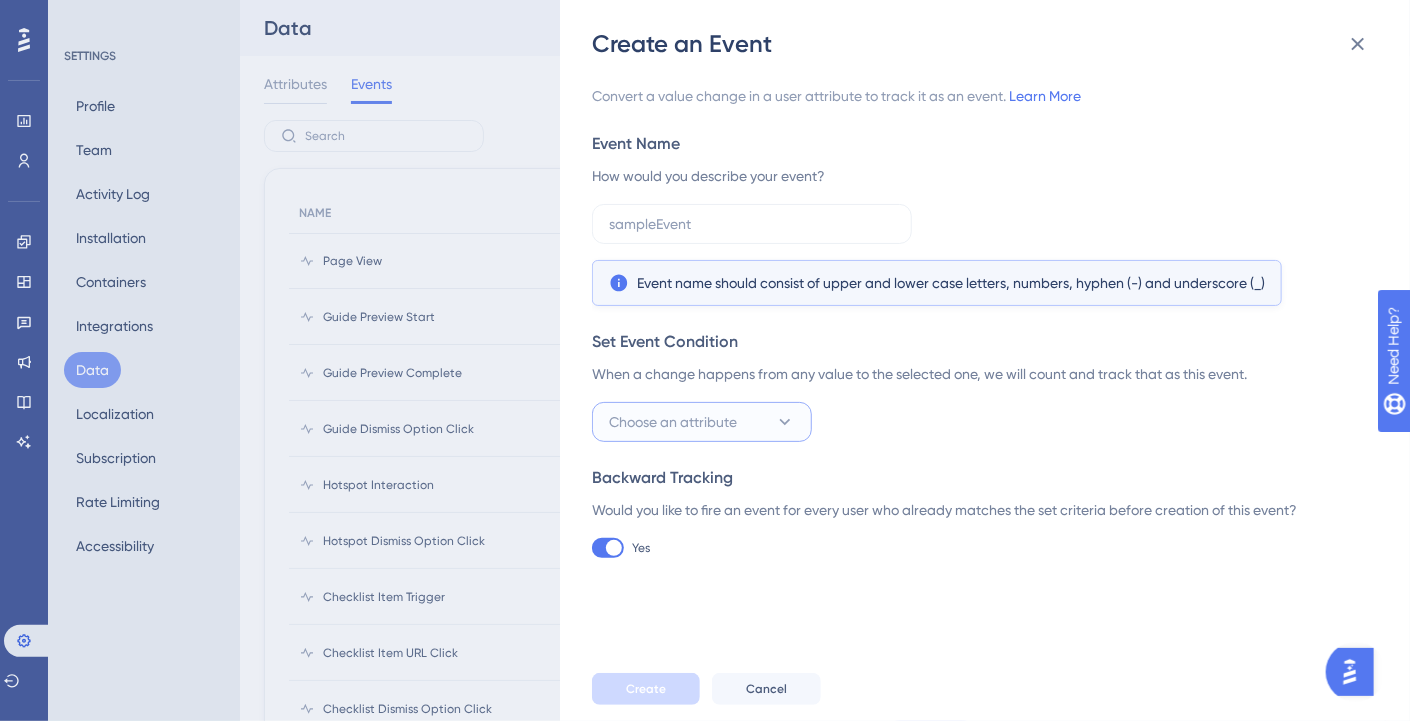 click on "Choose an attribute" at bounding box center [702, 422] 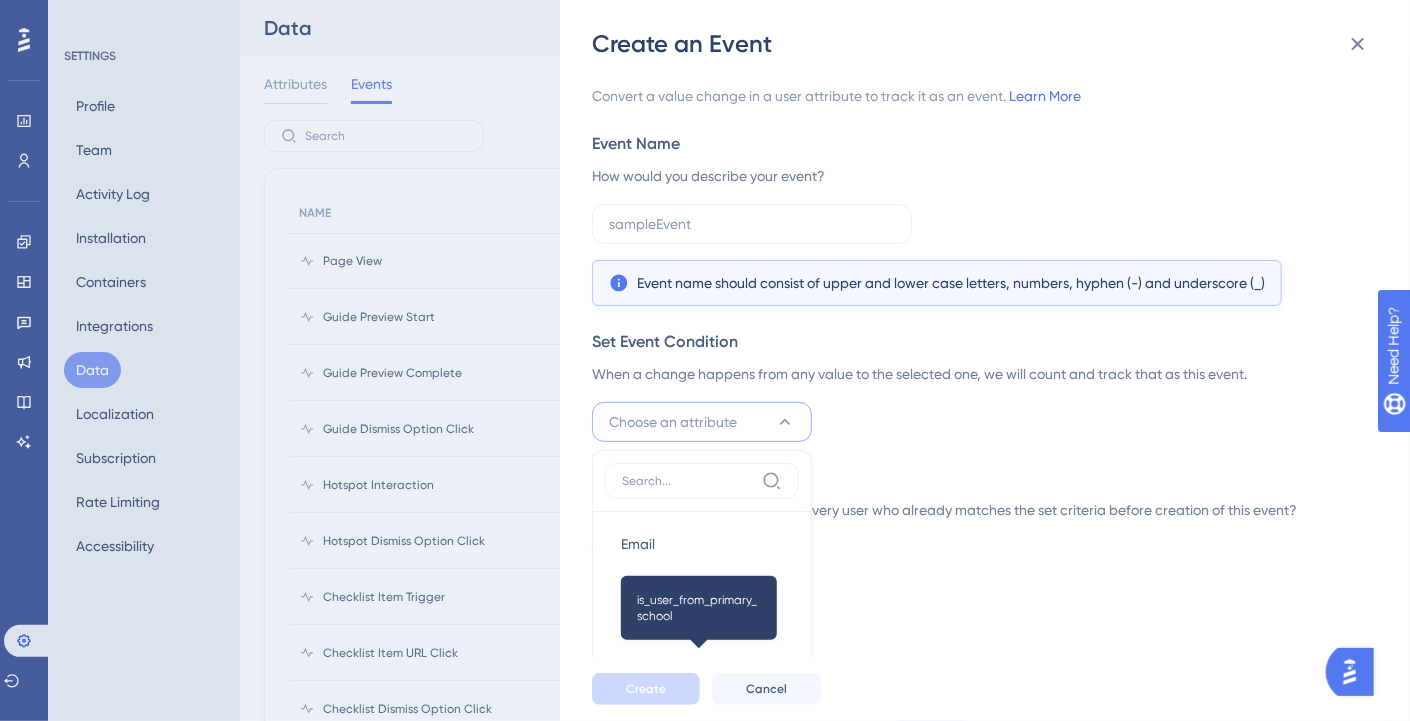 scroll, scrollTop: 244, scrollLeft: 0, axis: vertical 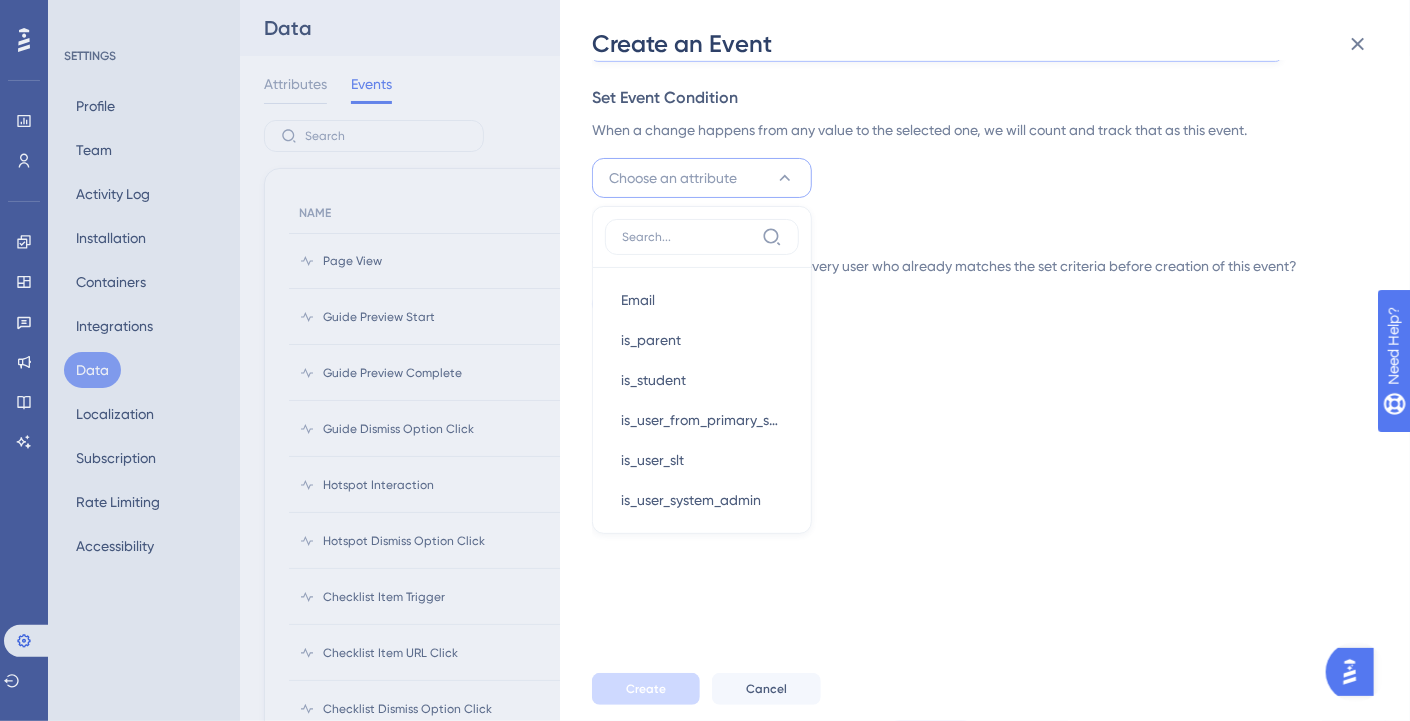 click on "Would you like to fire an event for every user who already matches the set criteria before creation of this event?" at bounding box center [979, 266] 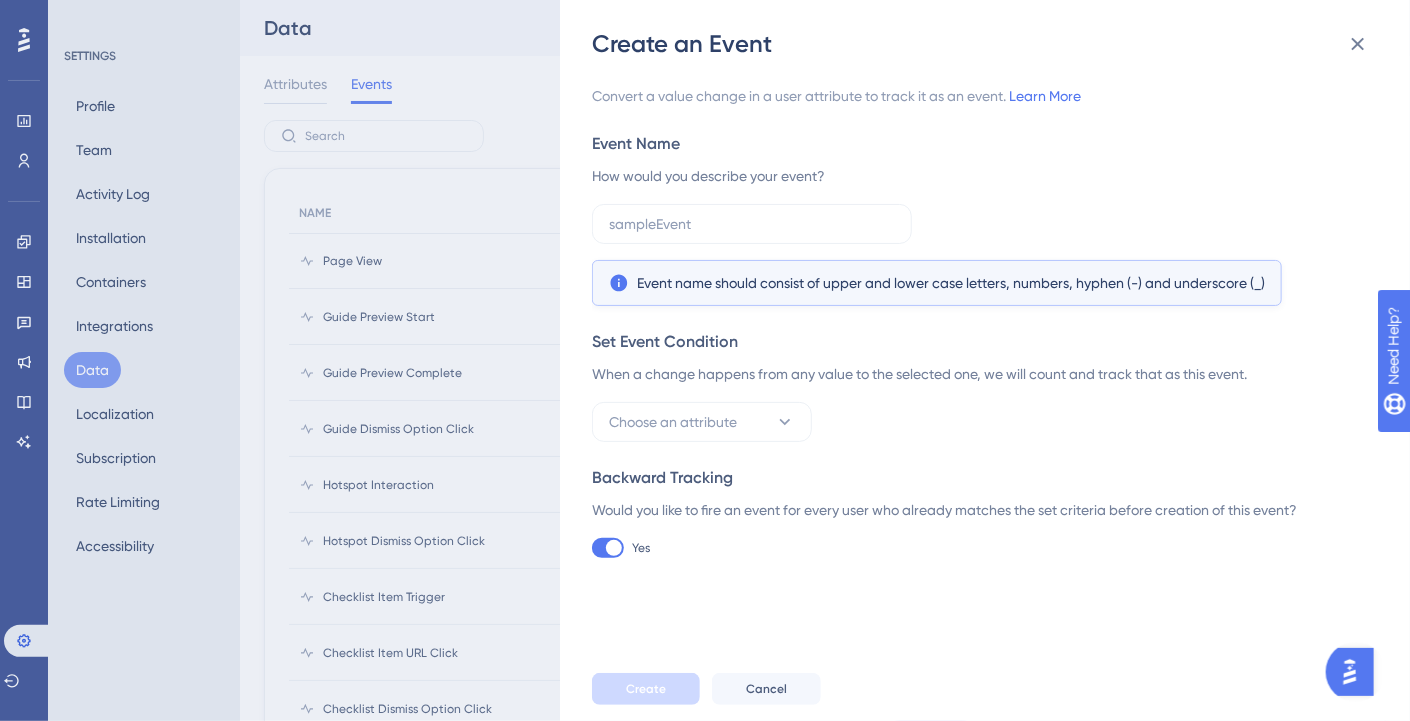 click on "Create an Event Convert a value change in a user attribute to track it as an event.   Learn More Event Name How would you describe your event? Event name should consist of upper and lower case
letters, numbers, hyphen (-) and underscore (_) Set Event Condition When a change happens from any value to the selected one, we will count and track that as this event. Choose an attribute Backward Tracking Would you like to fire an event for every user who already matches the set criteria before creation of this event? Yes Create Cancel" at bounding box center [705, 360] 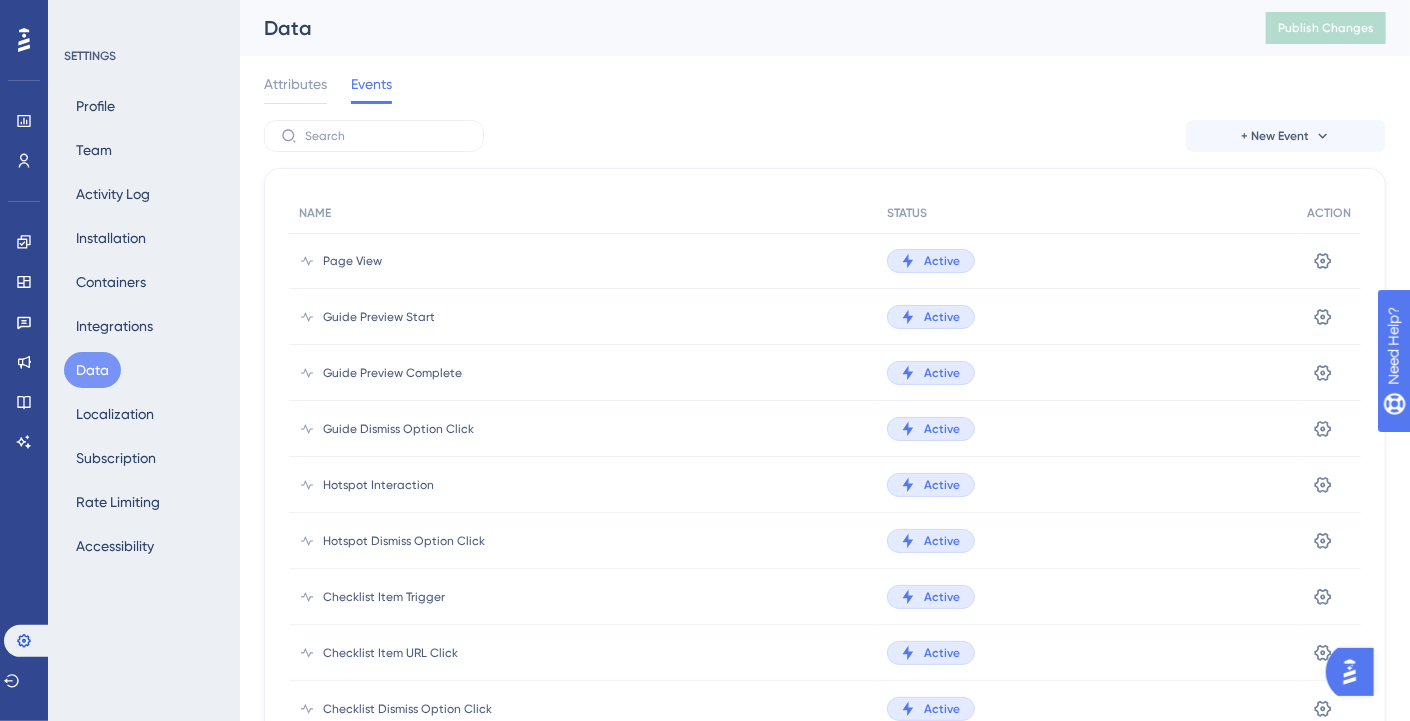 scroll, scrollTop: 68, scrollLeft: 0, axis: vertical 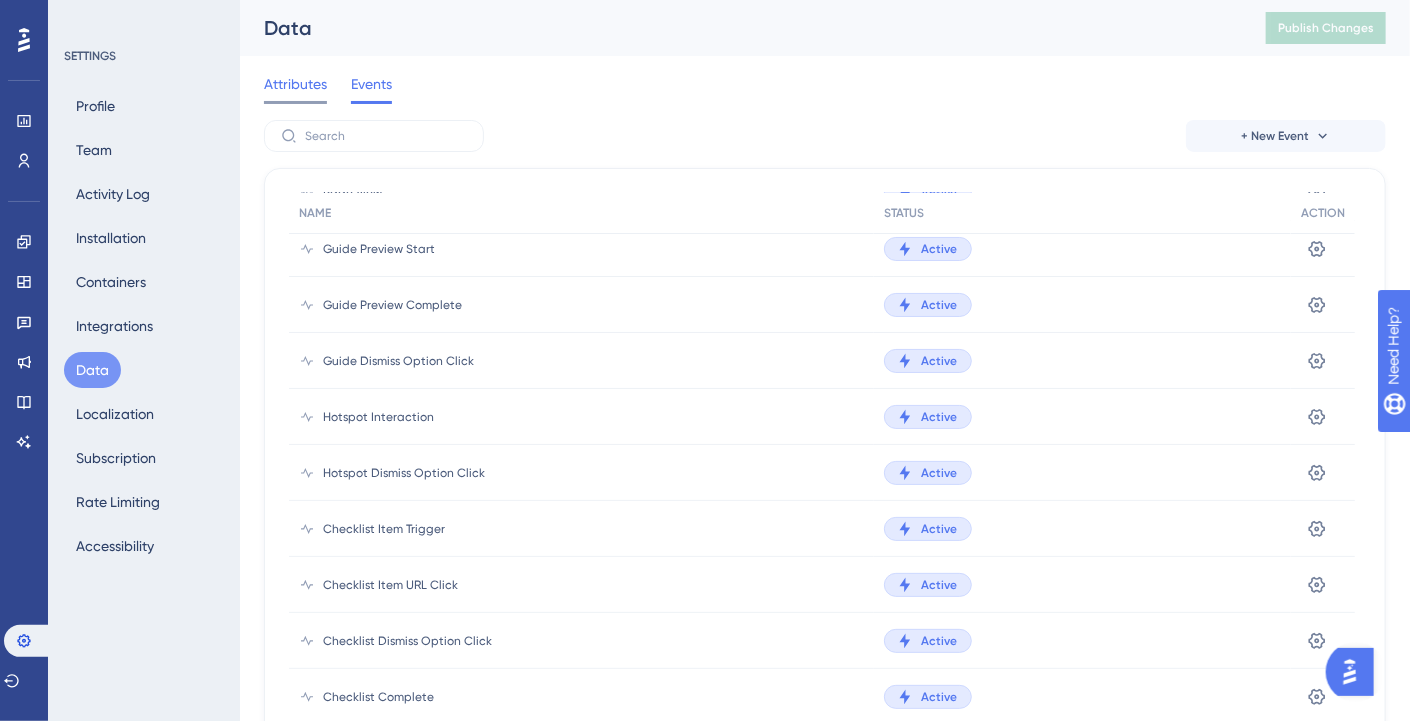 click at bounding box center (295, 102) 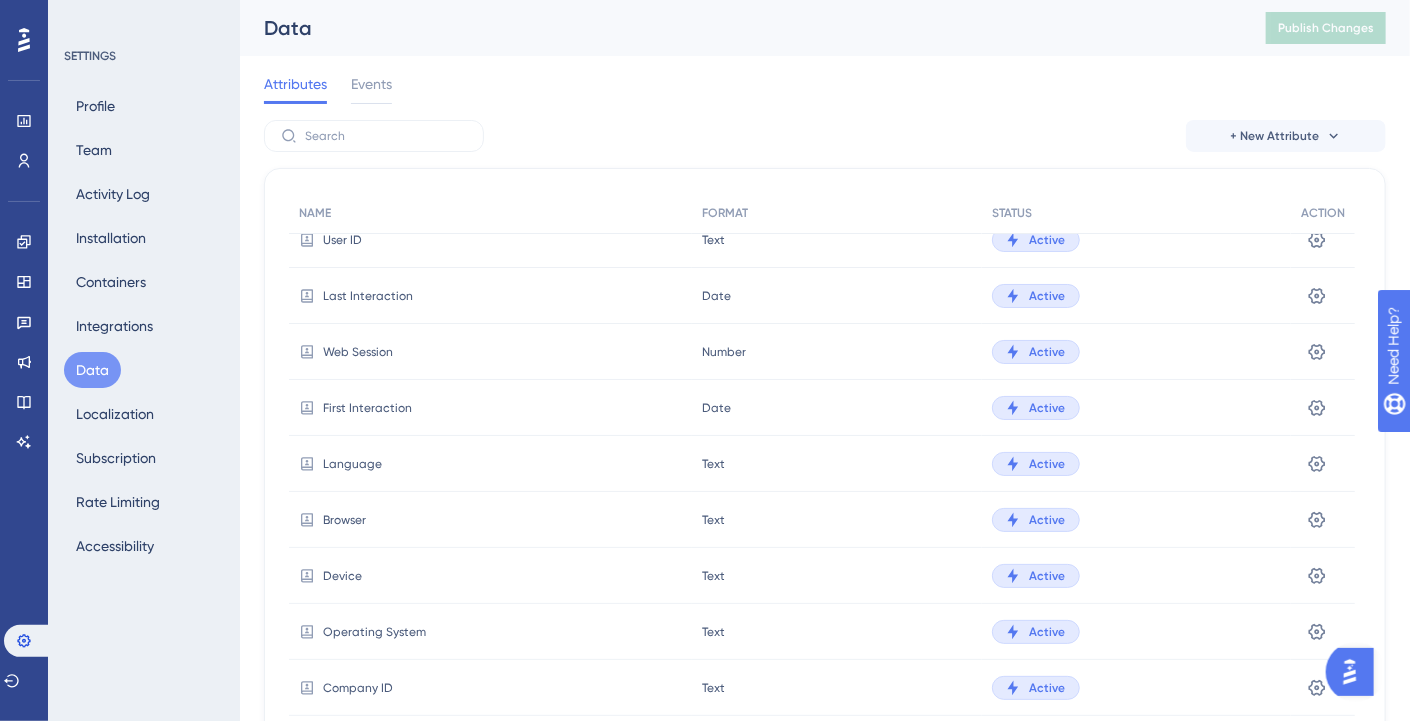 scroll, scrollTop: 0, scrollLeft: 0, axis: both 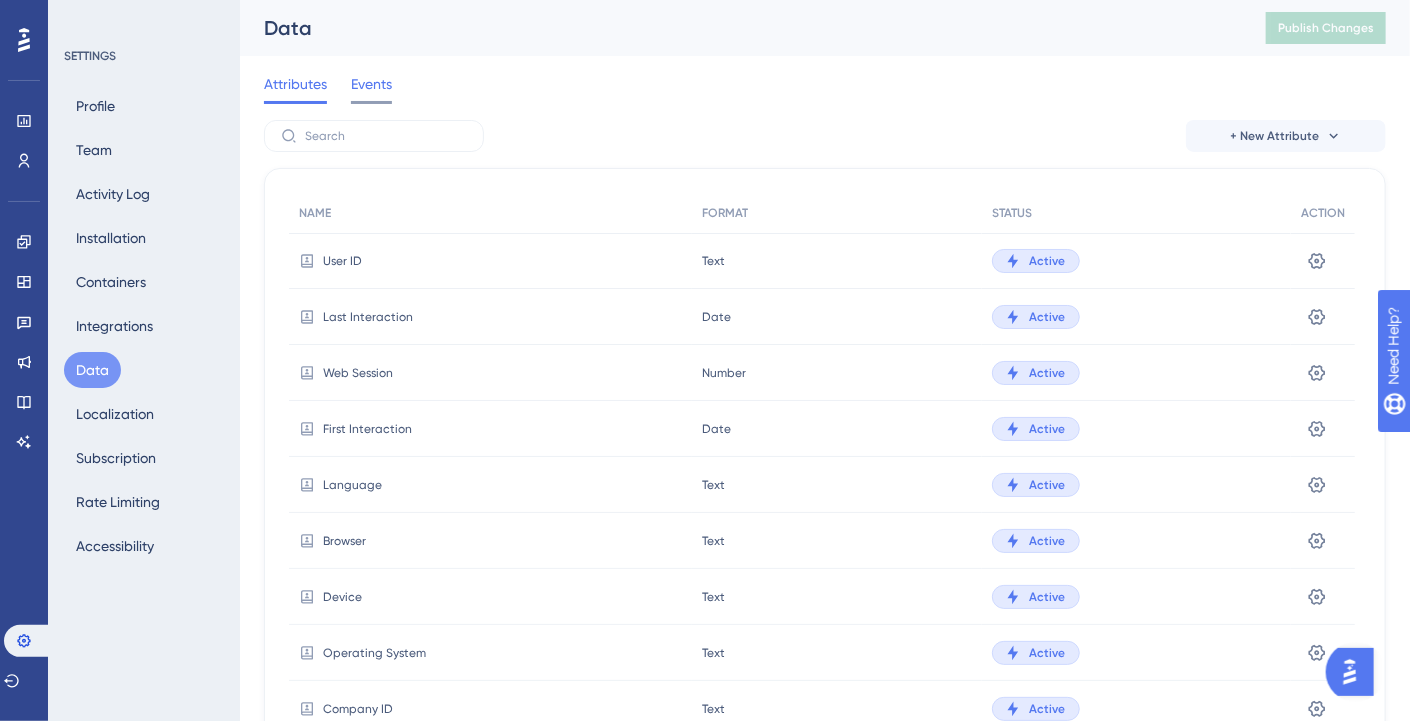 click on "Events" at bounding box center (371, 84) 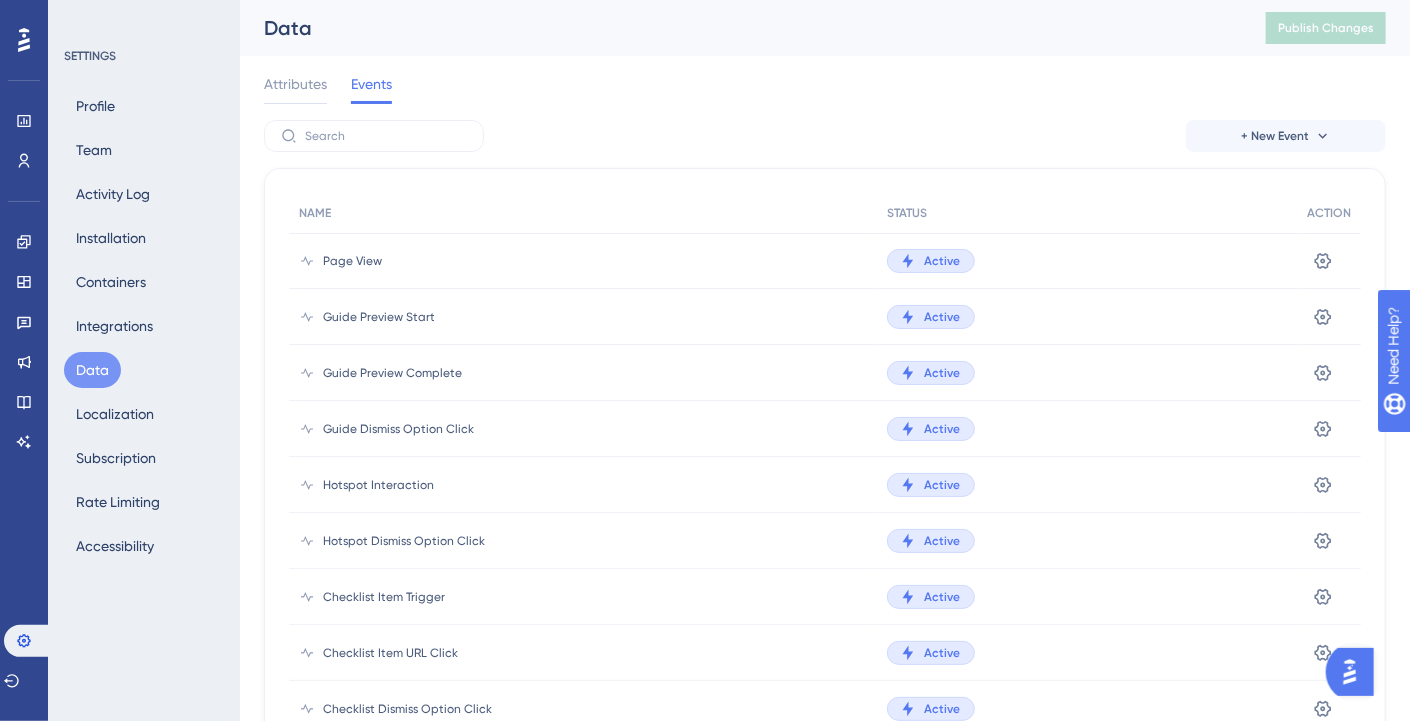 click on "Page View" at bounding box center (583, 261) 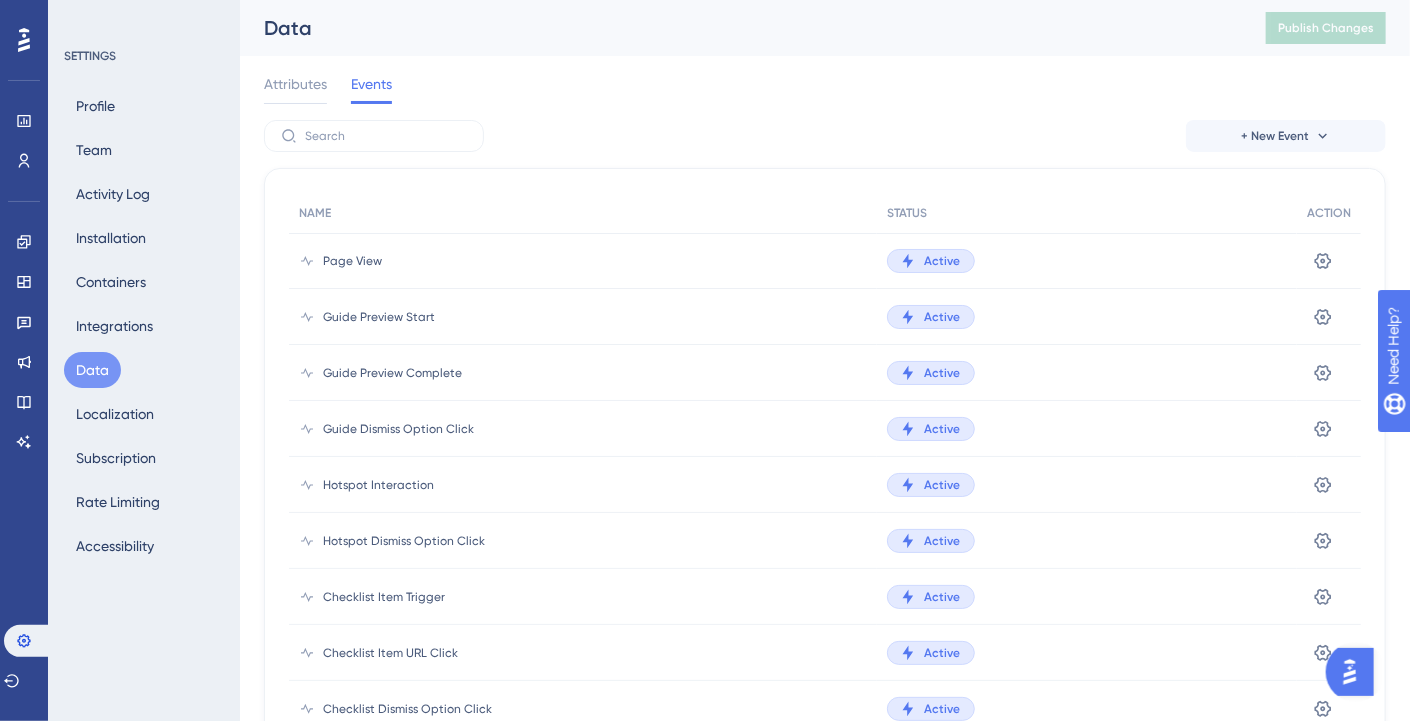 click 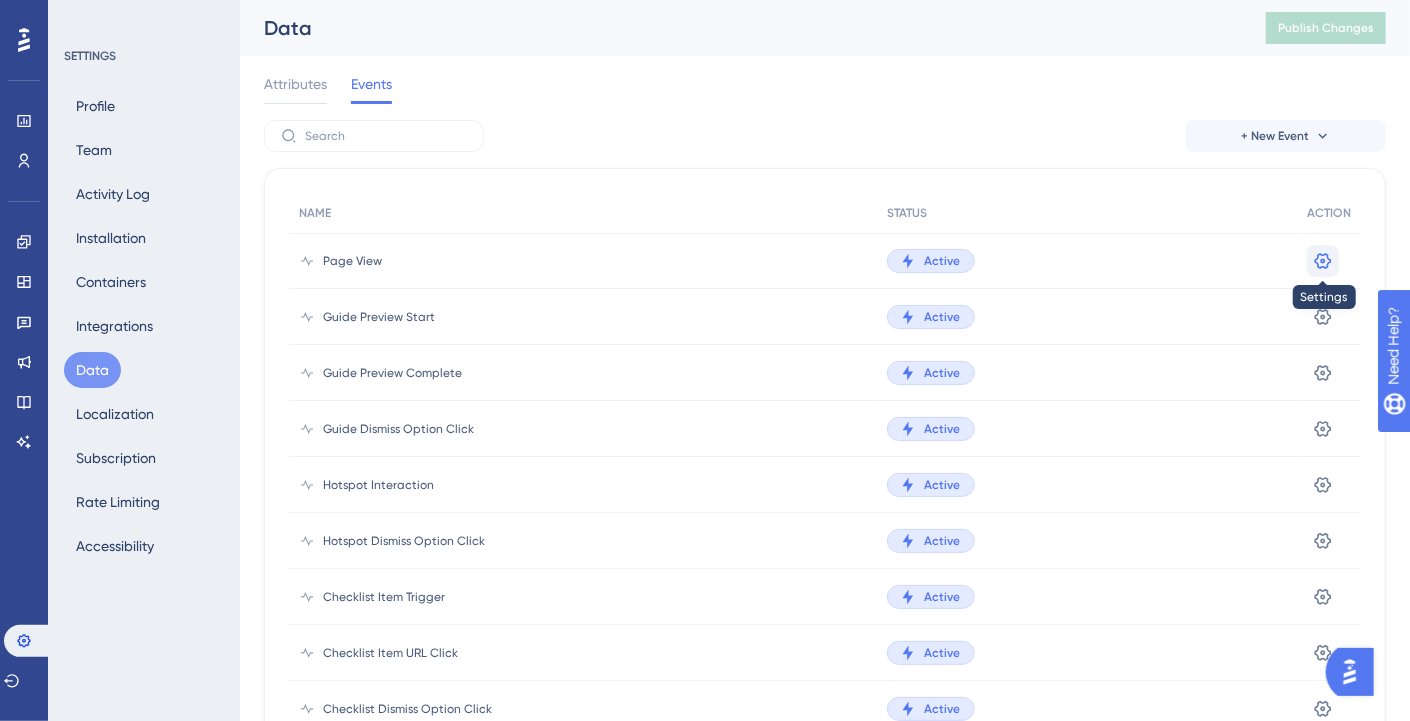 click at bounding box center [1323, 261] 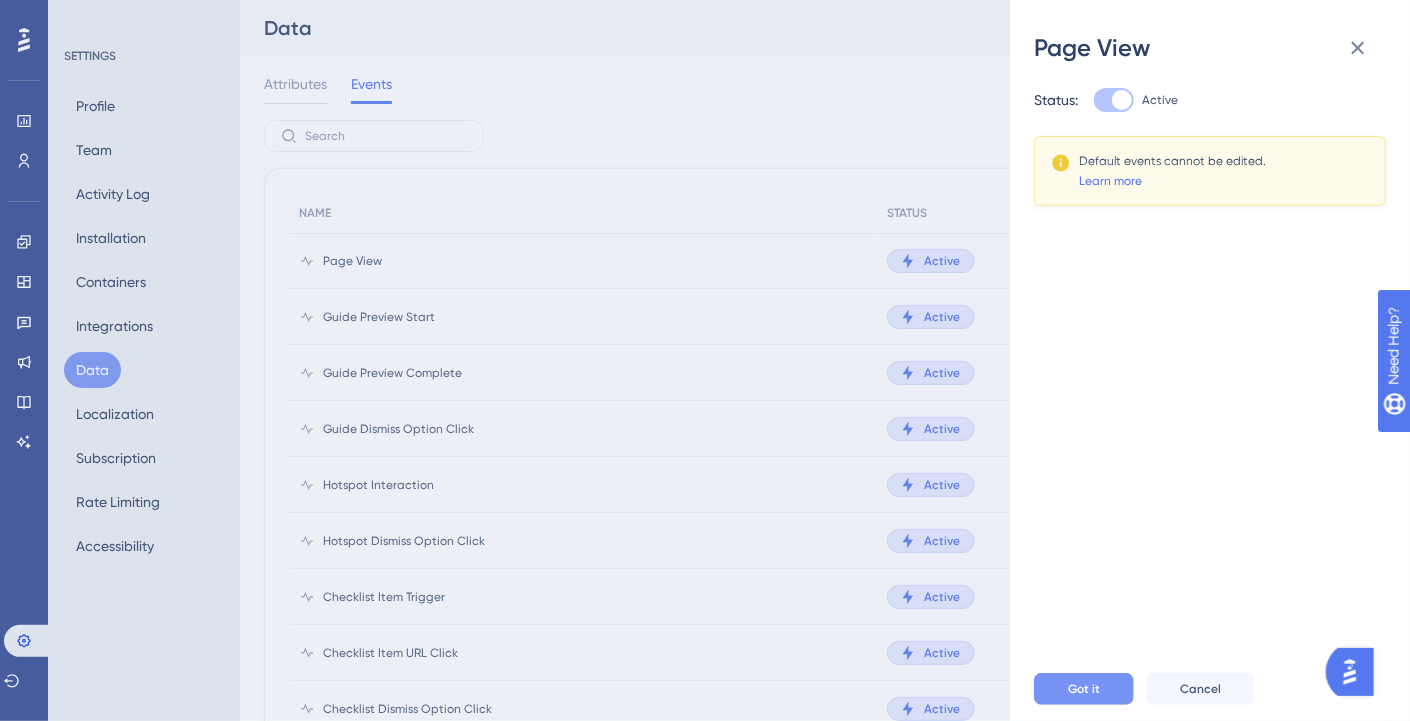 click on "Got it" at bounding box center (1084, 689) 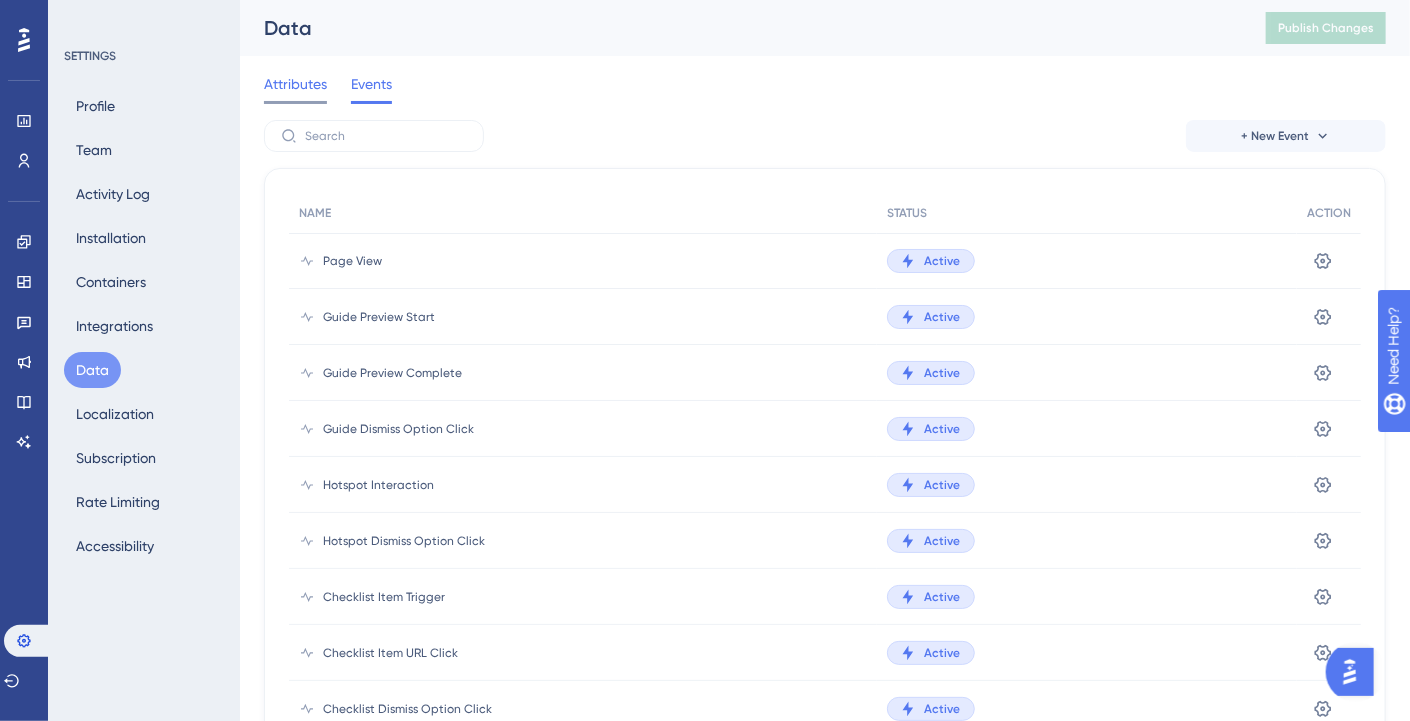 click on "Attributes" at bounding box center [295, 84] 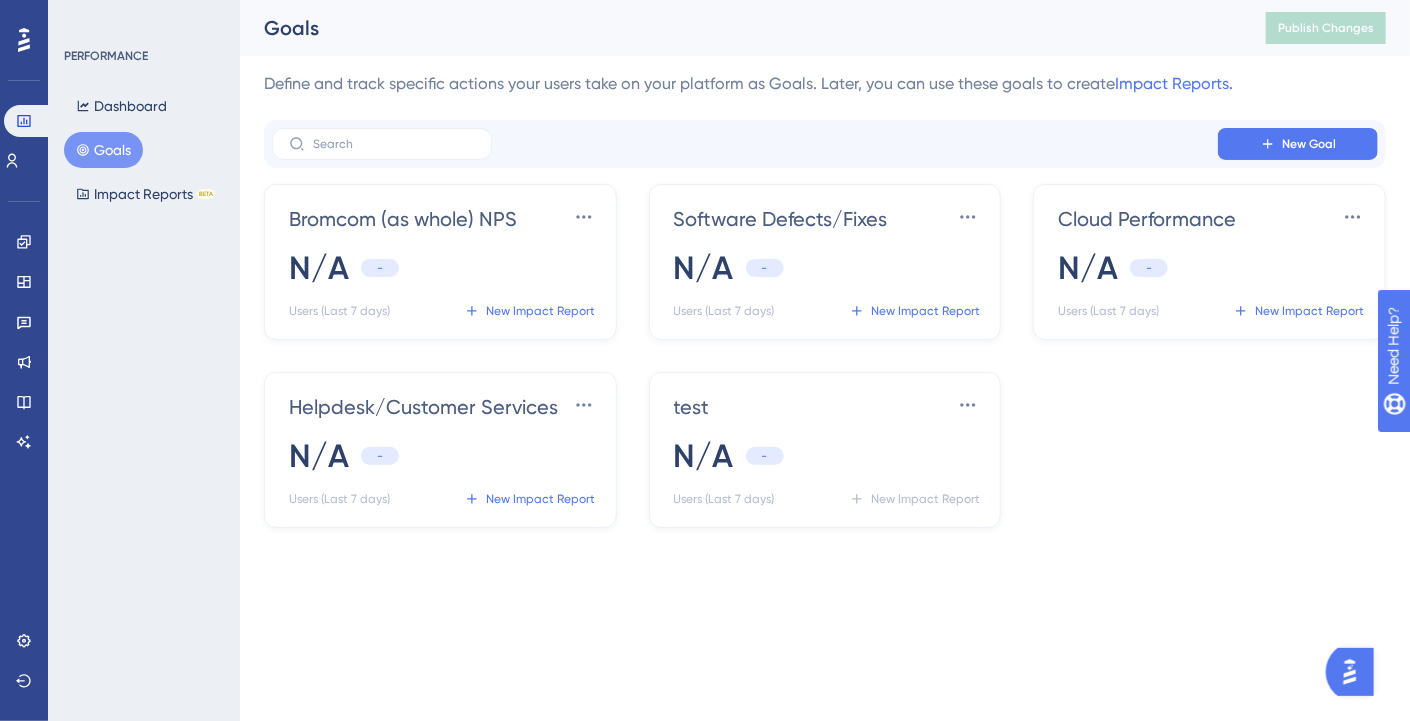 scroll, scrollTop: 56, scrollLeft: 0, axis: vertical 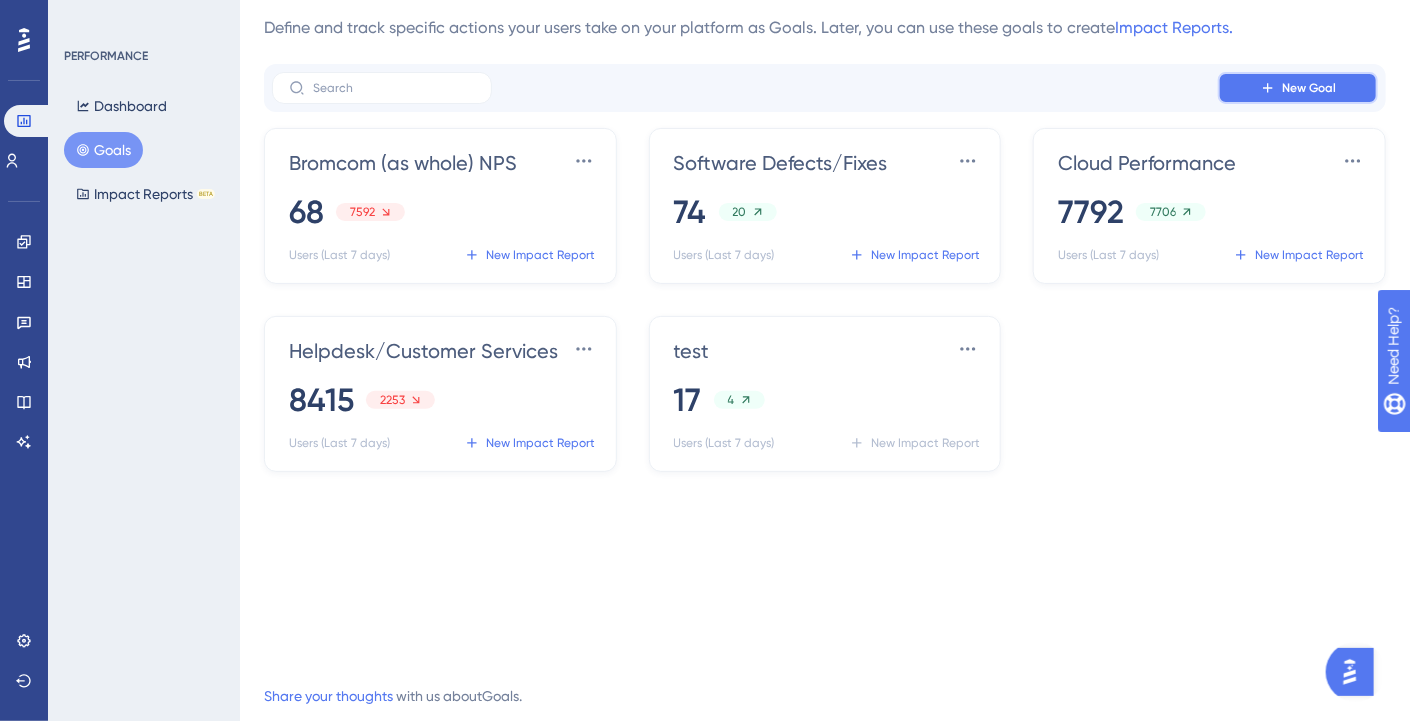 click 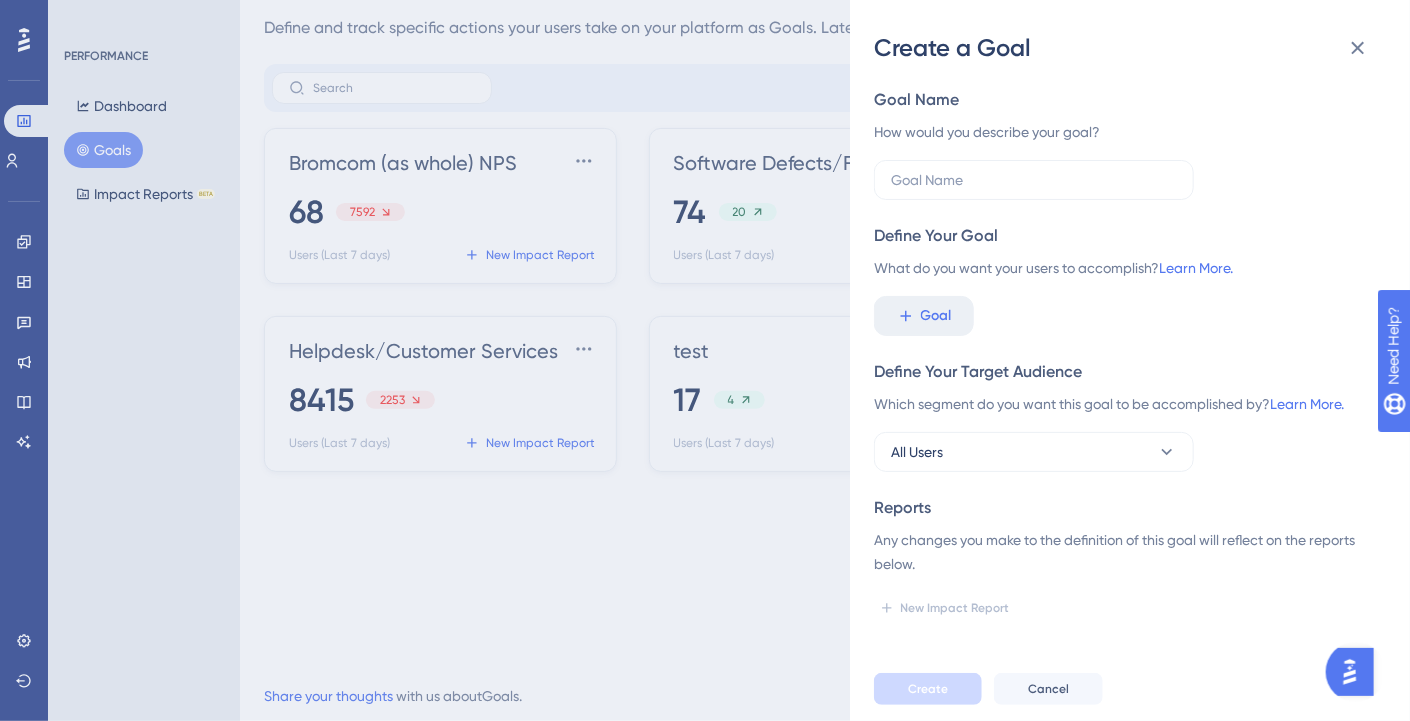 click on "Create a Goal Goal Name How would you describe your goal? Define Your Goal What do you want your users to accomplish?  Learn More. Goal Define Your Target Audience Which segment do you want this goal to be accomplished by?  Learn More. All Users Reports Any changes you make to the definition of this goal will reflect on the reports below. New Impact Report Create Cancel" at bounding box center [705, 360] 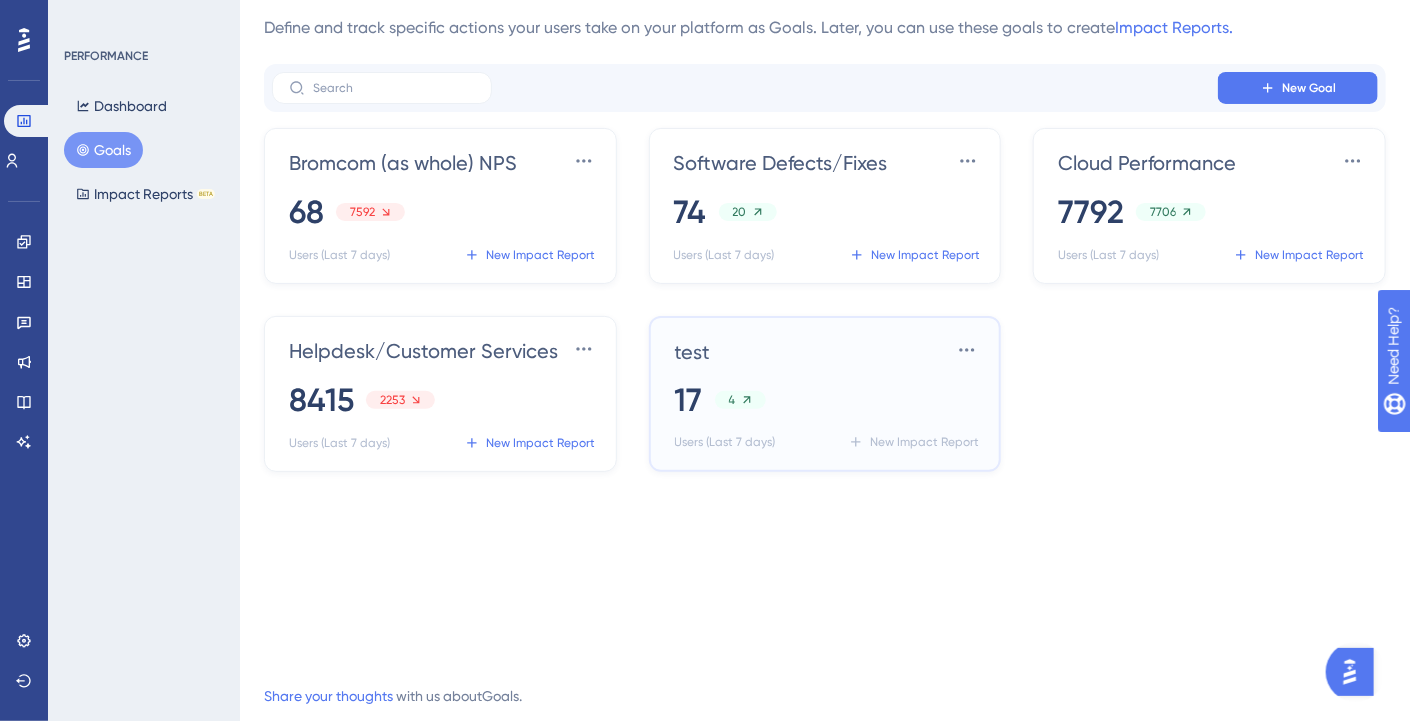 click on "test Settings" at bounding box center (829, 350) 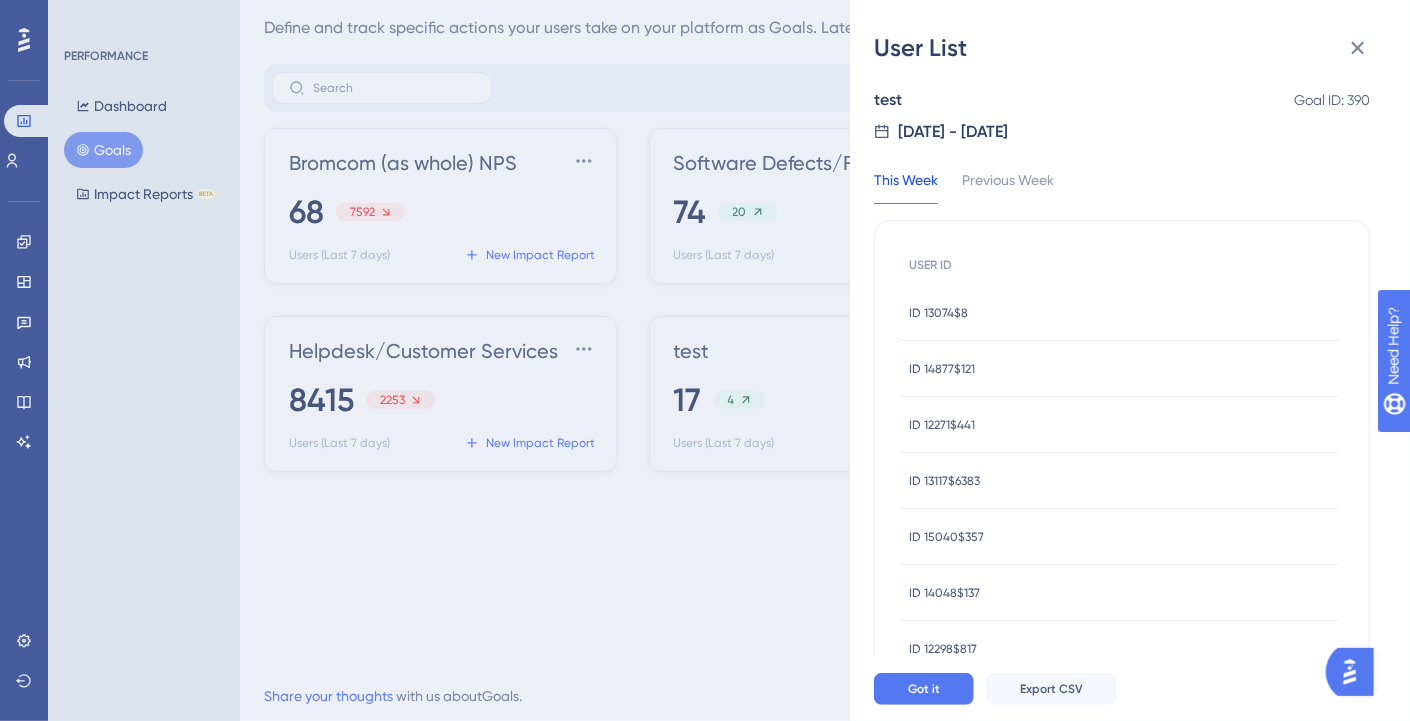 click on "User List test Goal ID: 390 [DATE] - [DATE] This Week Previous Week USER ID ID 13074$8 ID 13074$8 ID 14877$121 ID 14877$121 ID 12271$441 ID 12271$441 ID 13117$6383 ID 13117$6383 ID 15040$357 ID 15040$357 ID 14048$137 ID 14048$137 ID 12298$817 ID 12298$817 ID 13299$165 ID 13299$165 ID 14722$118 ID 14722$118 ID 14620$100 ID 14620$100 ID 14435$3251 ID 14435$3251 ID 11529$11663 ID 11529$11663 ID 11764$696 ID 11764$696 ID 14902$34 ID 14902$34 ID 12261$16759 ID 12261$16759 ID 12058$12978 ID 12058$12978 ID 14732$265 ID 14732$265 Got it Export CSV" at bounding box center [705, 360] 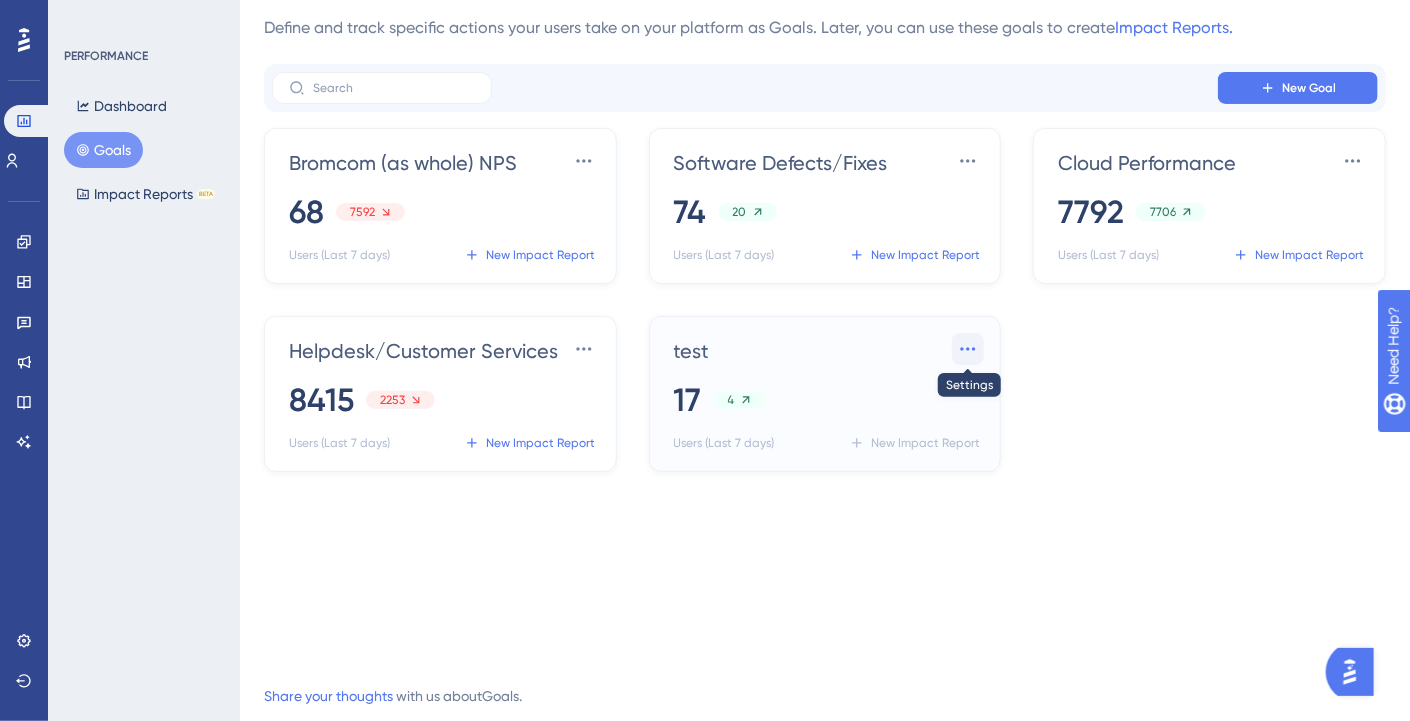 click 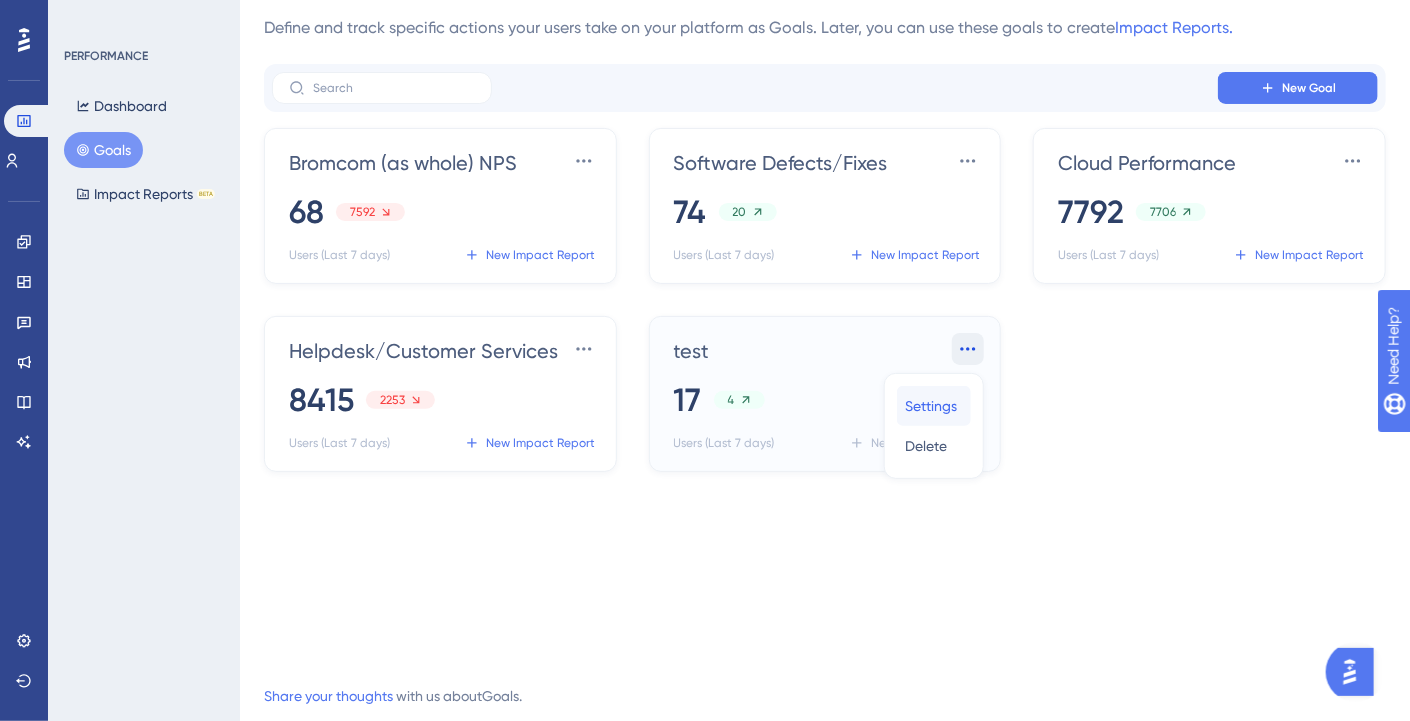 click on "Settings" at bounding box center (931, 406) 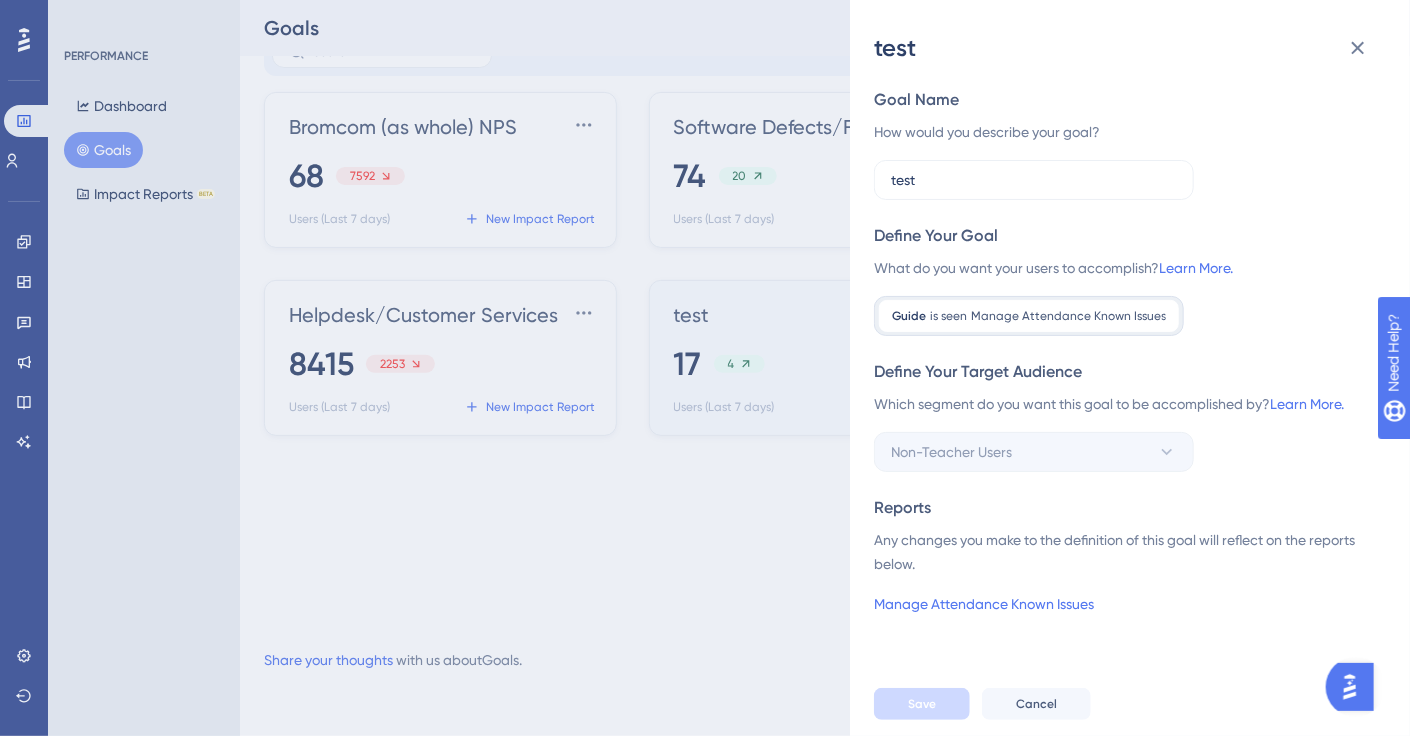 scroll, scrollTop: 90, scrollLeft: 0, axis: vertical 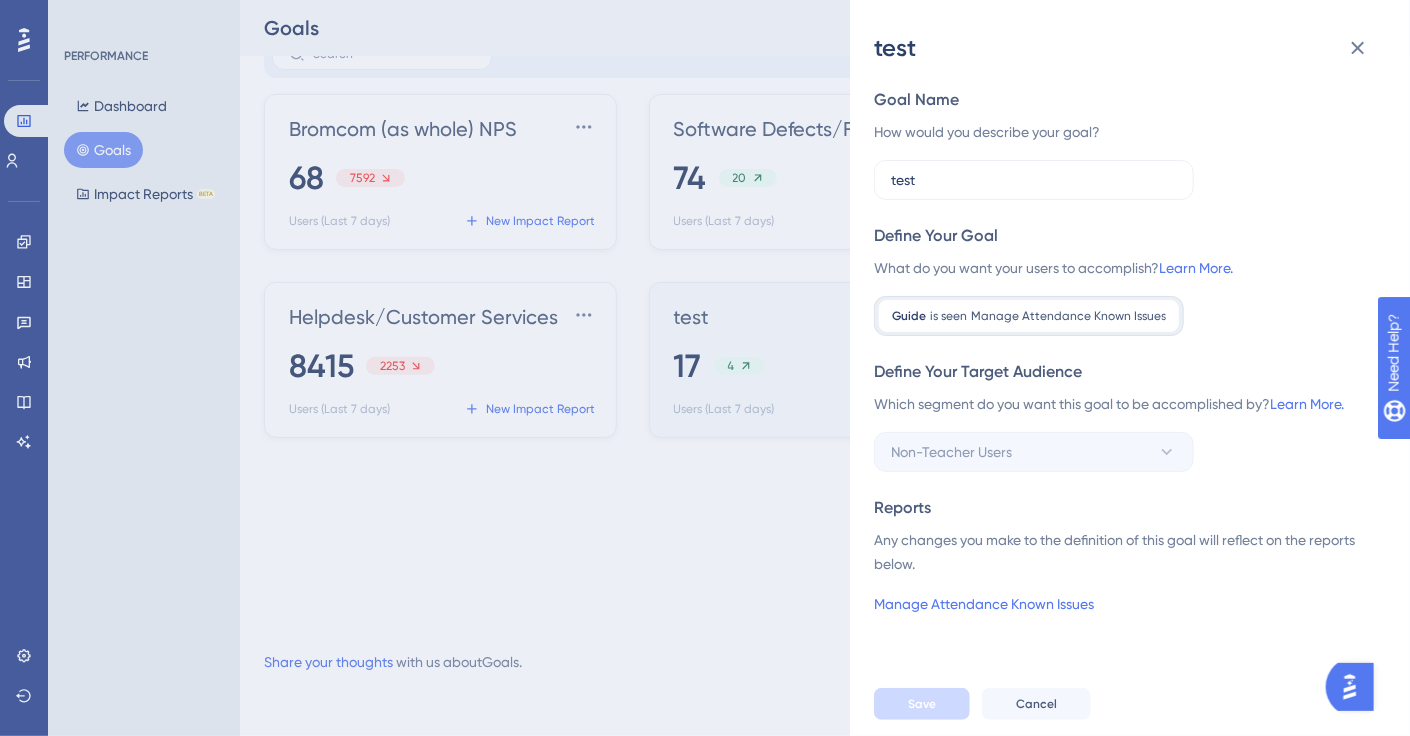 click on "Reports Any changes you make to the definition of this goal will reflect on the reports below. Manage Attendance Known Issues" at bounding box center [1122, 556] 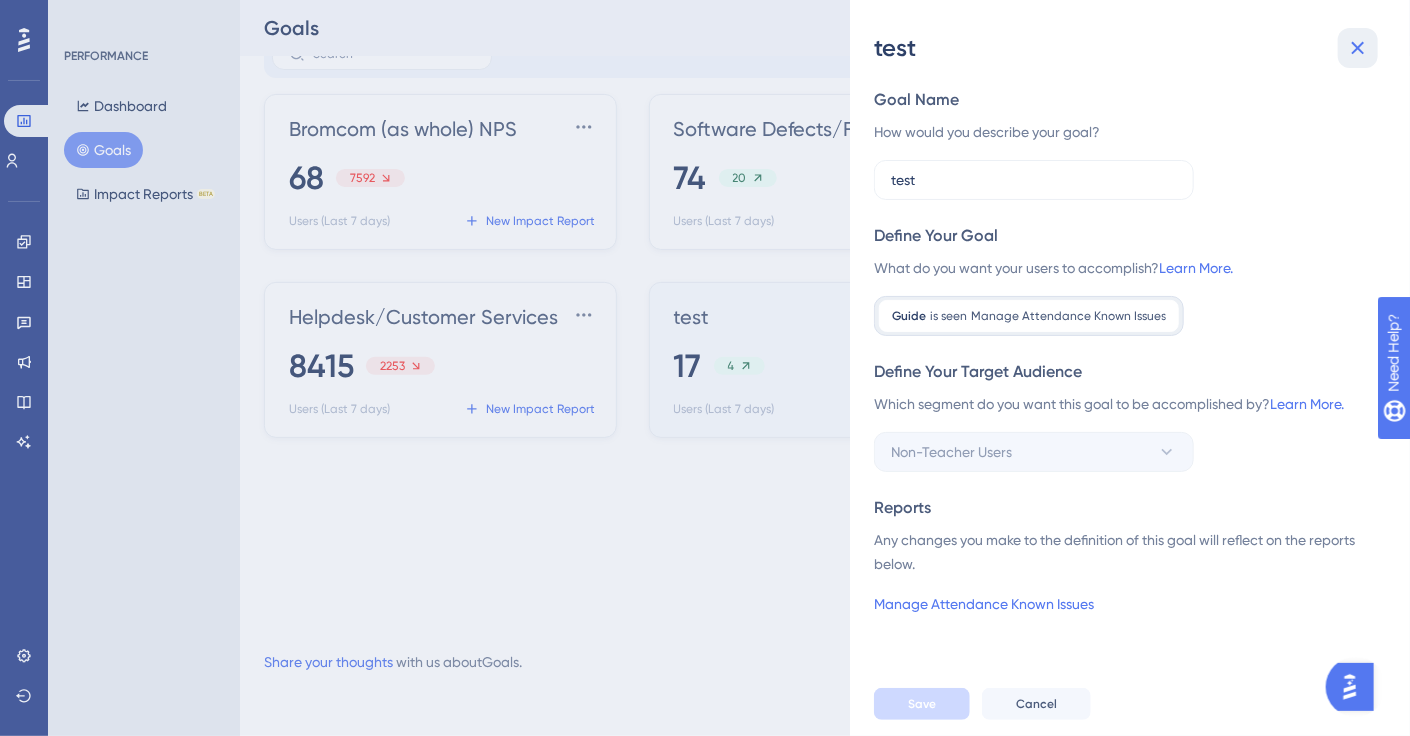 click at bounding box center (1358, 48) 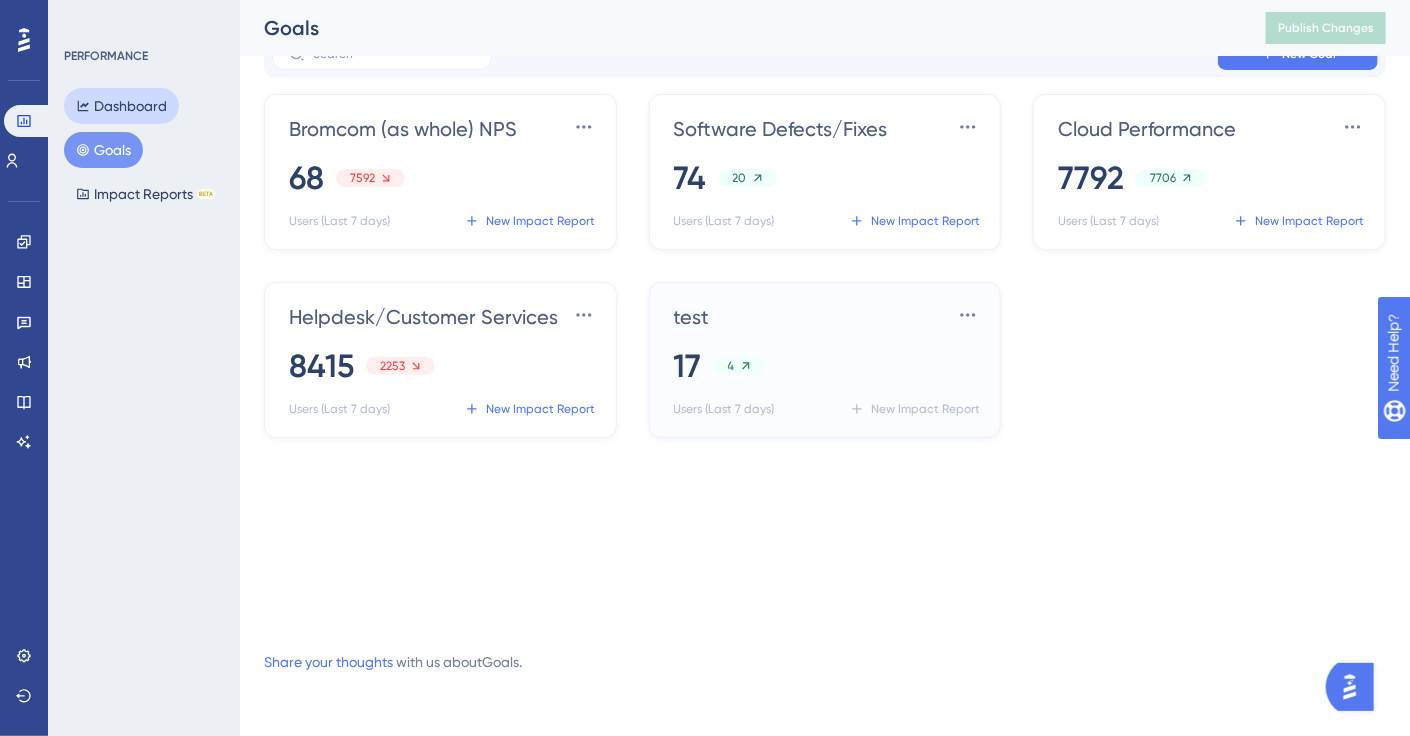 click on "Dashboard" at bounding box center [121, 106] 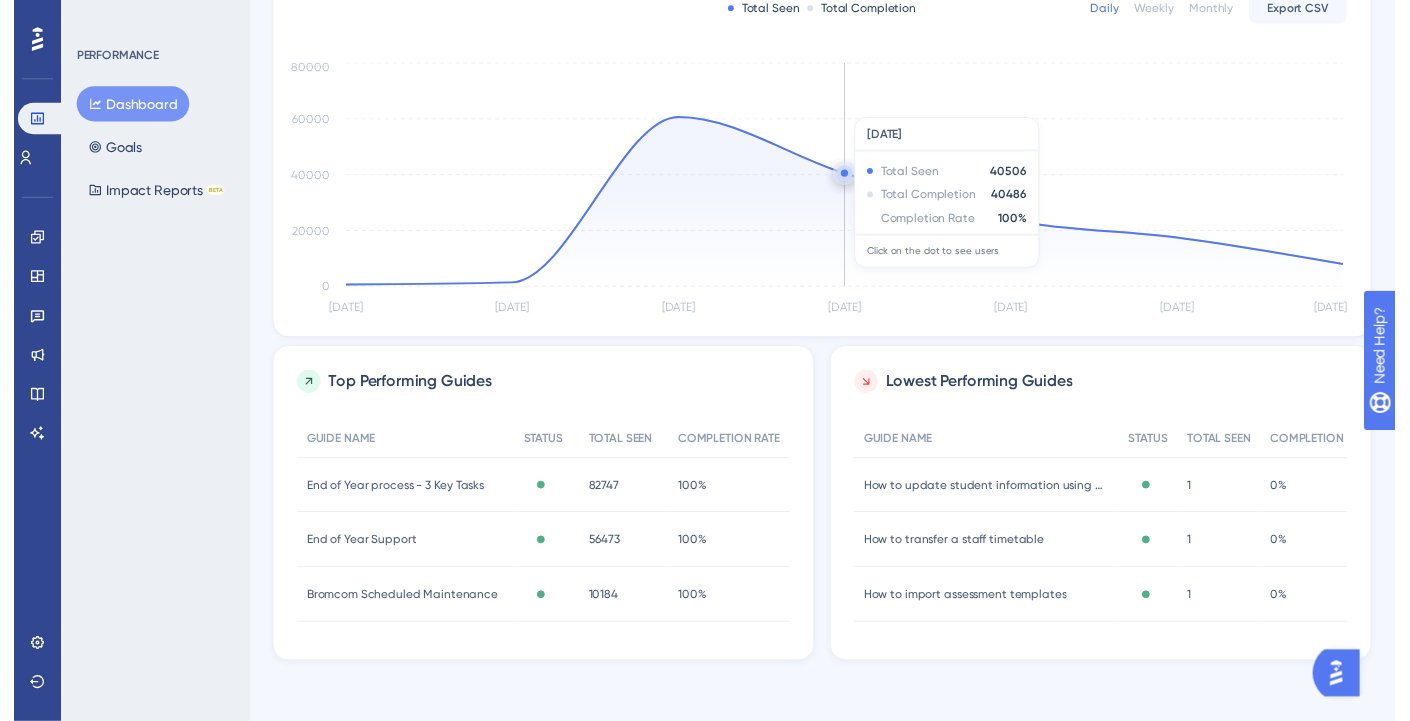 scroll, scrollTop: 0, scrollLeft: 0, axis: both 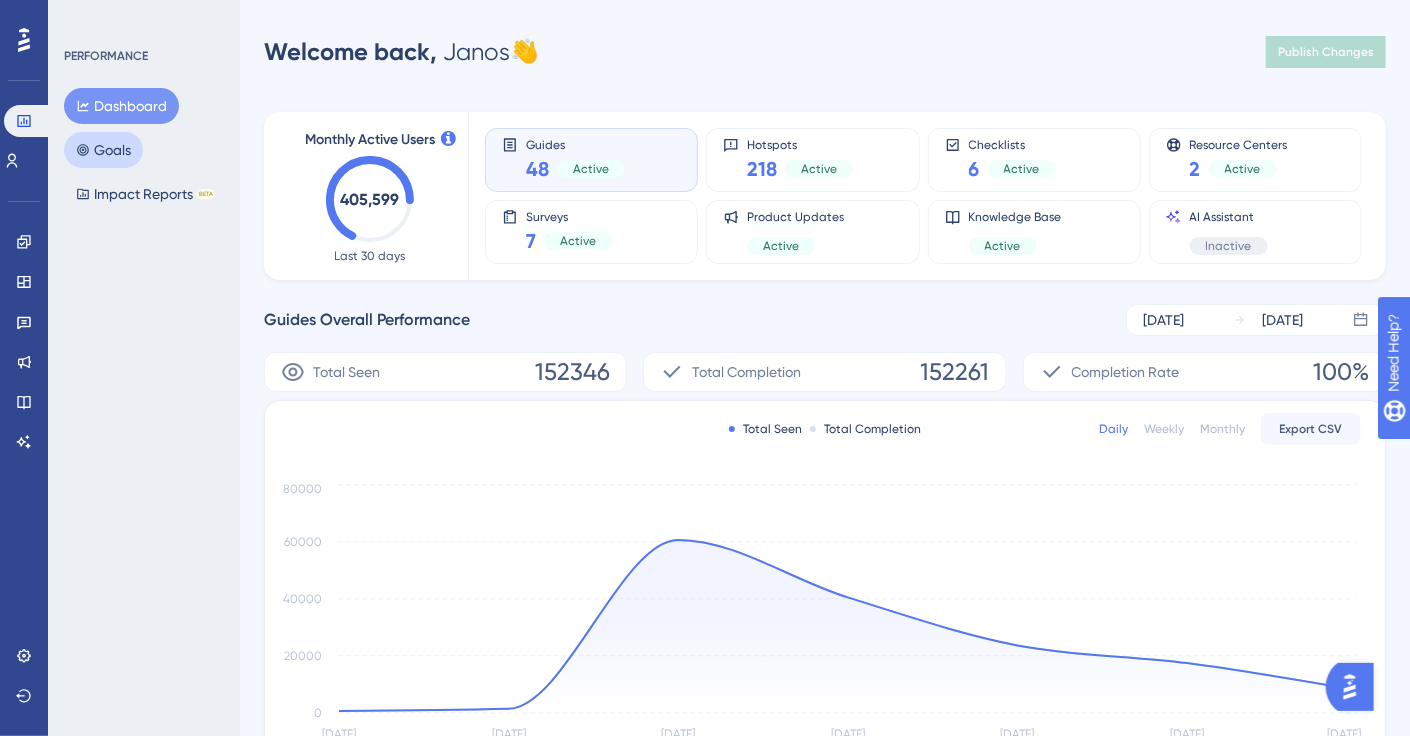 click on "Goals" at bounding box center [103, 150] 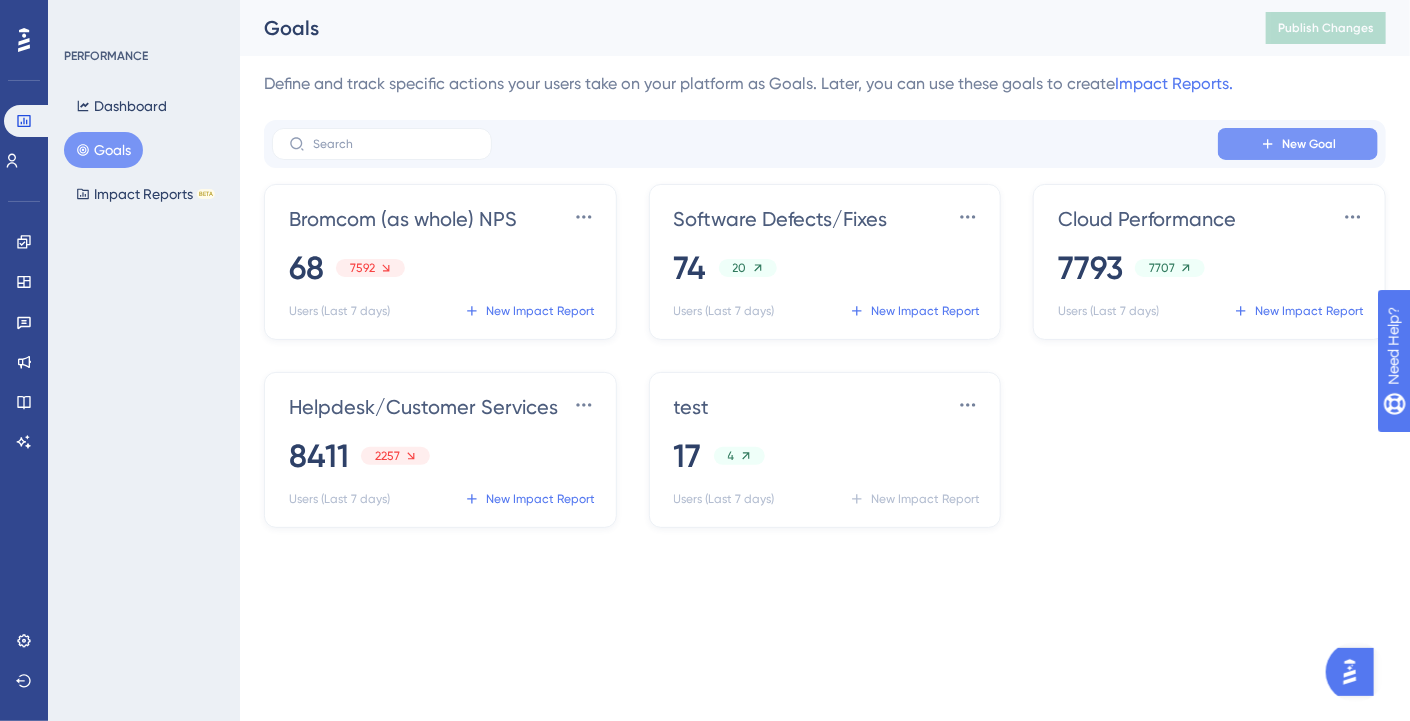 click on "New Goal" at bounding box center [1298, 144] 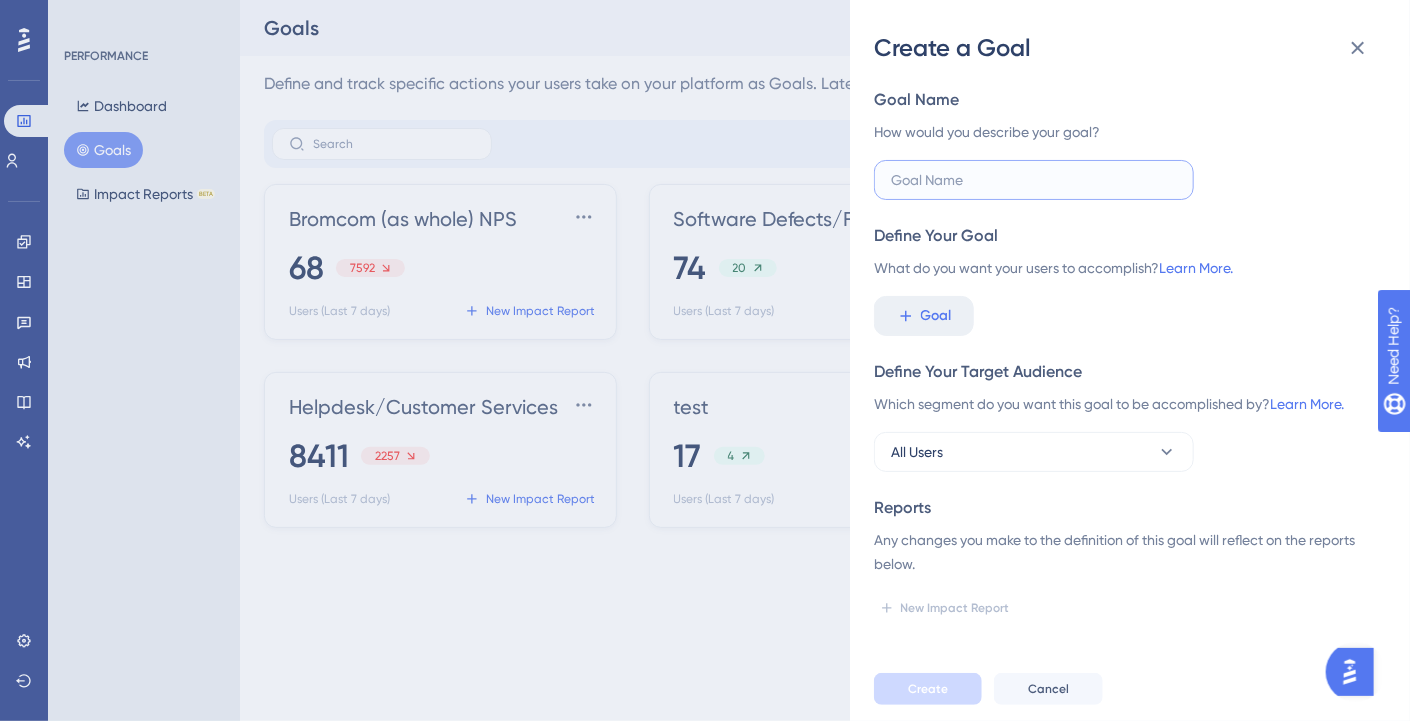 click at bounding box center (1034, 180) 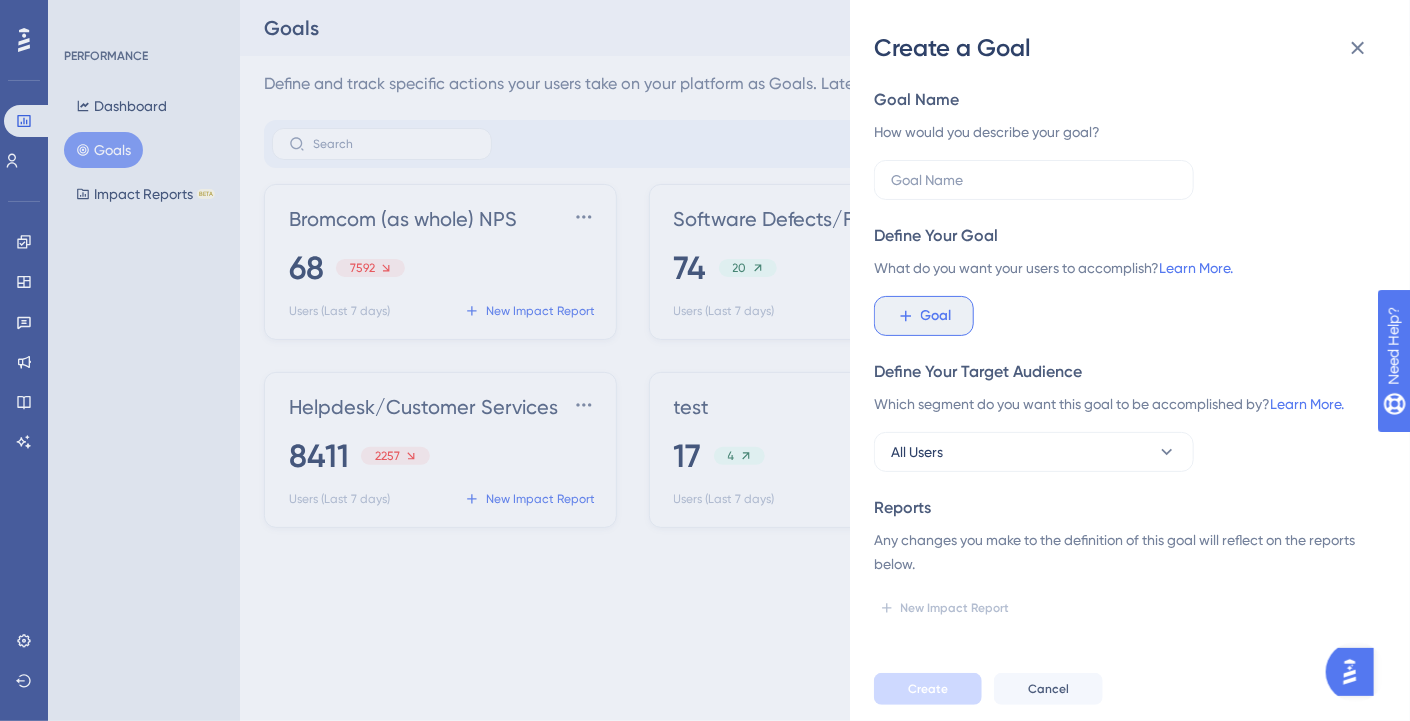 click on "Goal" at bounding box center [924, 316] 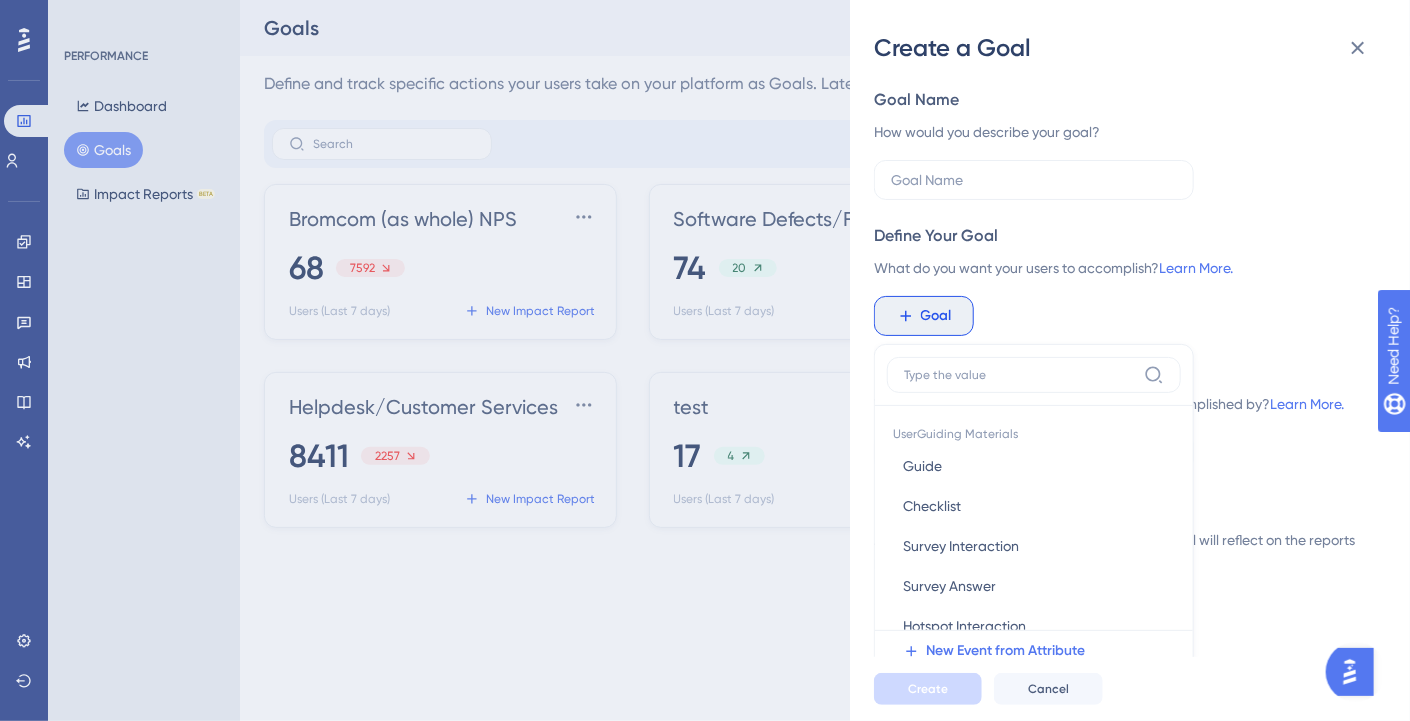 scroll, scrollTop: 140, scrollLeft: 0, axis: vertical 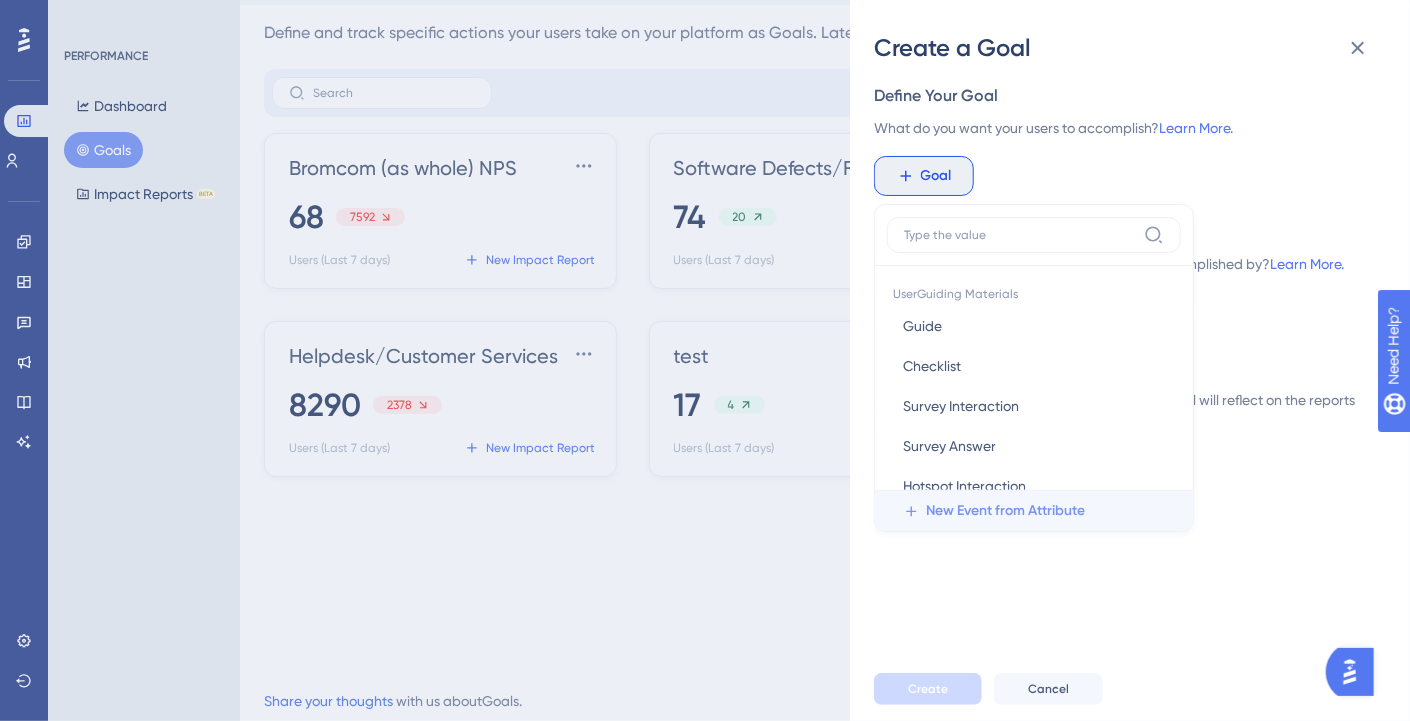 click on "New Event from Attribute" at bounding box center [1005, 511] 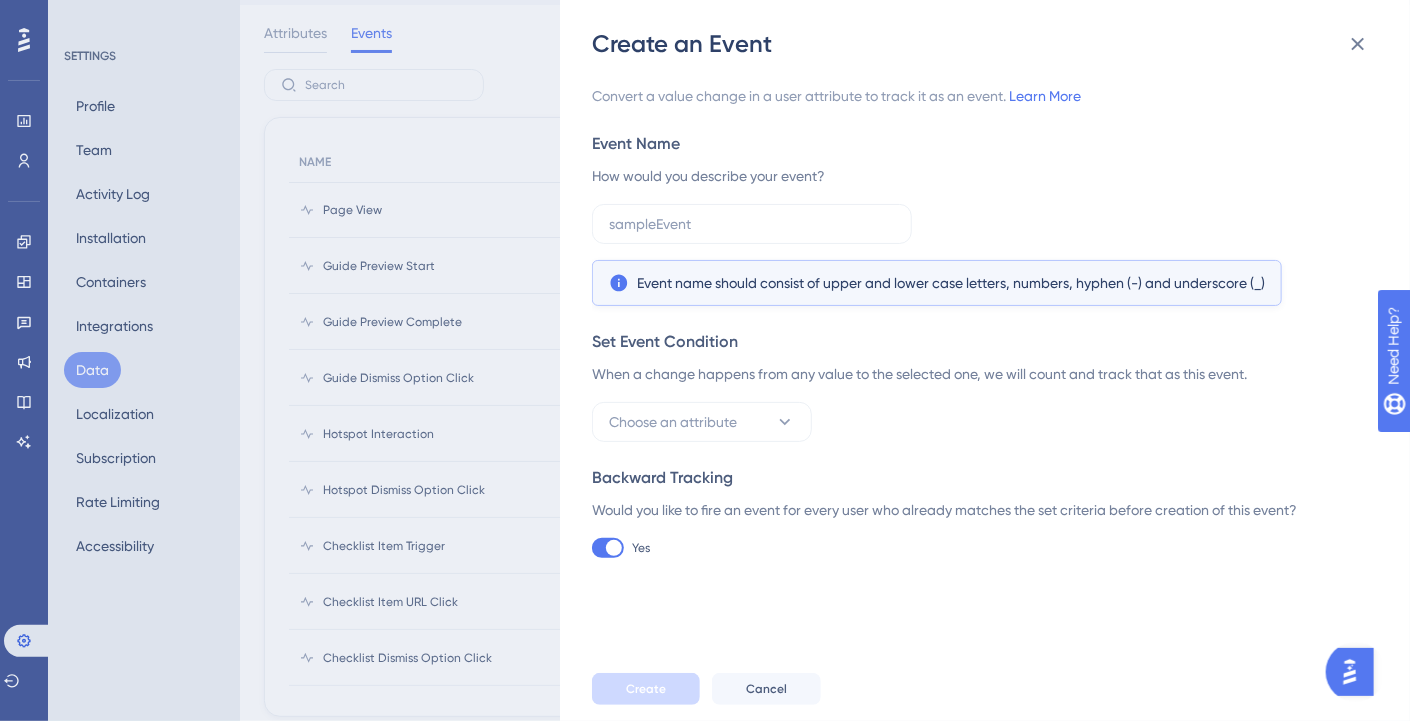 scroll, scrollTop: 0, scrollLeft: 0, axis: both 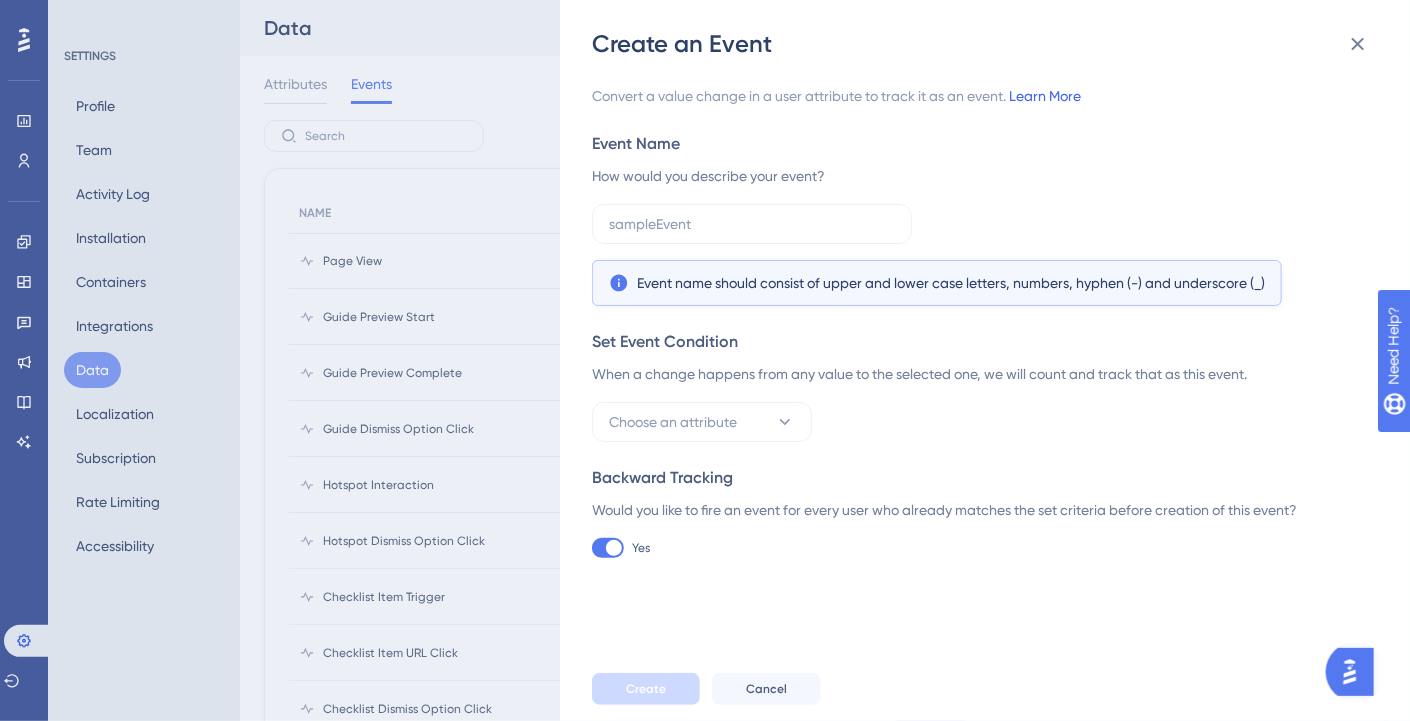 click on "Learn More" at bounding box center [1045, 96] 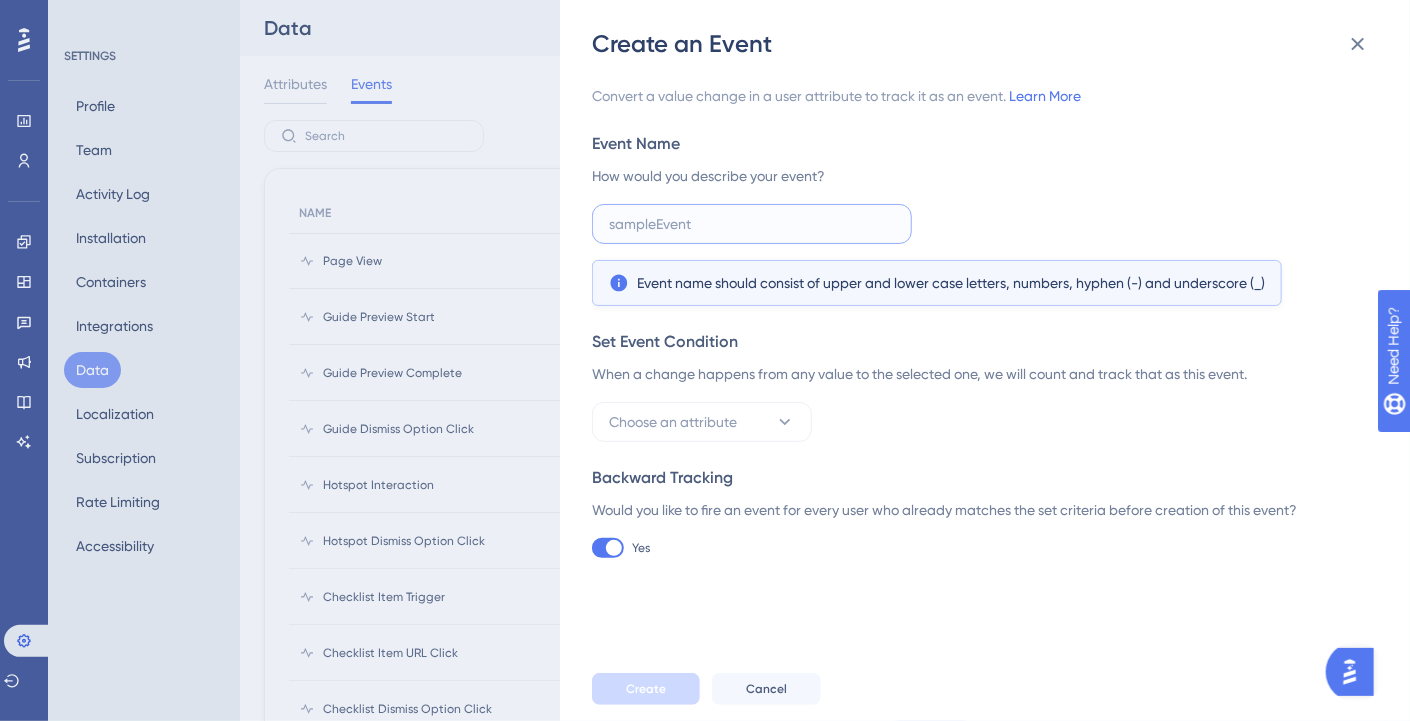 click at bounding box center (752, 224) 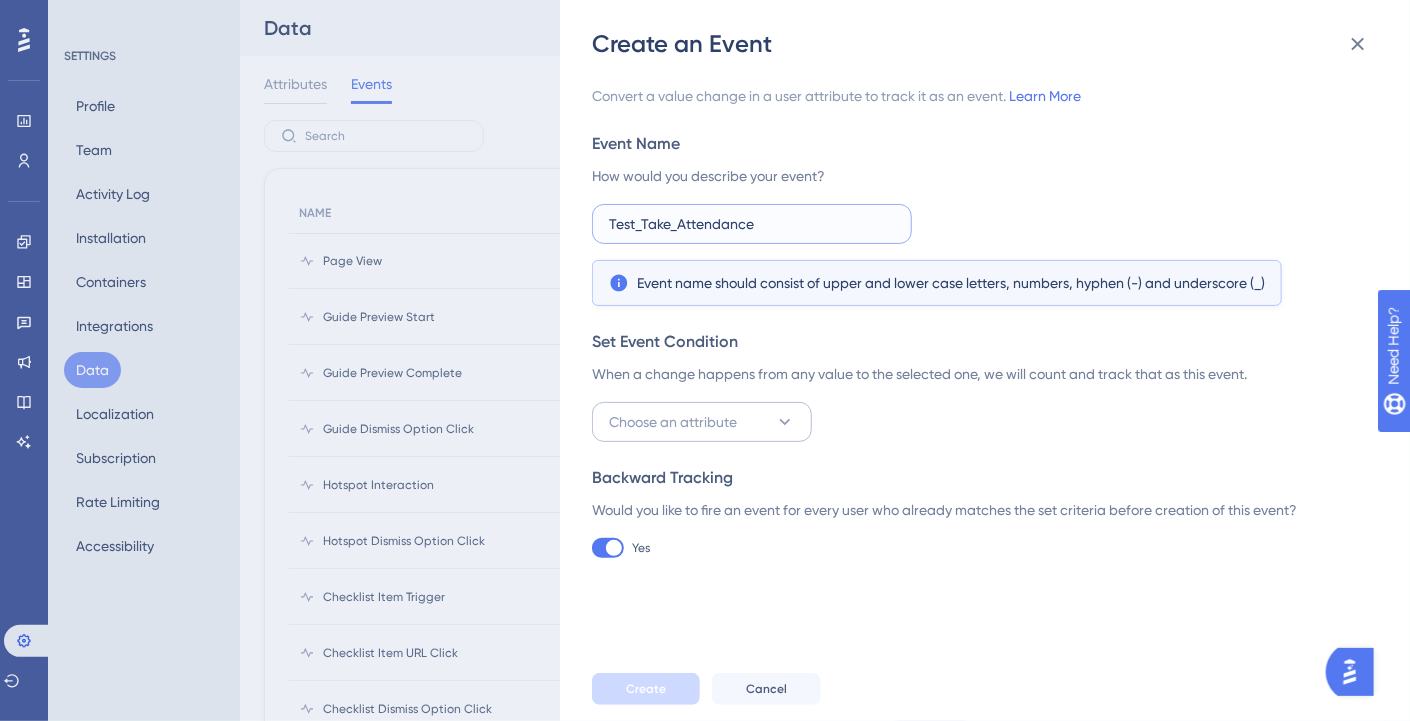 type on "Test_Take_Attendance" 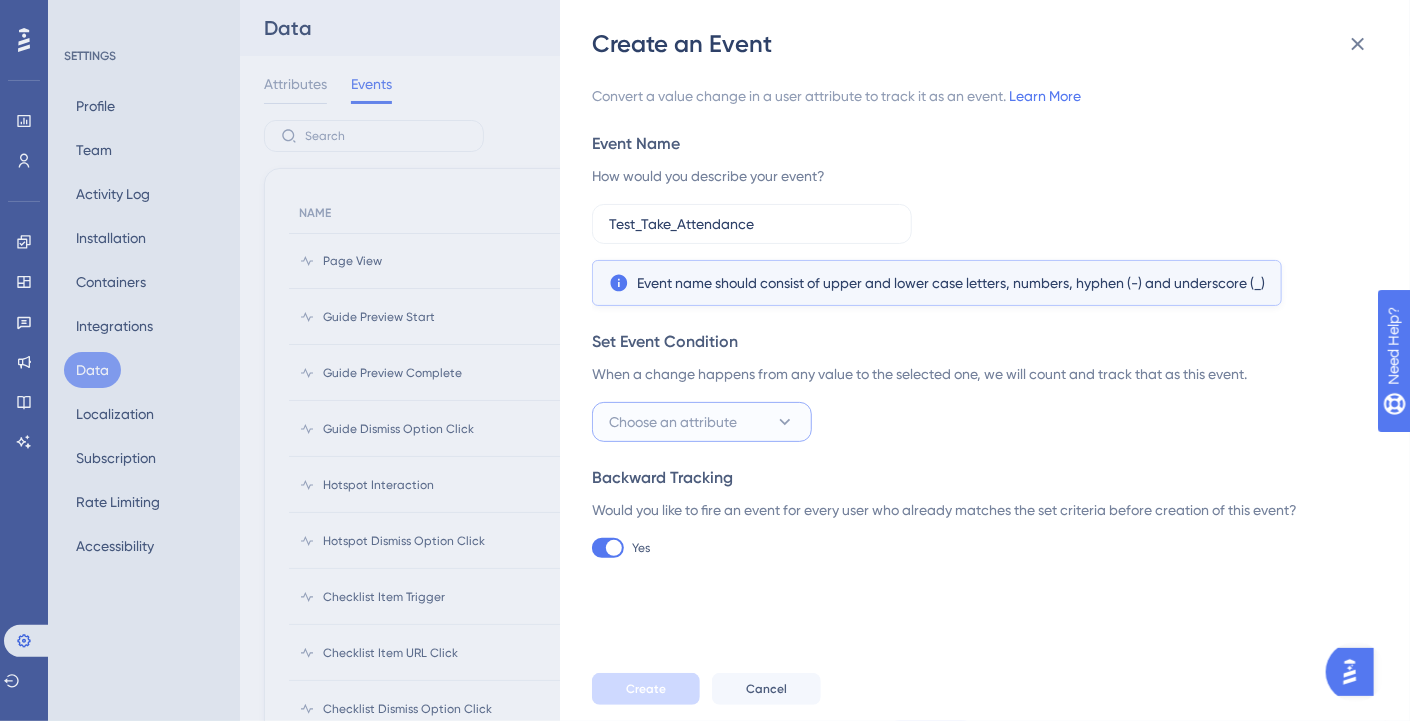 click on "Choose an attribute" at bounding box center [702, 422] 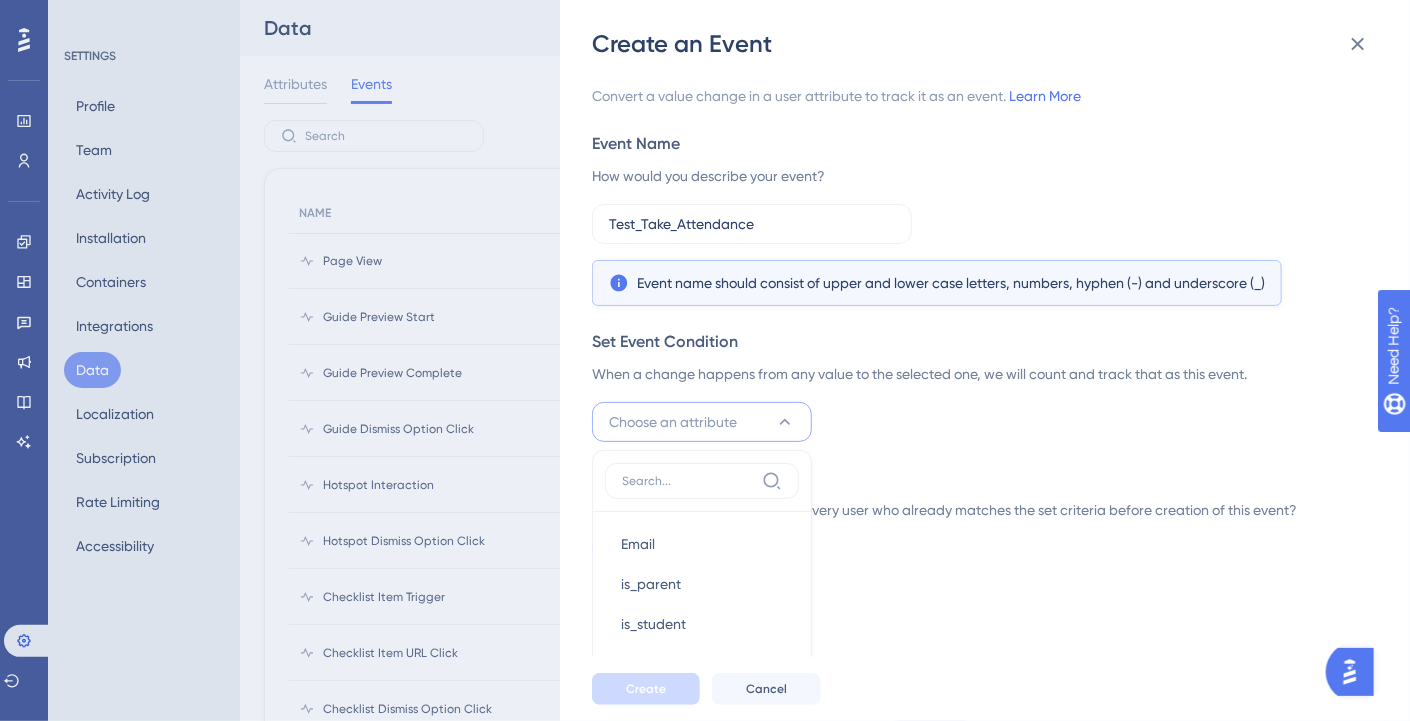 scroll, scrollTop: 244, scrollLeft: 0, axis: vertical 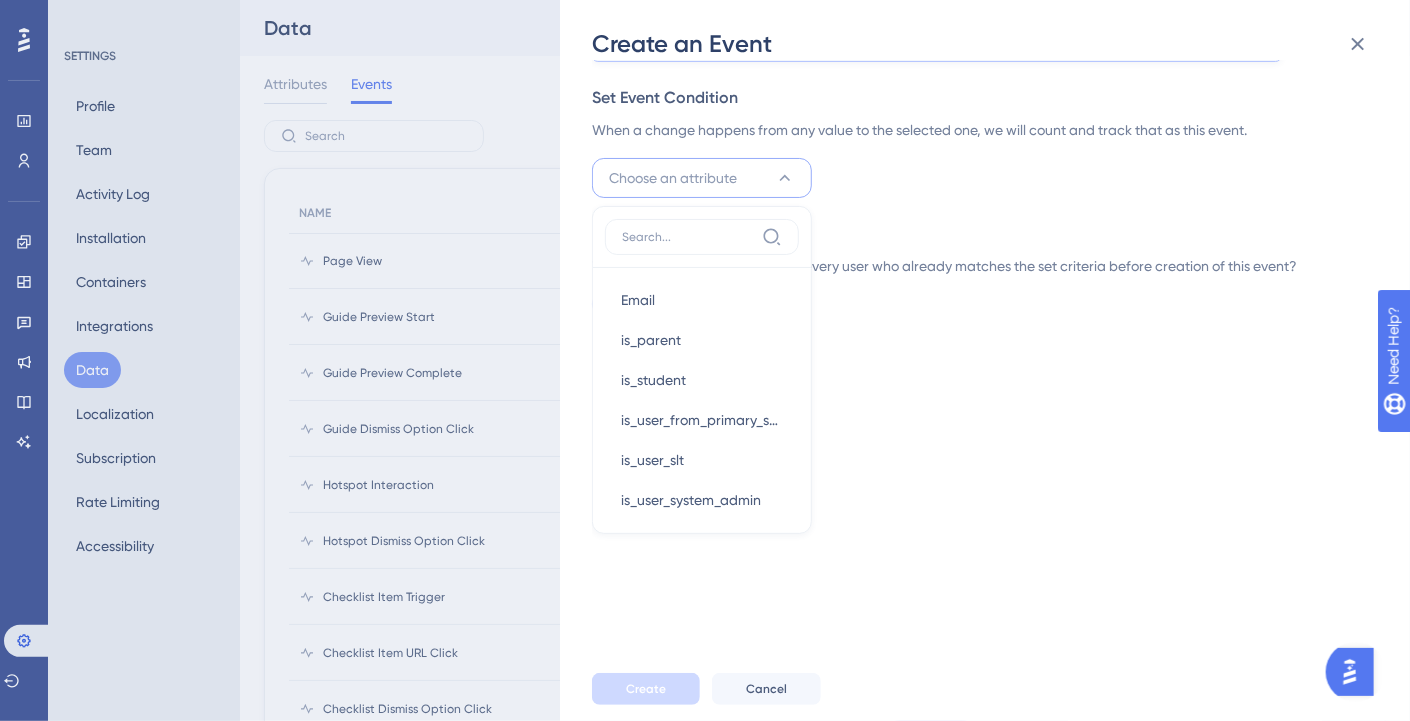 click on "Convert a value change in a user attribute to track it as an event.   Learn More Event Name How would you describe your event? Test_Take_Attendance Event name should consist of upper and lower case
letters, numbers, hyphen (-) and underscore (_) Set Event Condition When a change happens from any value to the selected one, we will count and track that as this event. Choose an attribute Email Email is_parent is_parent is_student is_student is_user_from_primary_school is_user_from_primary_school is_user_slt is_user_slt is_user_system_admin is_user_system_admin is_user_teacher is_user_teacher is_Vision is_Vision Name Name school_id school_id school_name school_name uk_country uk_country user_security_roles user_security_roles Backward Tracking Would you like to fire an event for every user who already matches the set criteria before creation of this event? Yes" at bounding box center [979, 77] 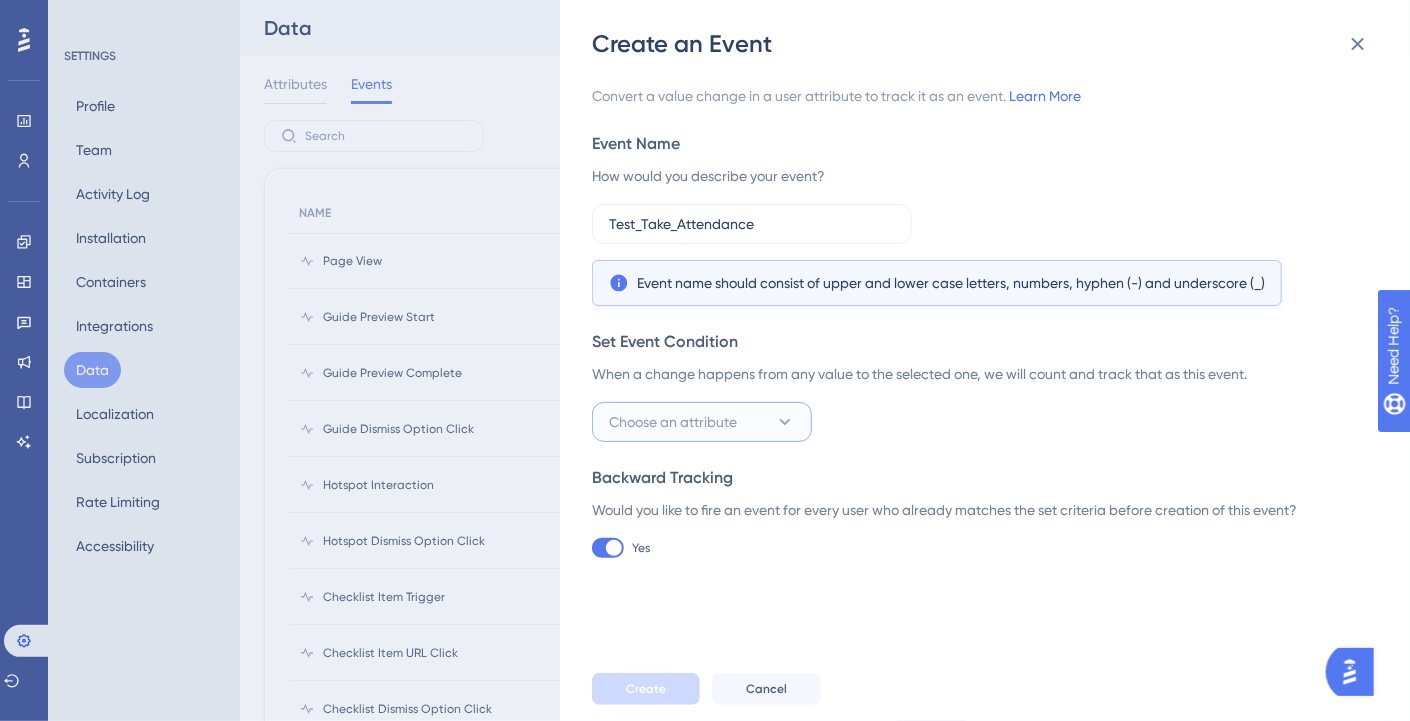 click on "Choose an attribute" at bounding box center [702, 422] 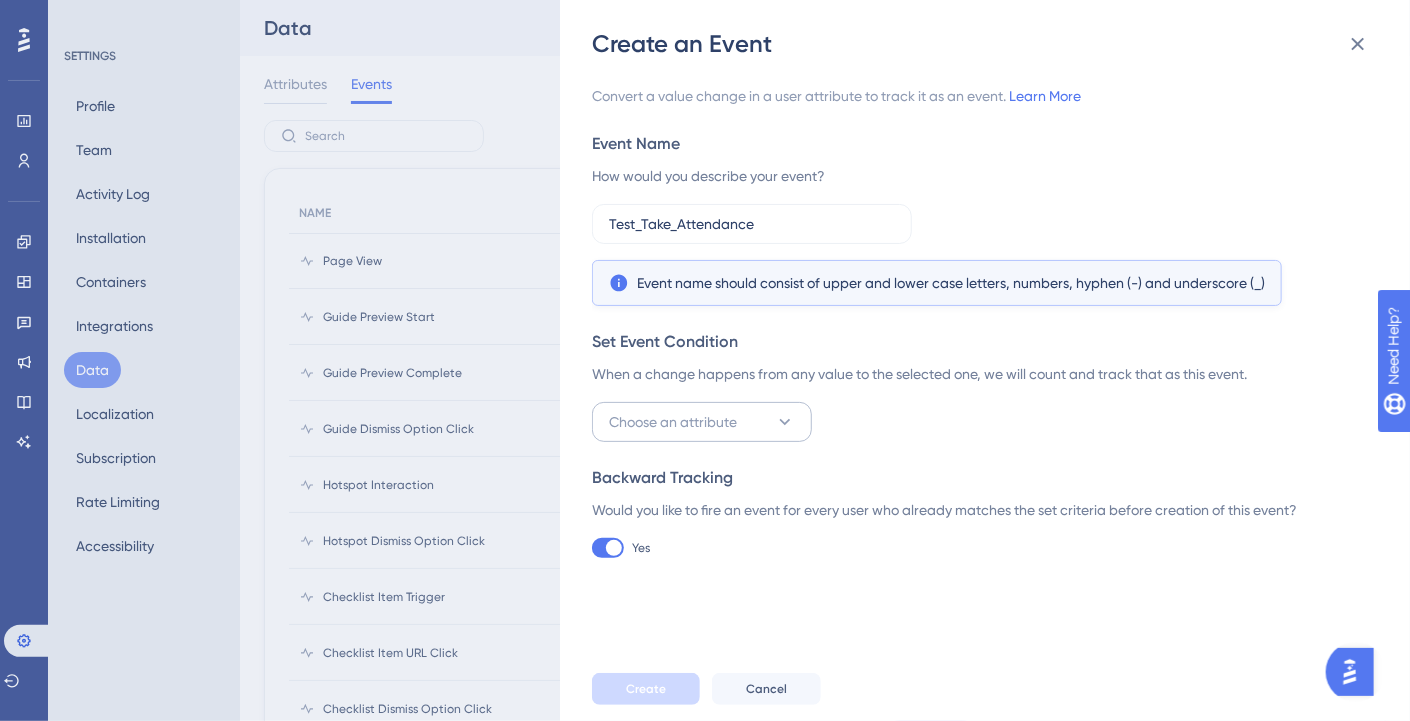 scroll, scrollTop: 244, scrollLeft: 0, axis: vertical 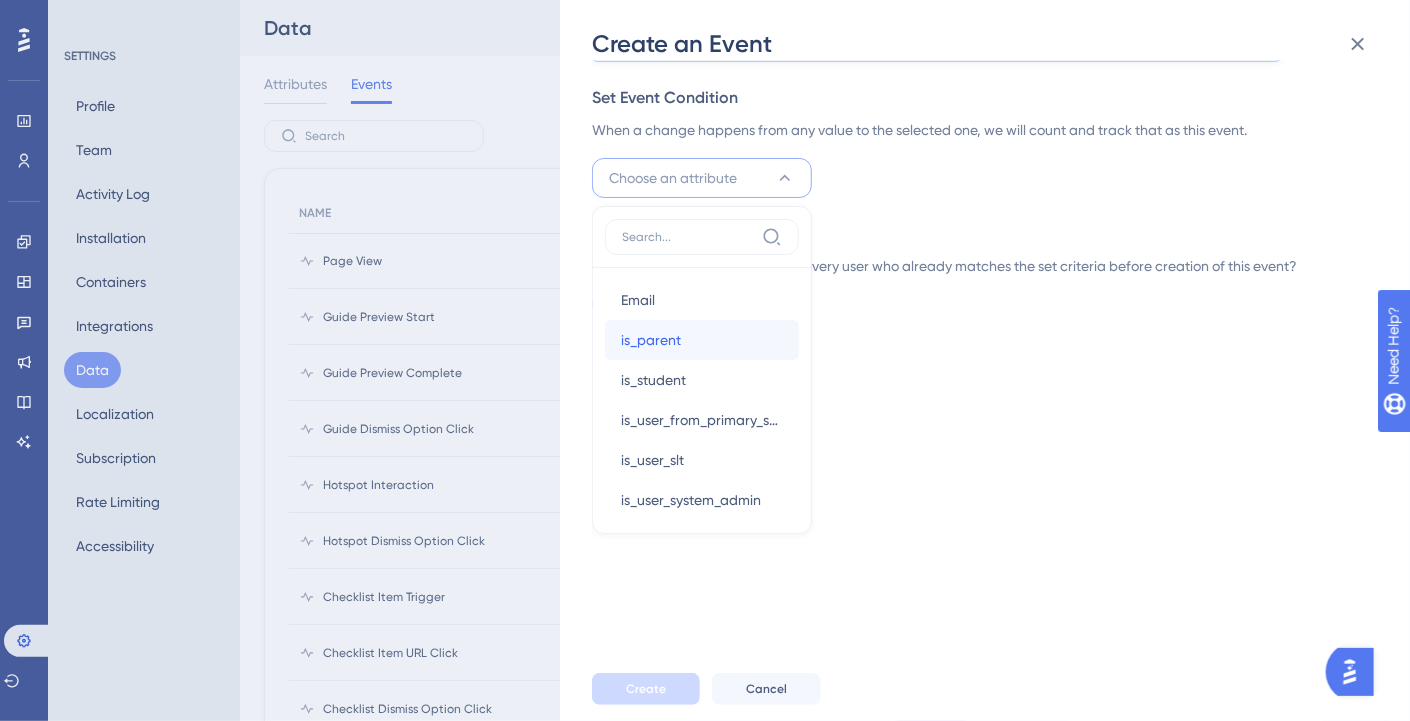click on "is_parent is_parent" at bounding box center [702, 340] 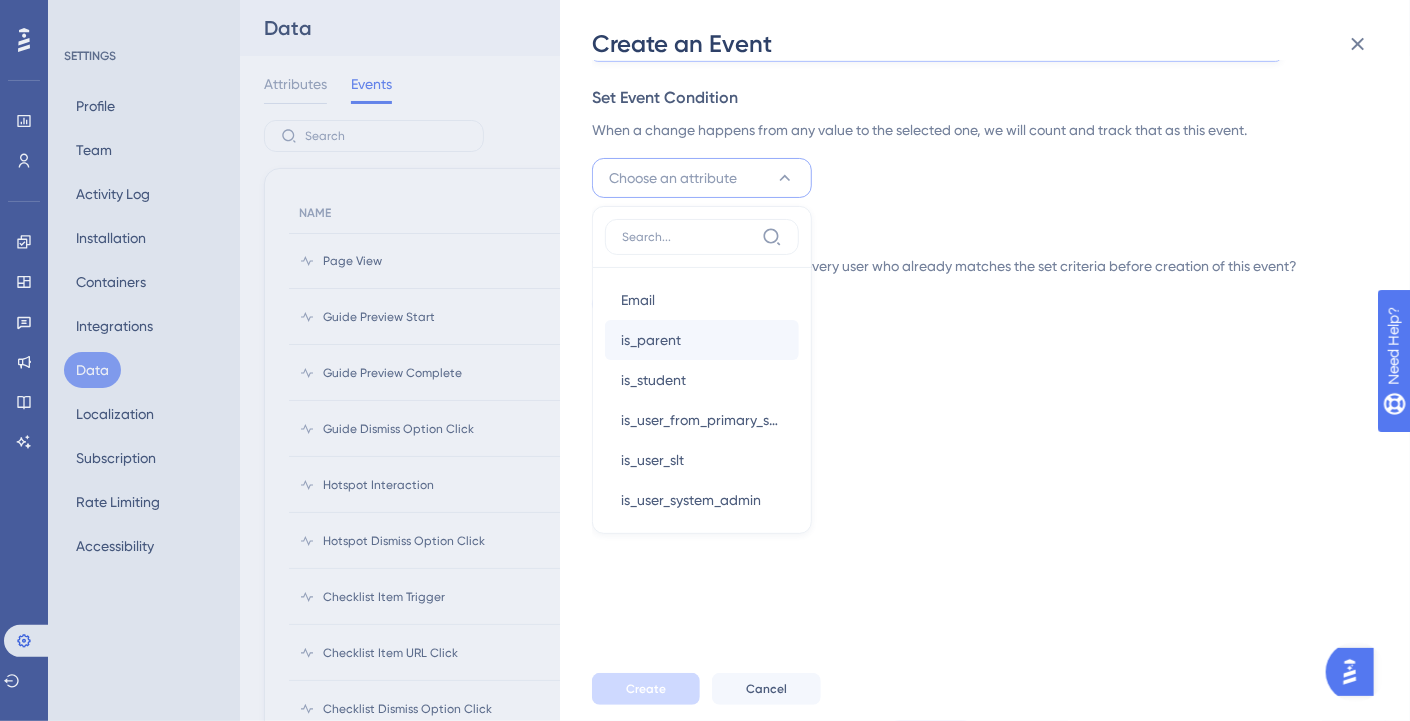 scroll, scrollTop: 0, scrollLeft: 0, axis: both 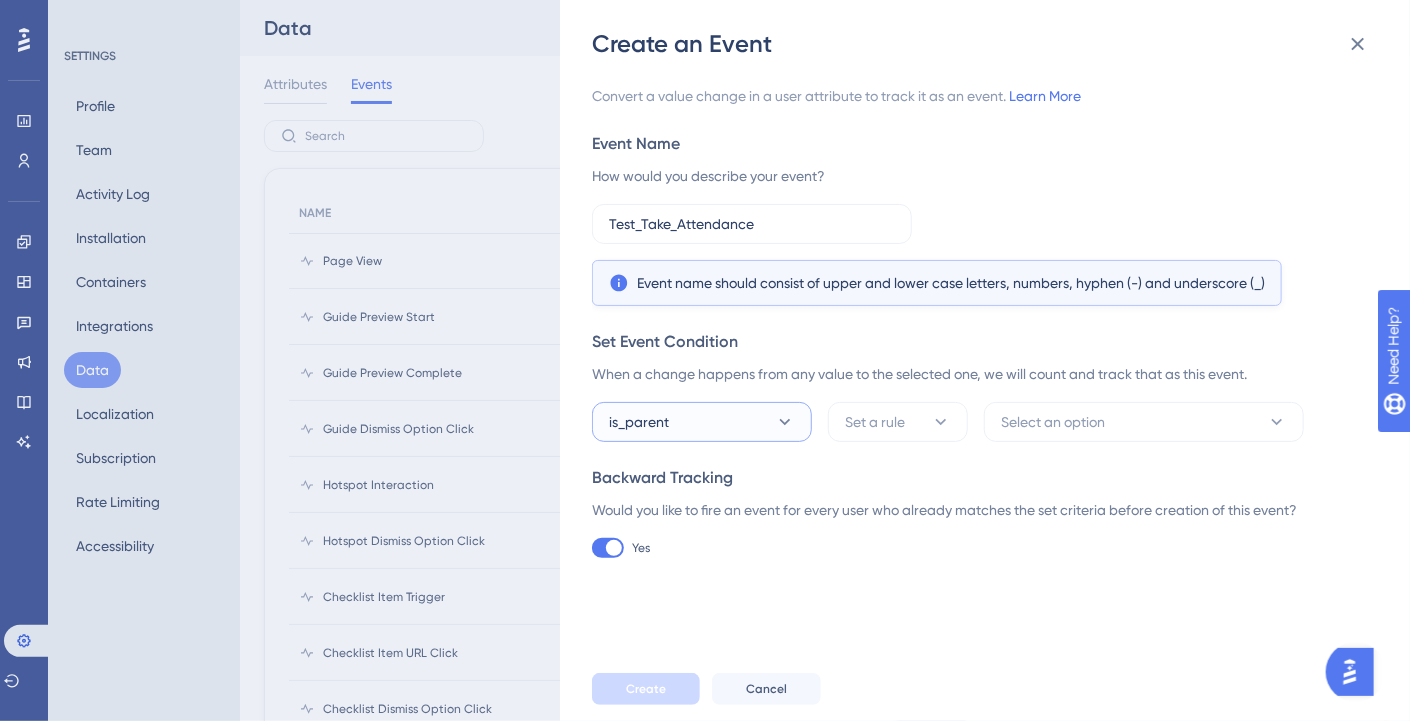 click on "is_parent" at bounding box center [702, 422] 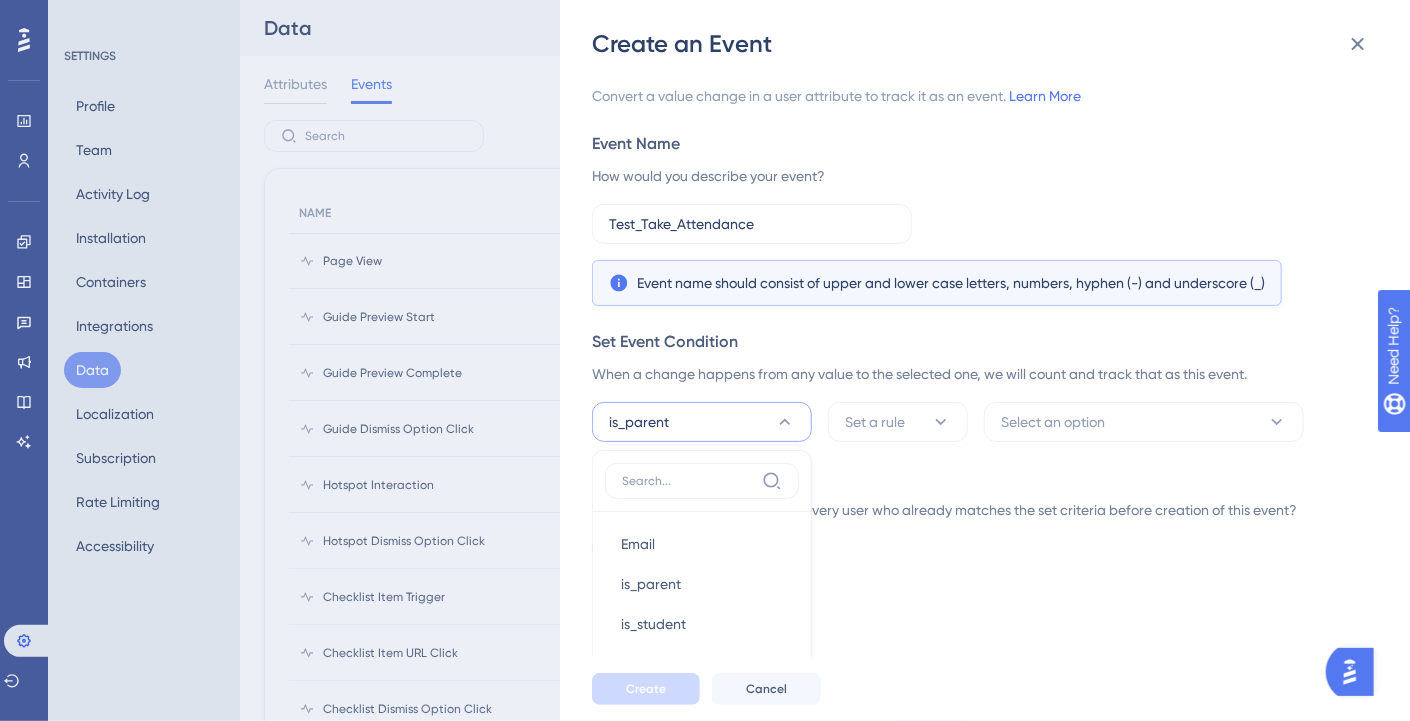scroll, scrollTop: 248, scrollLeft: 0, axis: vertical 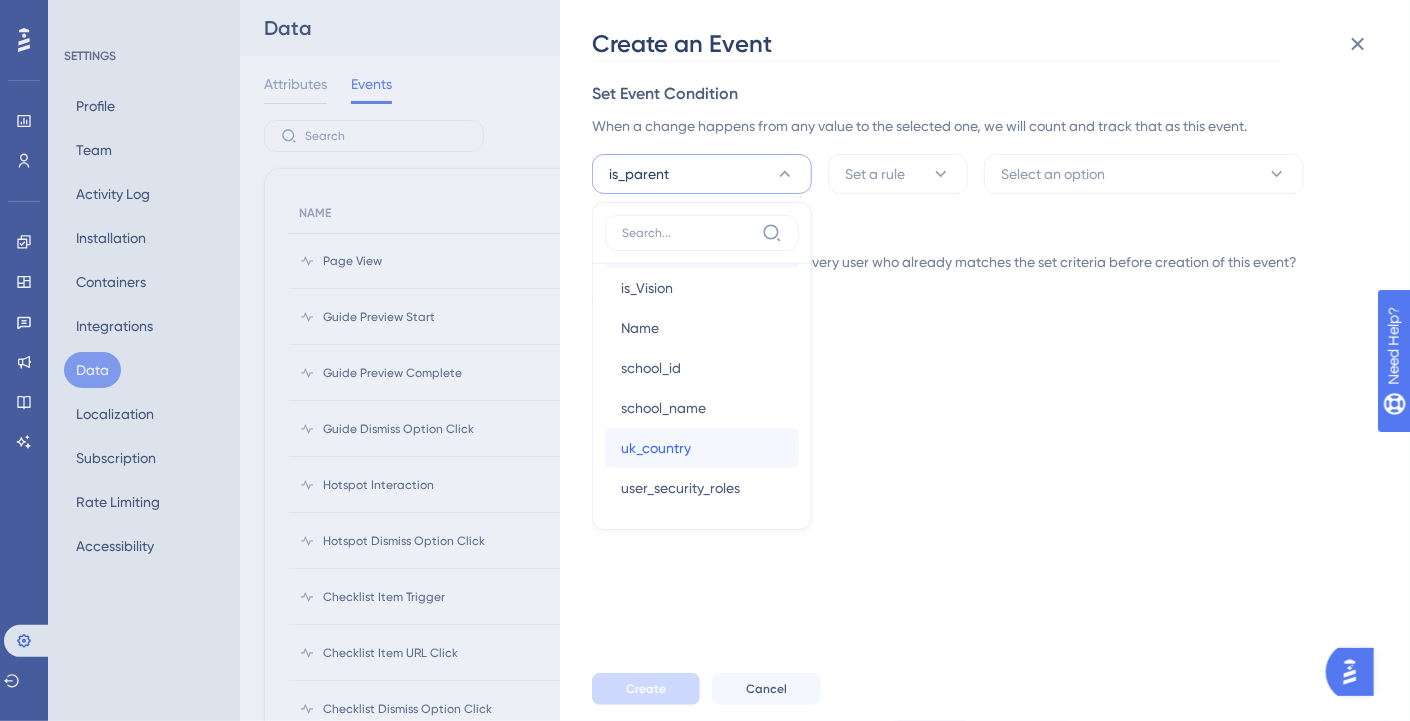 click on "uk_country [GEOGRAPHIC_DATA]" at bounding box center (702, 448) 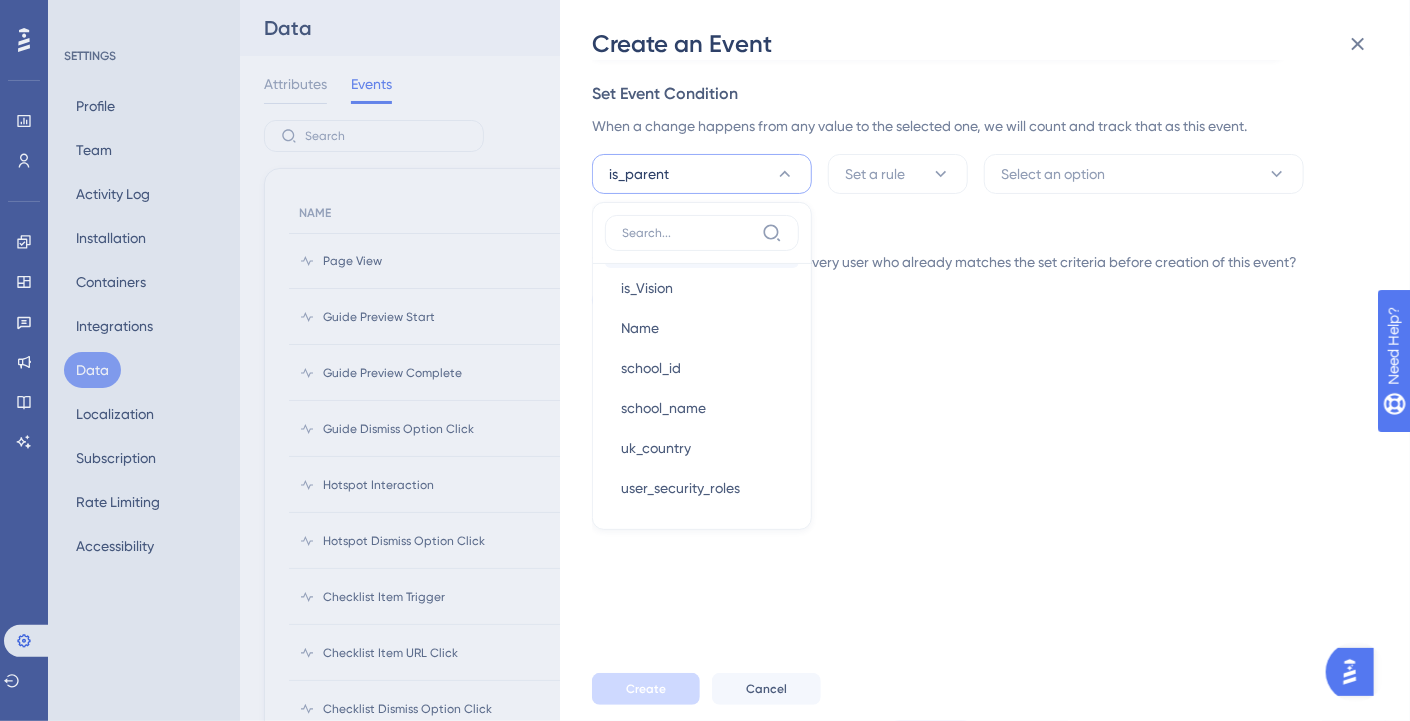 scroll, scrollTop: 0, scrollLeft: 0, axis: both 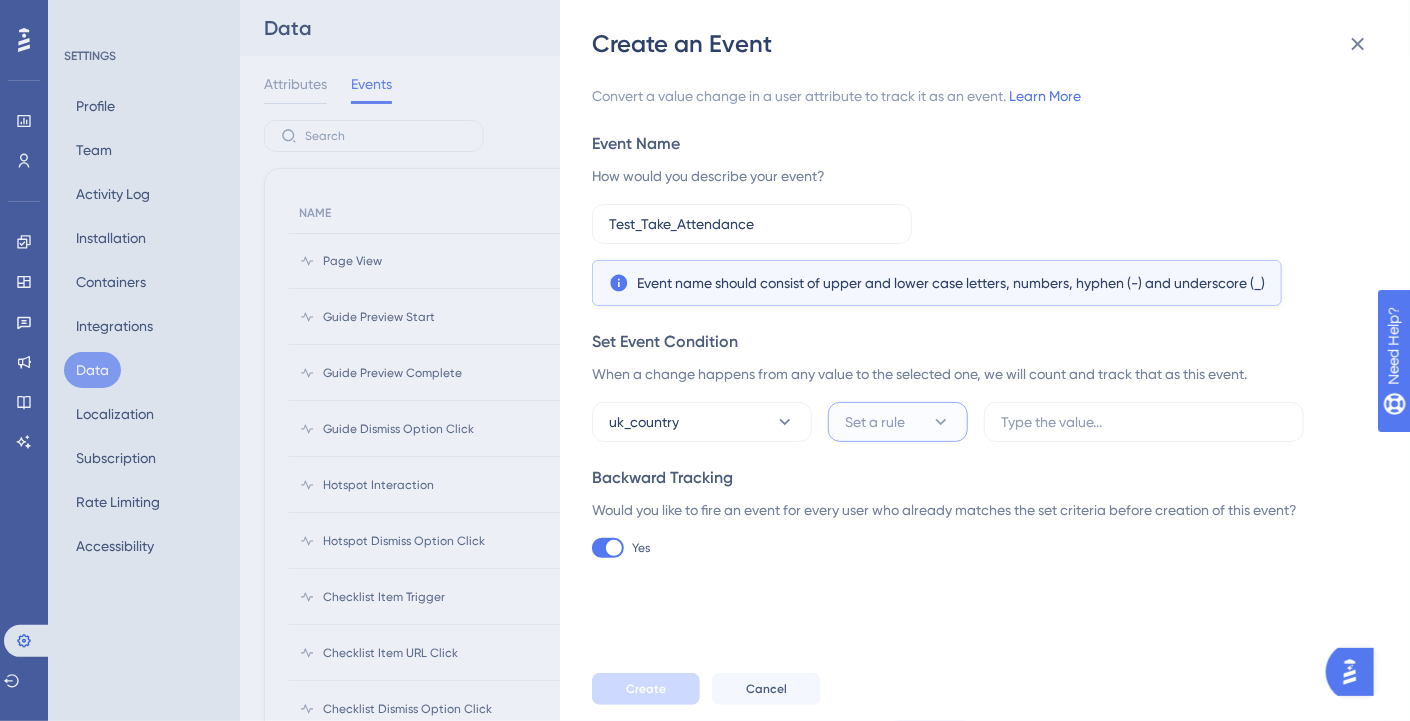 click on "Set a rule" at bounding box center (875, 422) 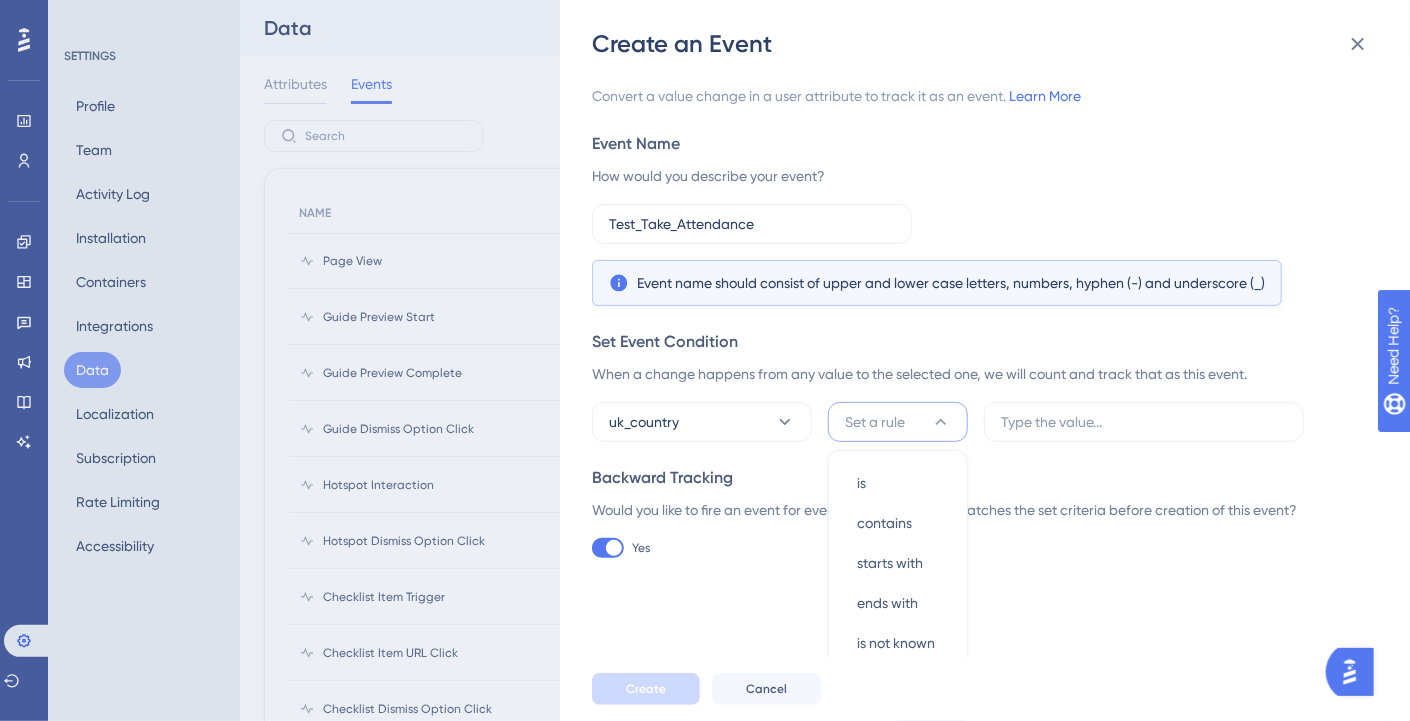 scroll, scrollTop: 43, scrollLeft: 0, axis: vertical 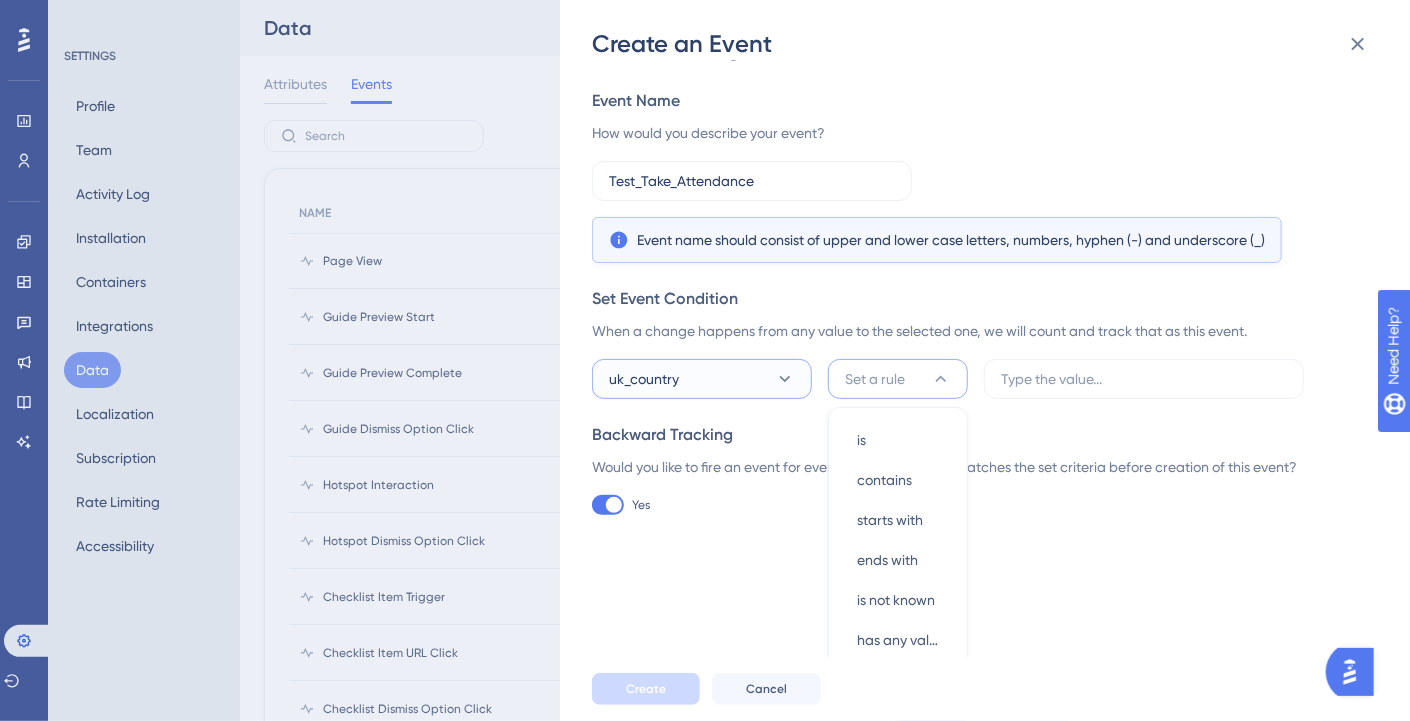 click on "uk_country" at bounding box center (644, 379) 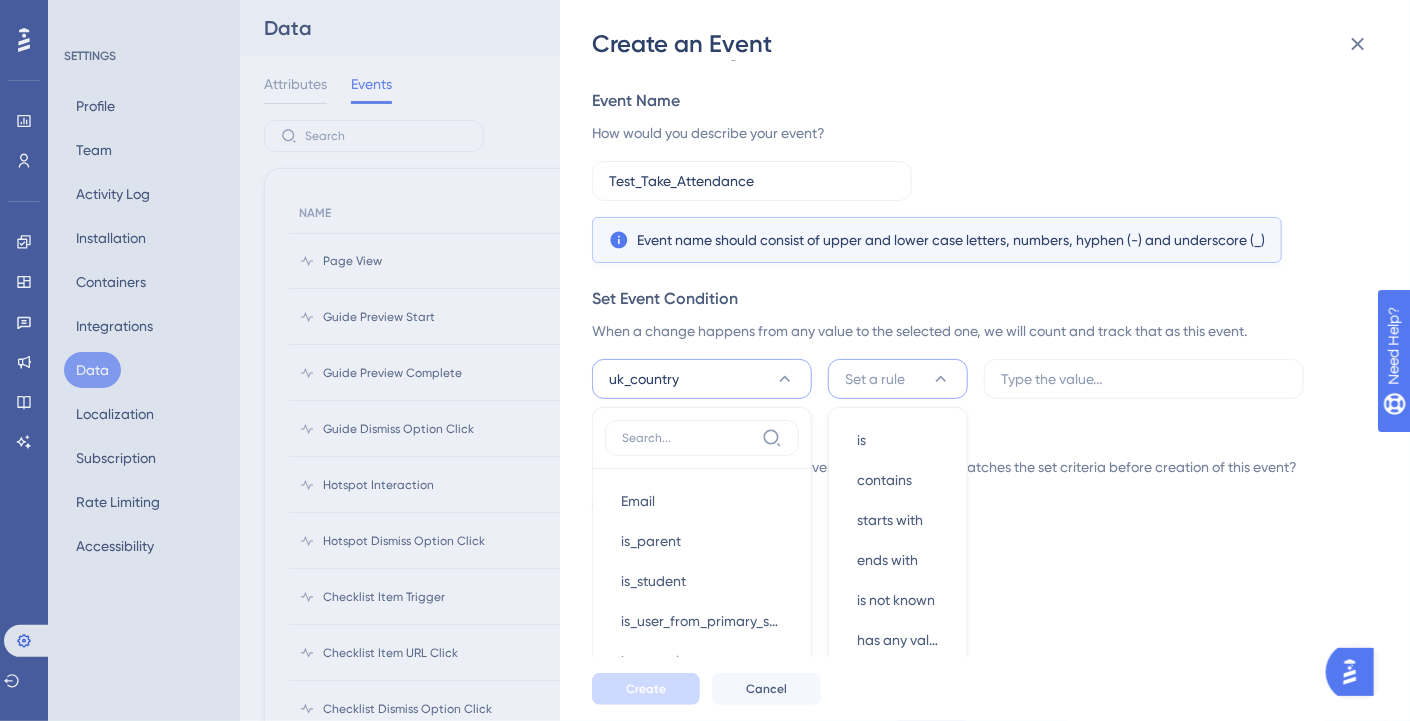 scroll, scrollTop: 248, scrollLeft: 0, axis: vertical 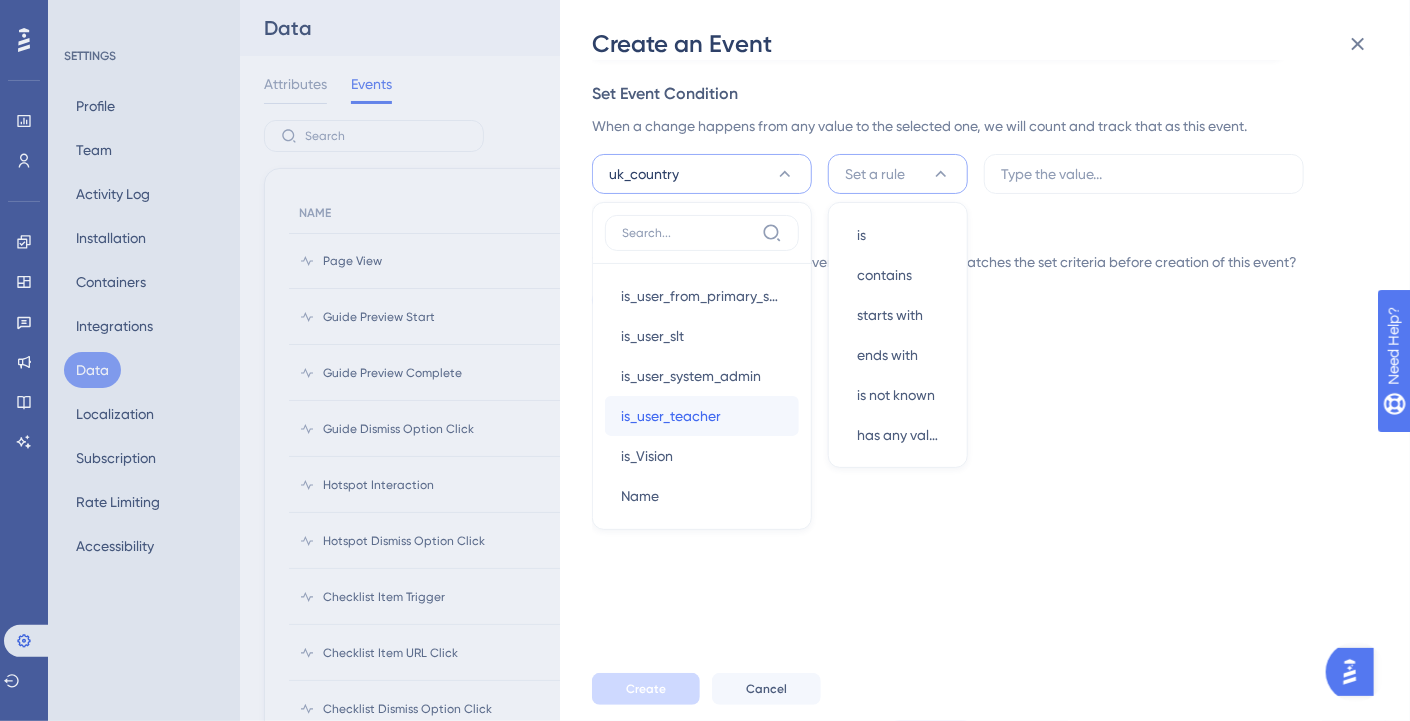 click on "is_user_teacher" at bounding box center [671, 416] 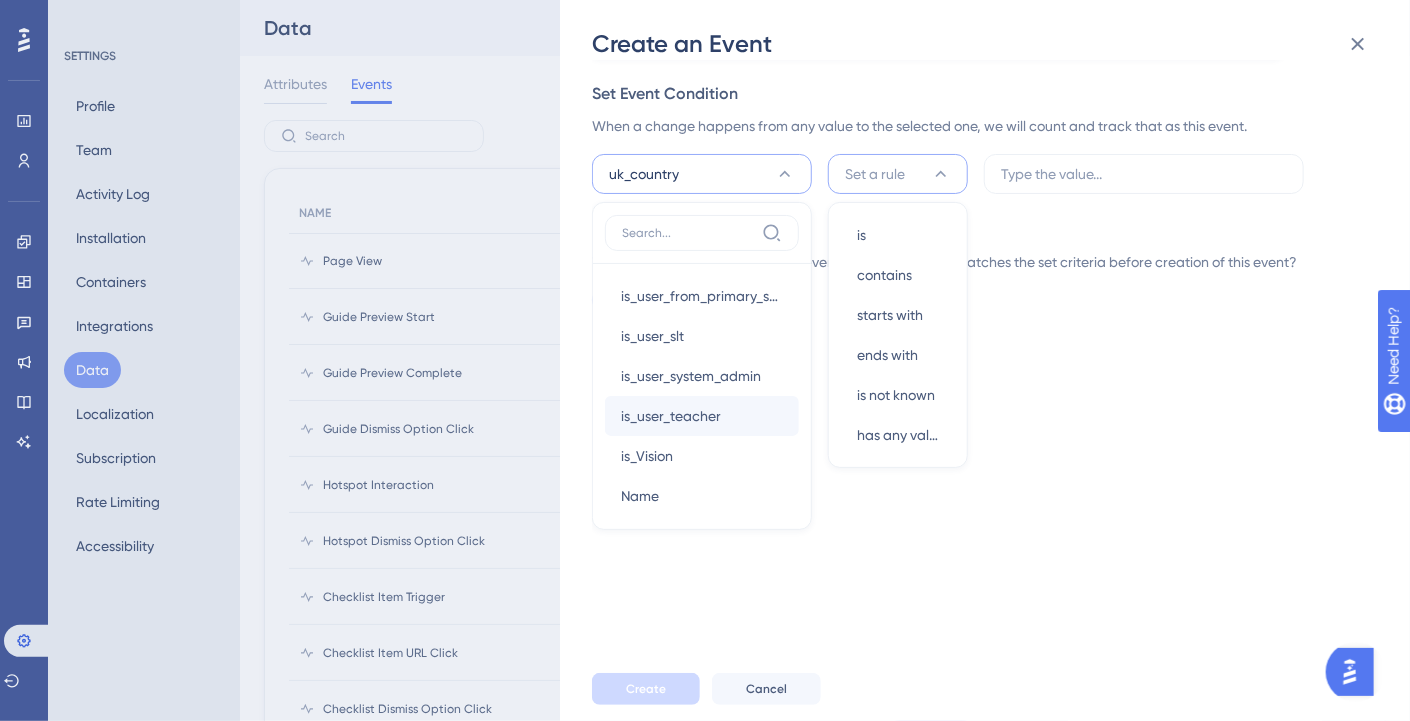 scroll, scrollTop: 11, scrollLeft: 0, axis: vertical 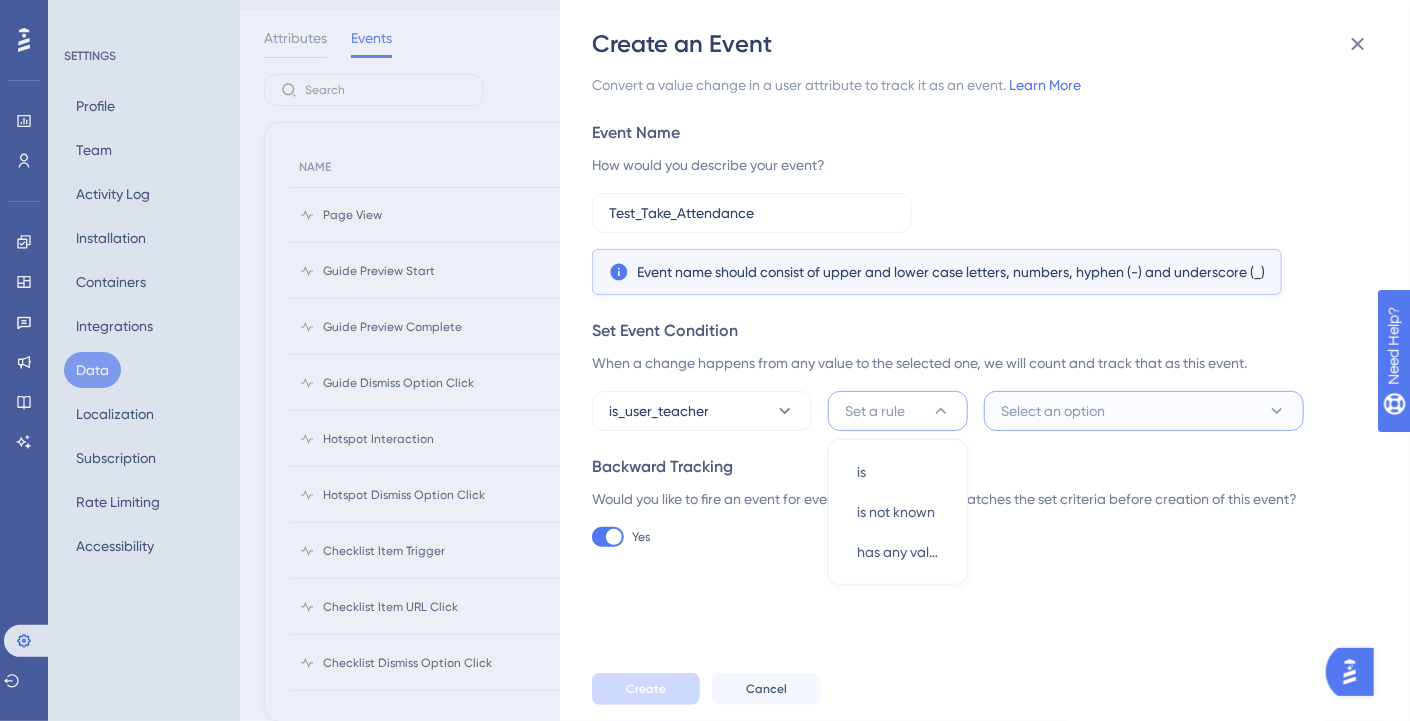 click on "Select an option" at bounding box center (1053, 411) 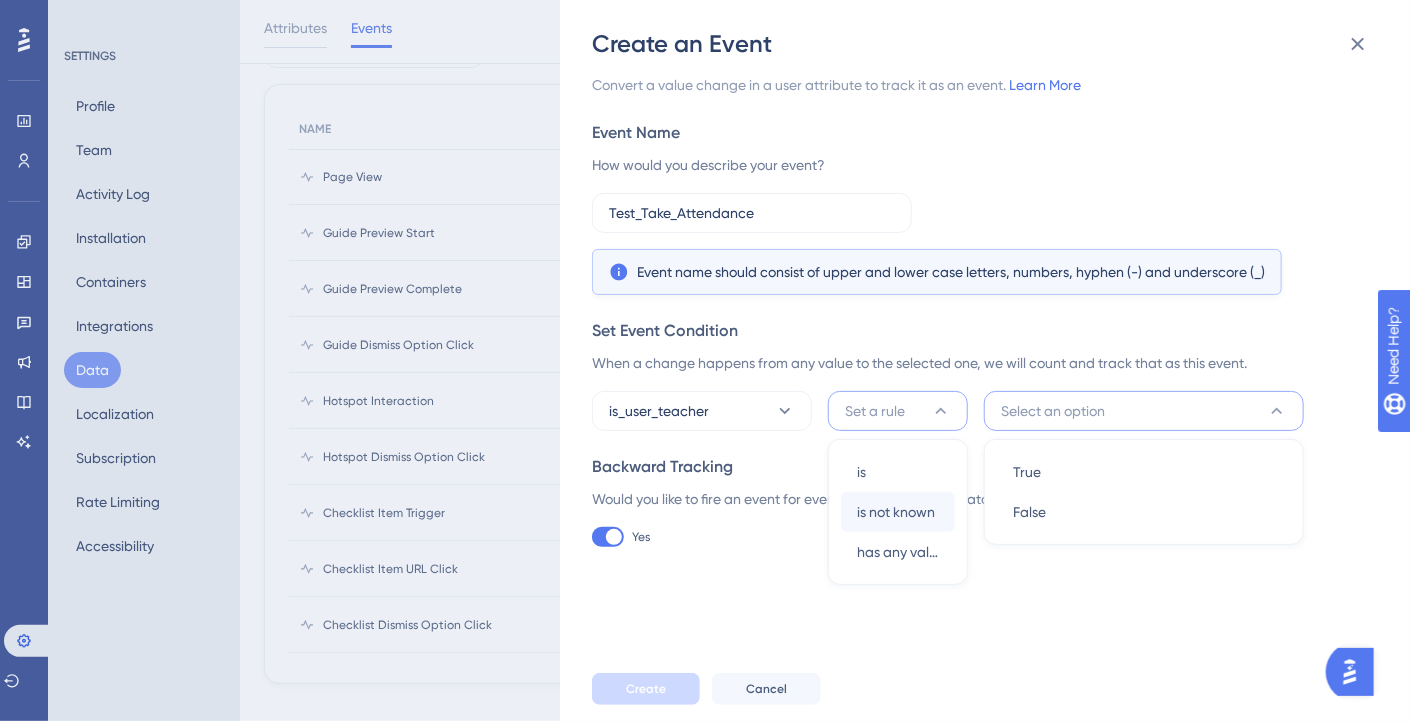 scroll, scrollTop: 91, scrollLeft: 0, axis: vertical 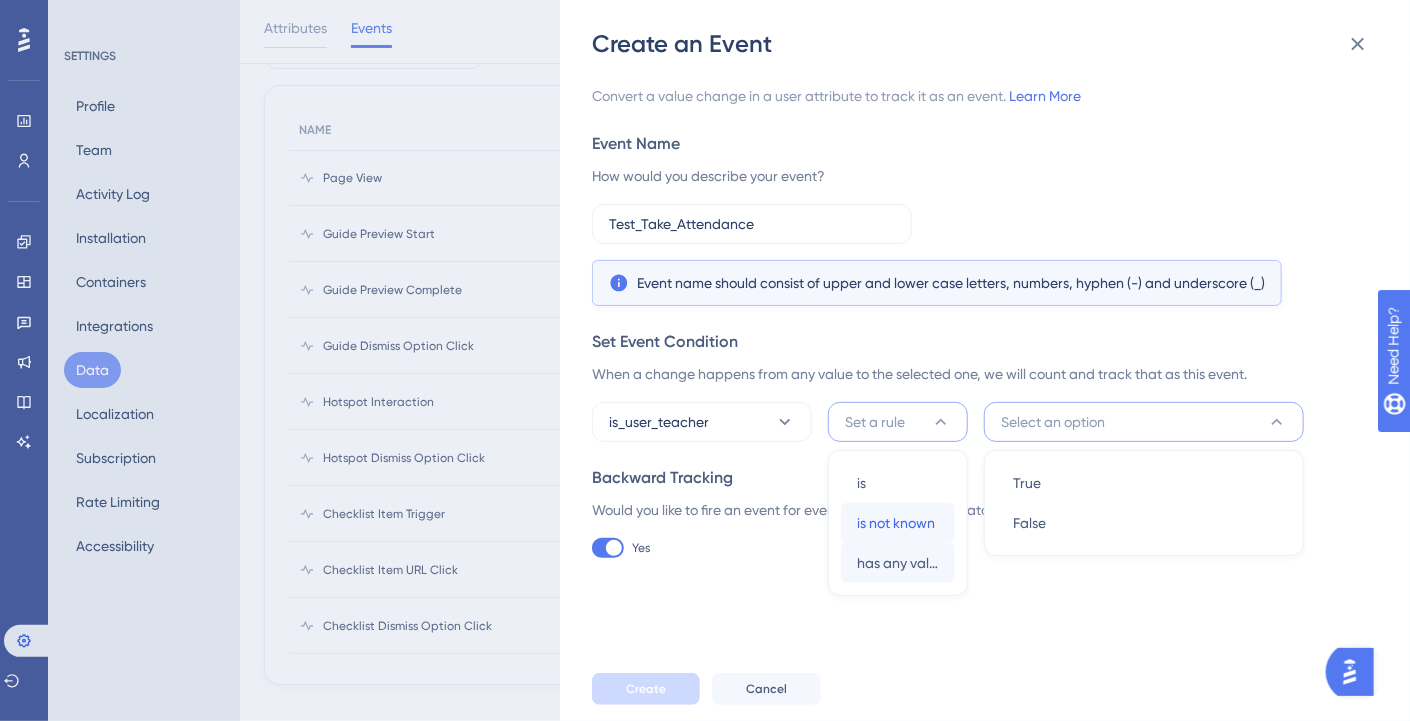 click on "is not known is not known" at bounding box center [898, 523] 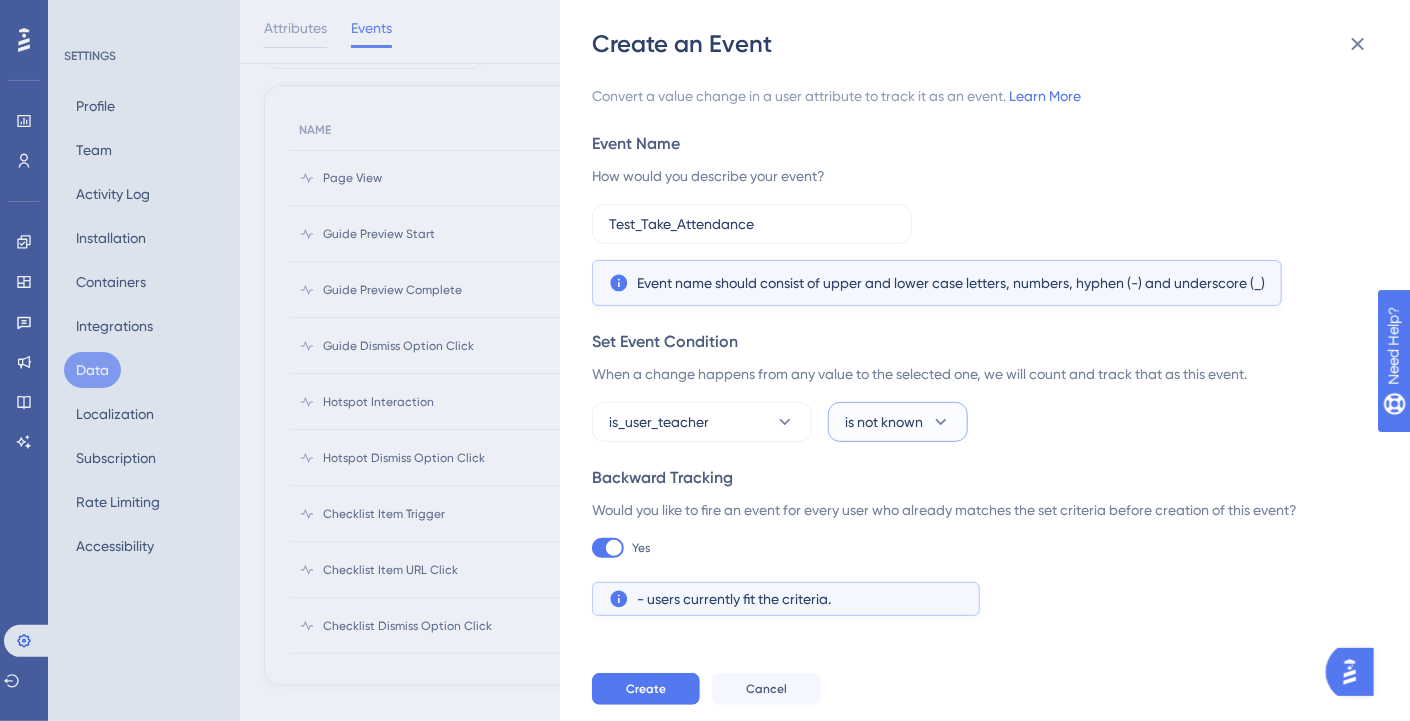 click on "is not known" at bounding box center (898, 422) 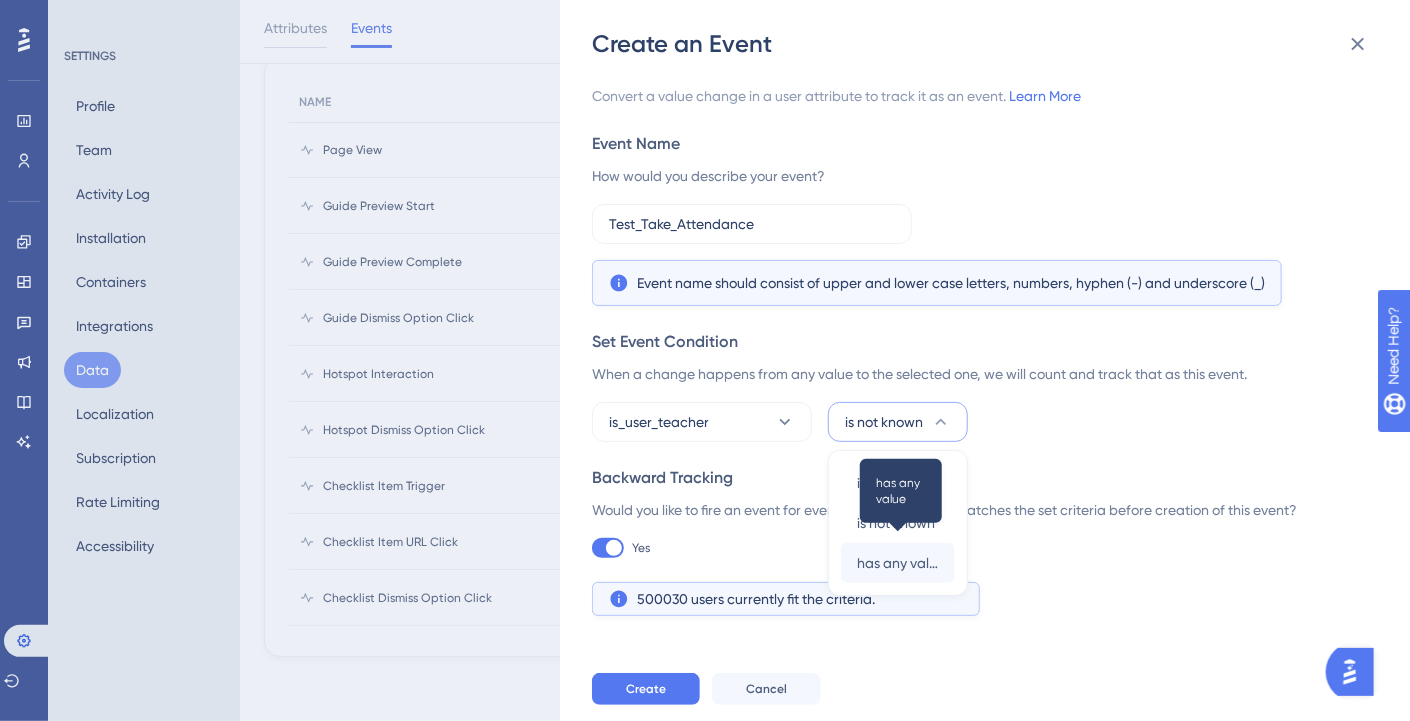 scroll, scrollTop: 118, scrollLeft: 0, axis: vertical 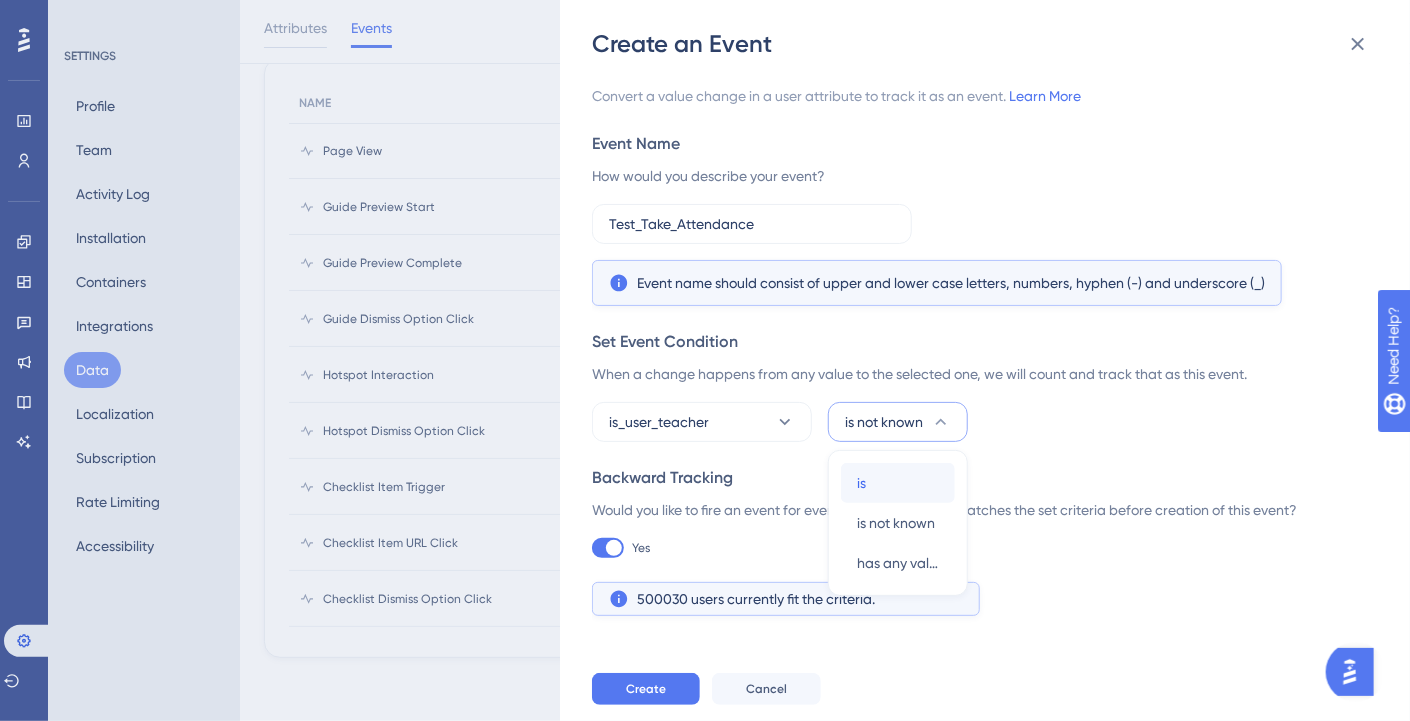 click on "is is" at bounding box center [898, 483] 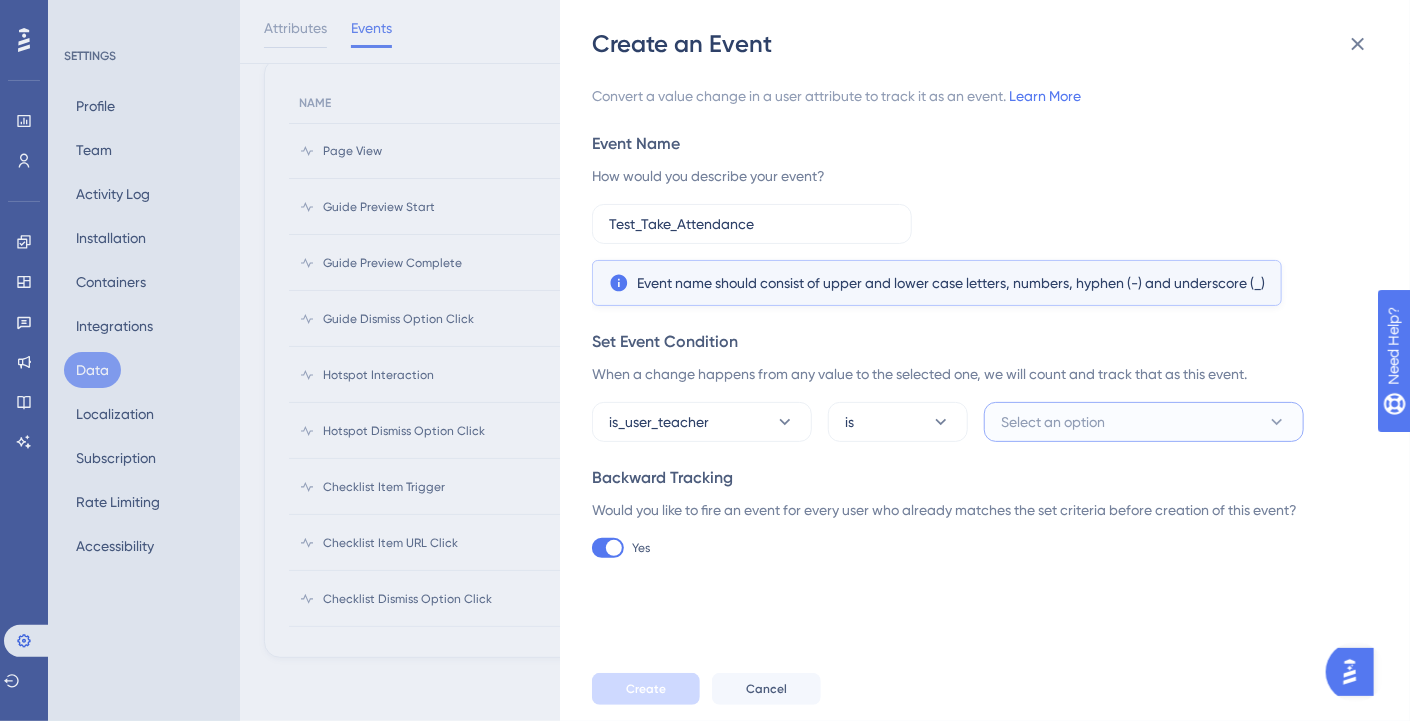 click on "Select an option" at bounding box center [1144, 422] 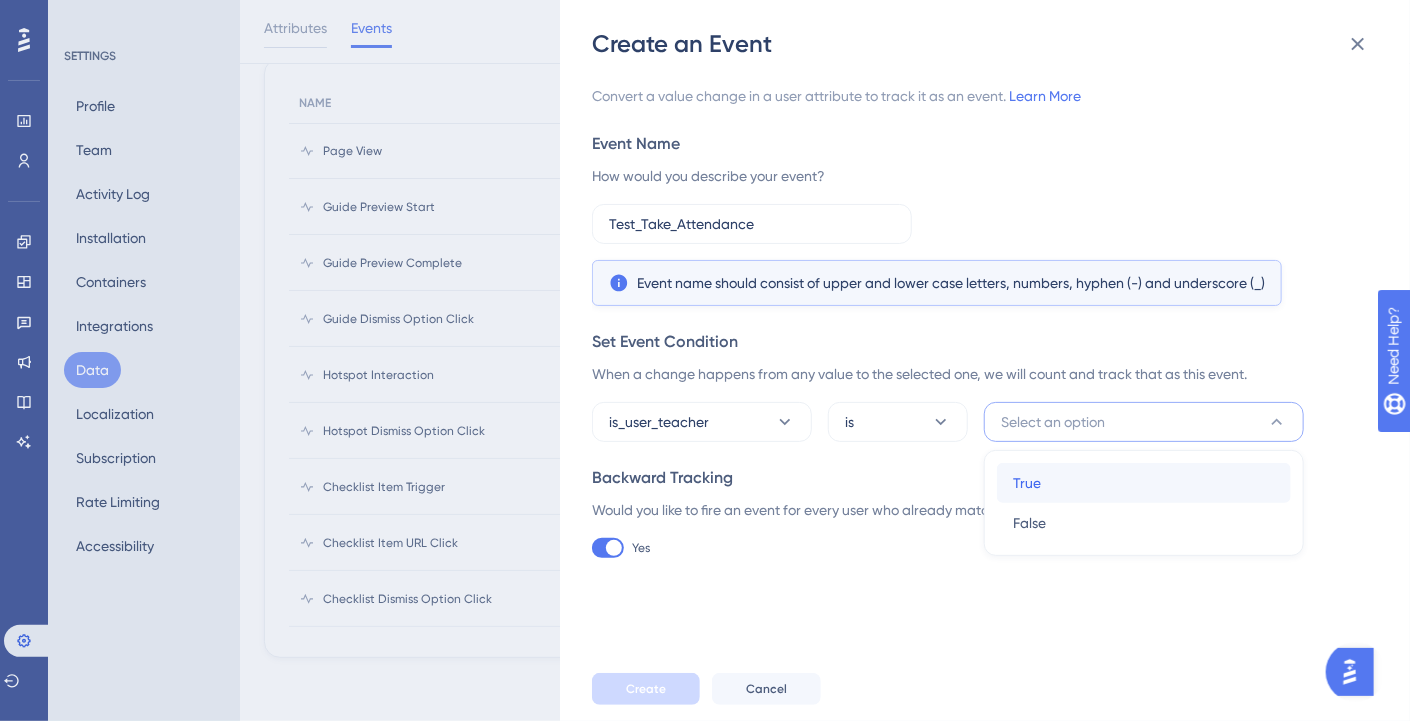 click on "True True" at bounding box center (1144, 483) 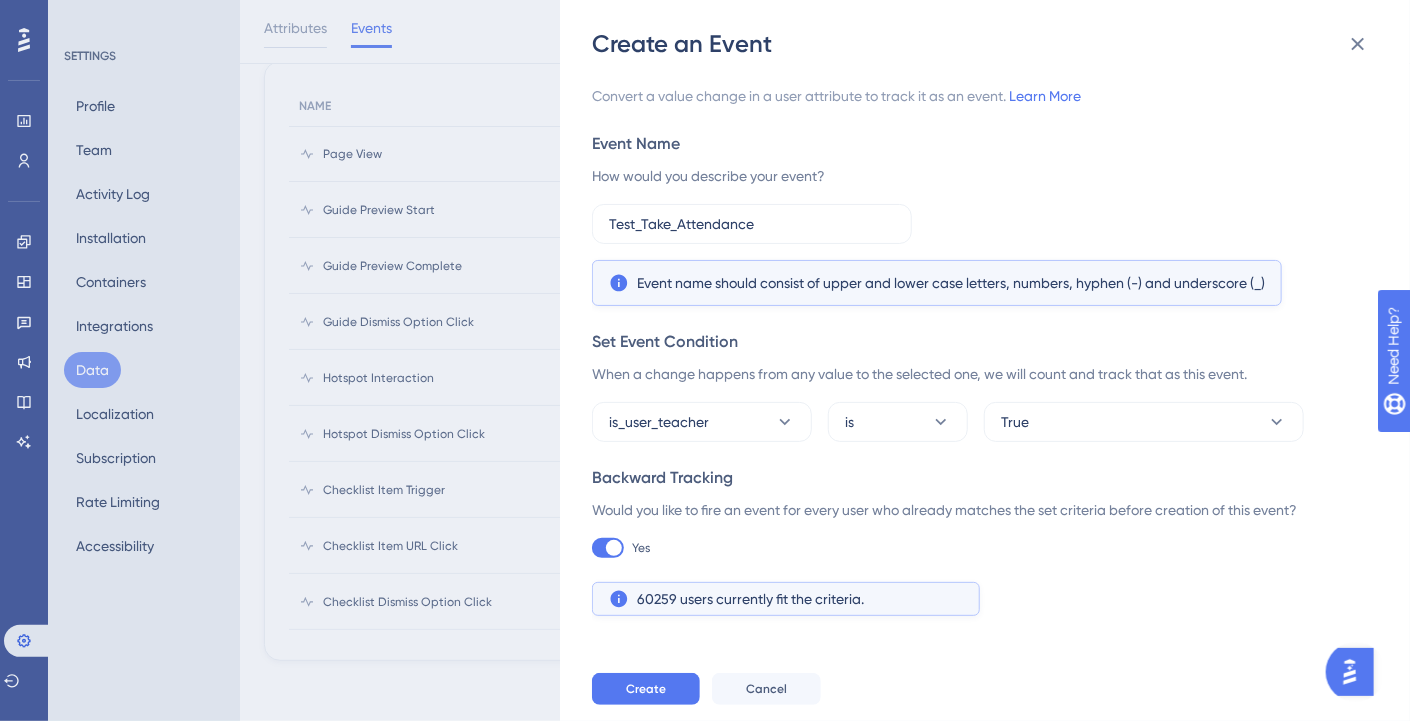 scroll, scrollTop: 114, scrollLeft: 15, axis: both 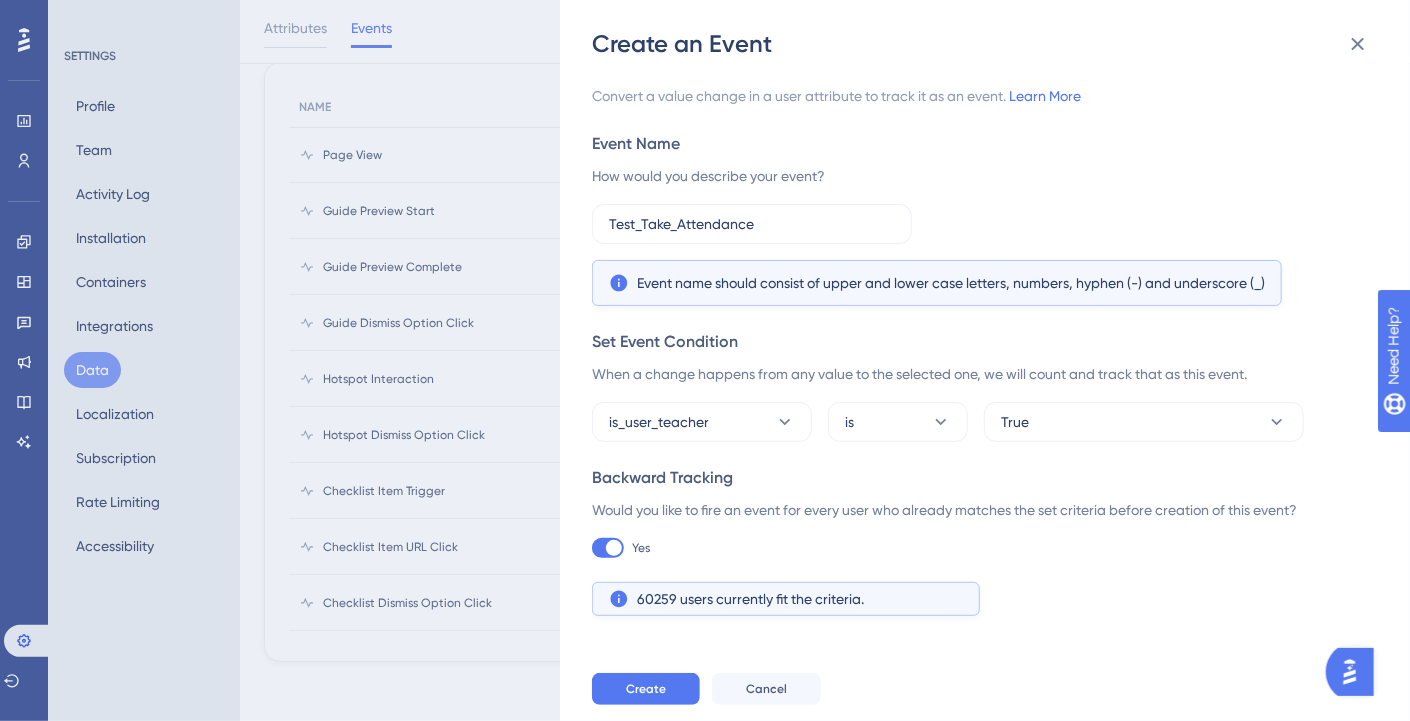 click at bounding box center [614, 548] 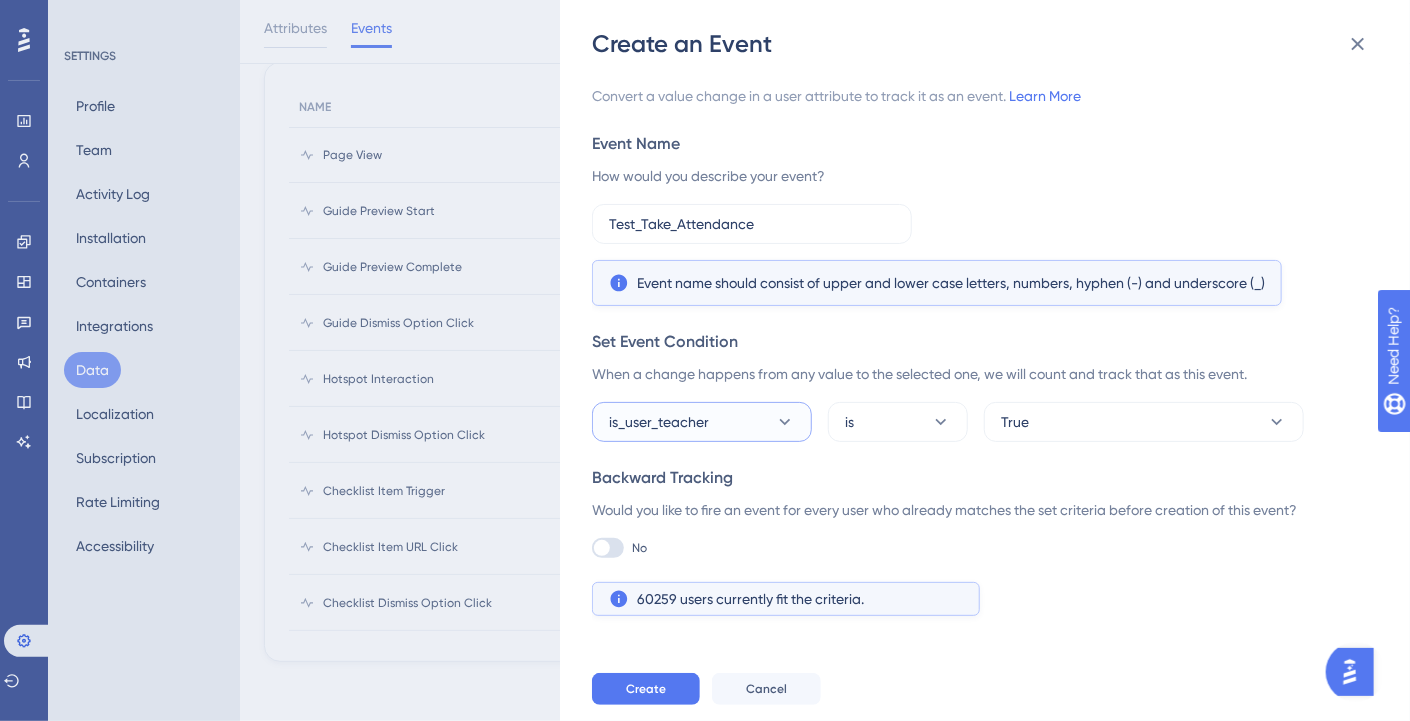 click on "is_user_teacher" at bounding box center [659, 422] 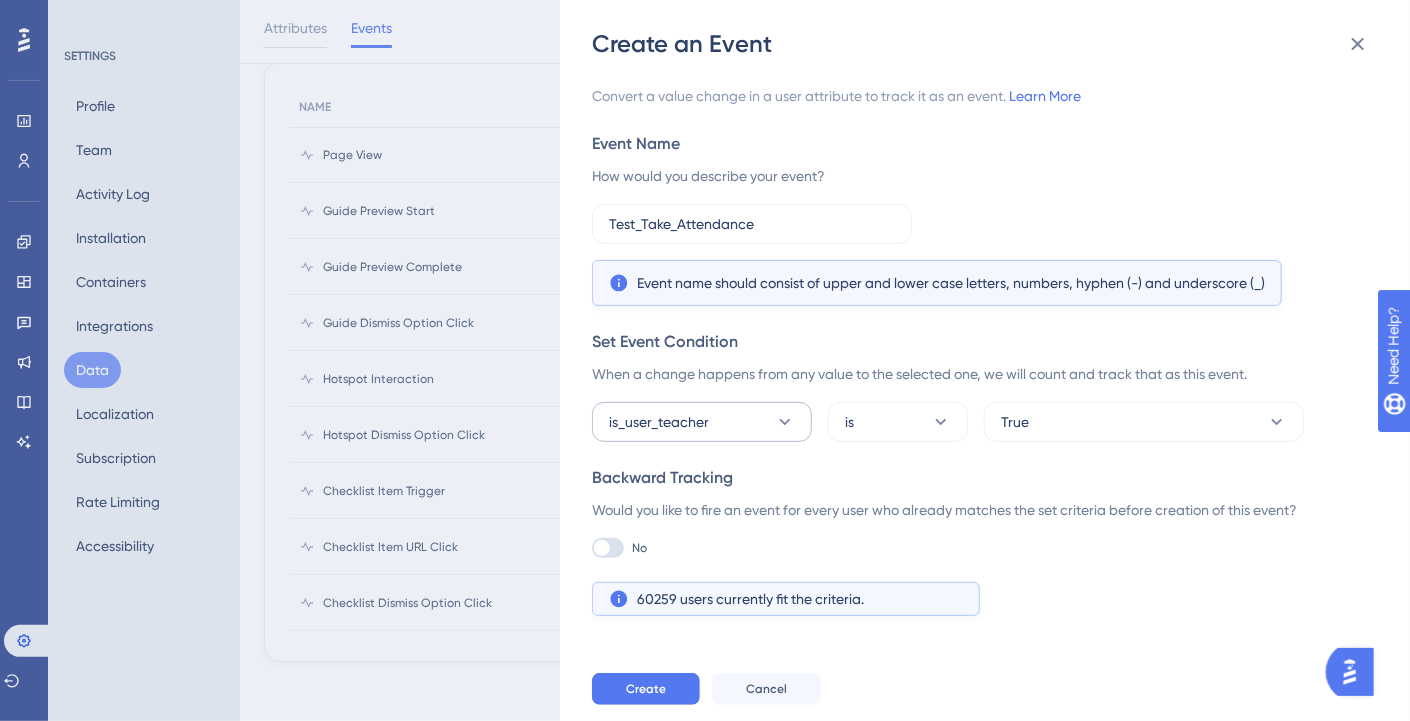 scroll, scrollTop: 244, scrollLeft: 0, axis: vertical 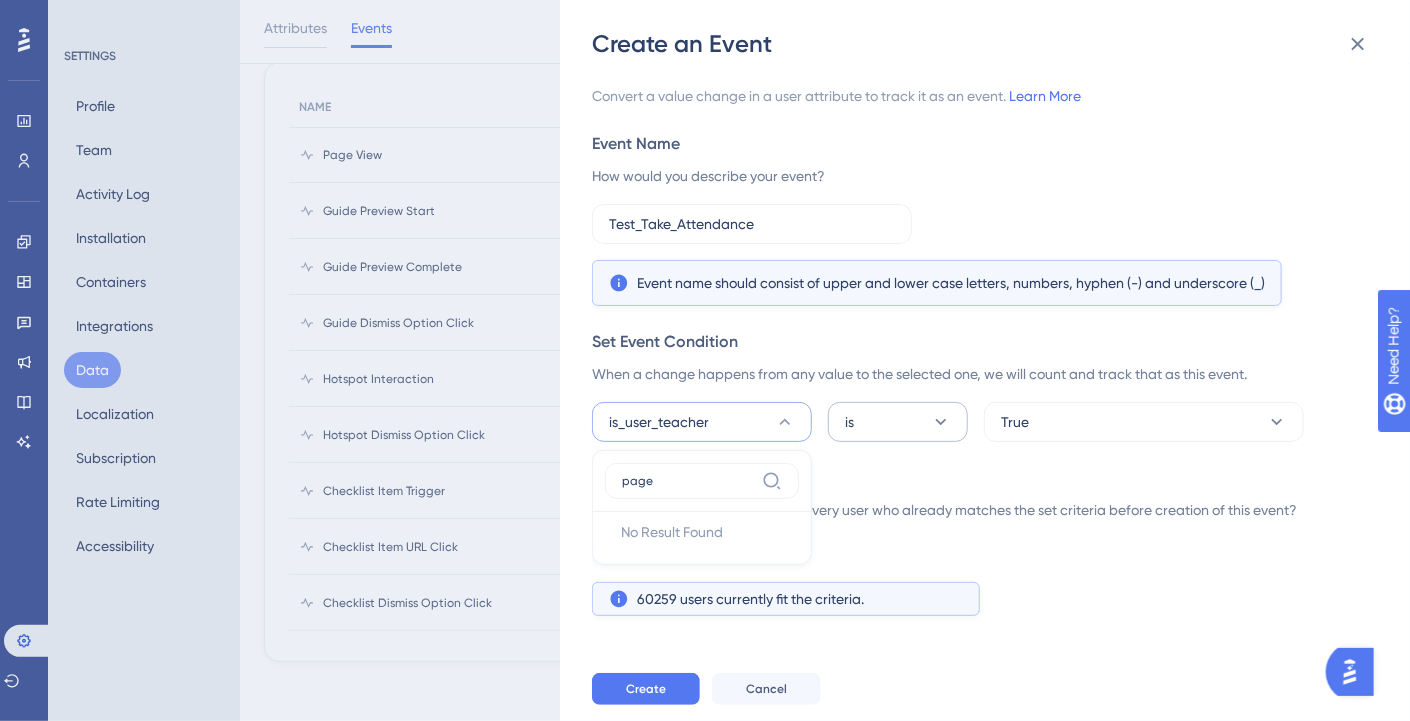type on "page" 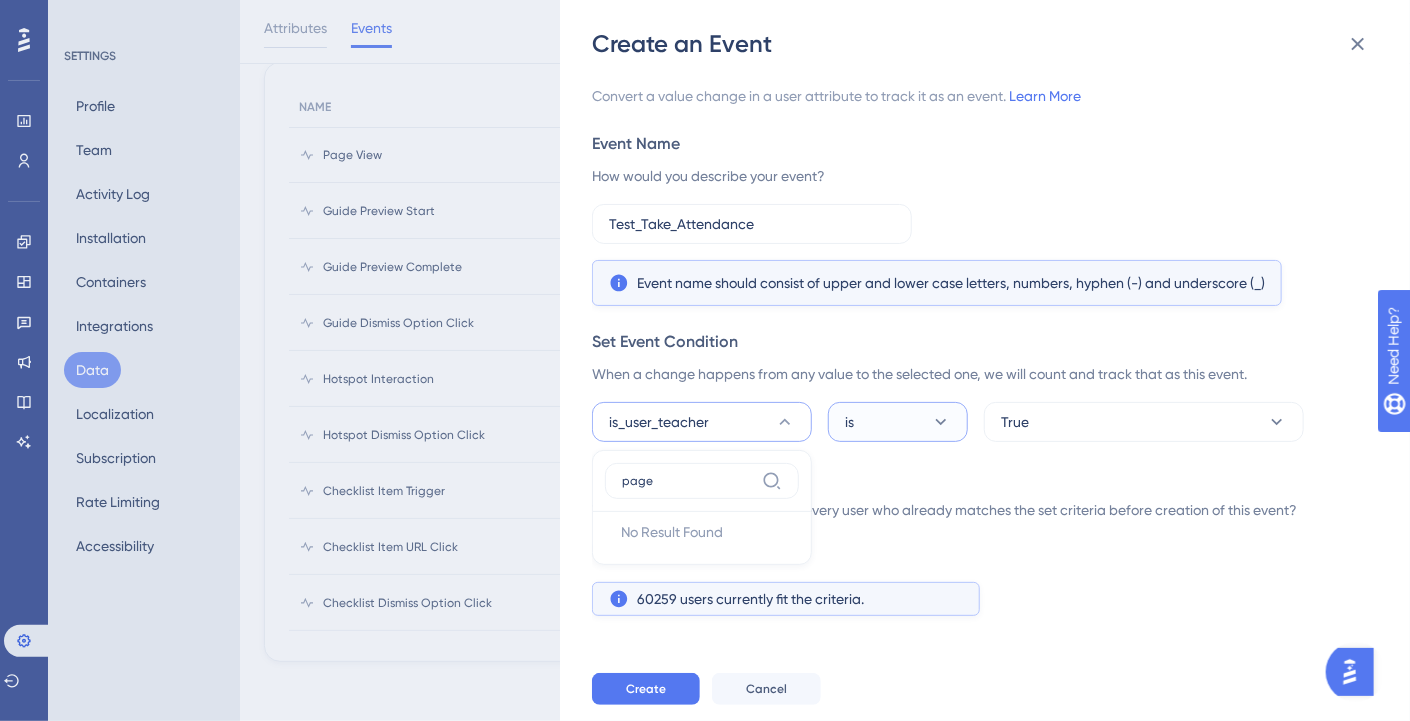 drag, startPoint x: 884, startPoint y: 431, endPoint x: 878, endPoint y: 448, distance: 18.027756 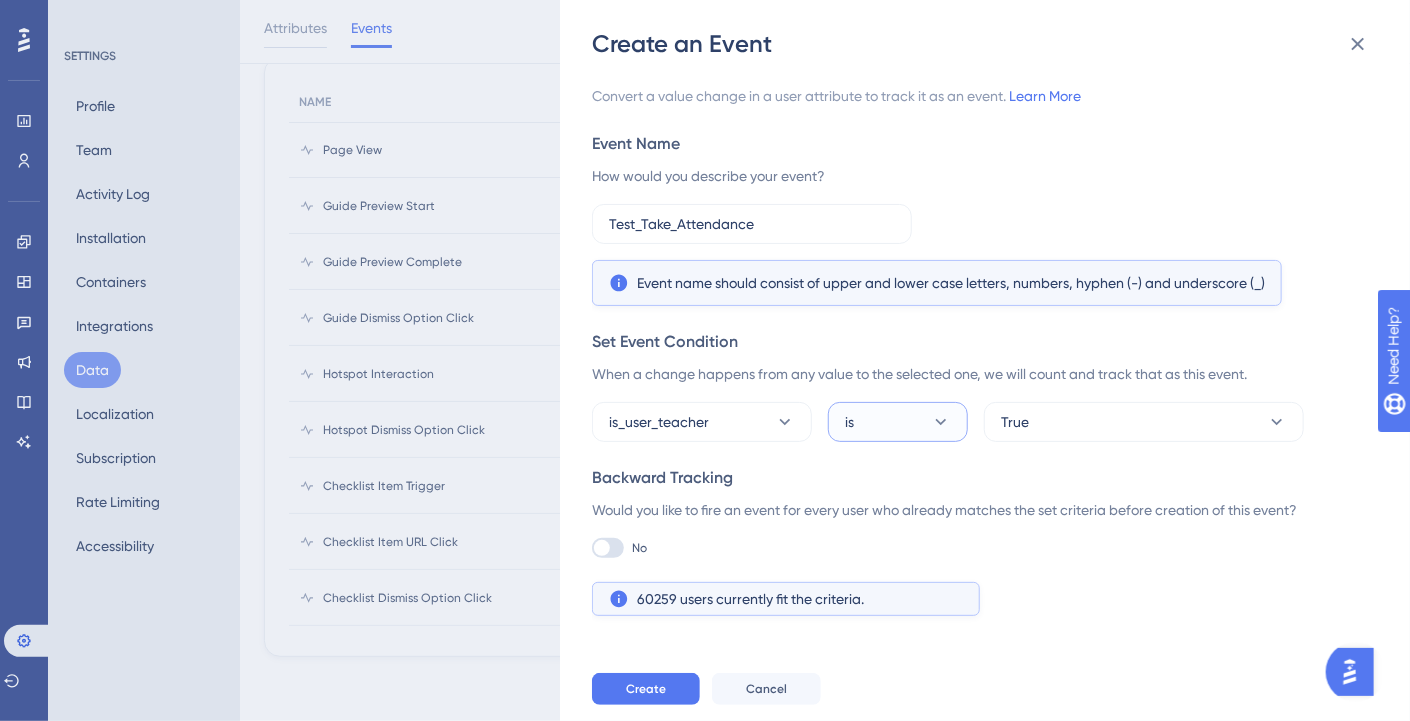 scroll, scrollTop: 117, scrollLeft: 15, axis: both 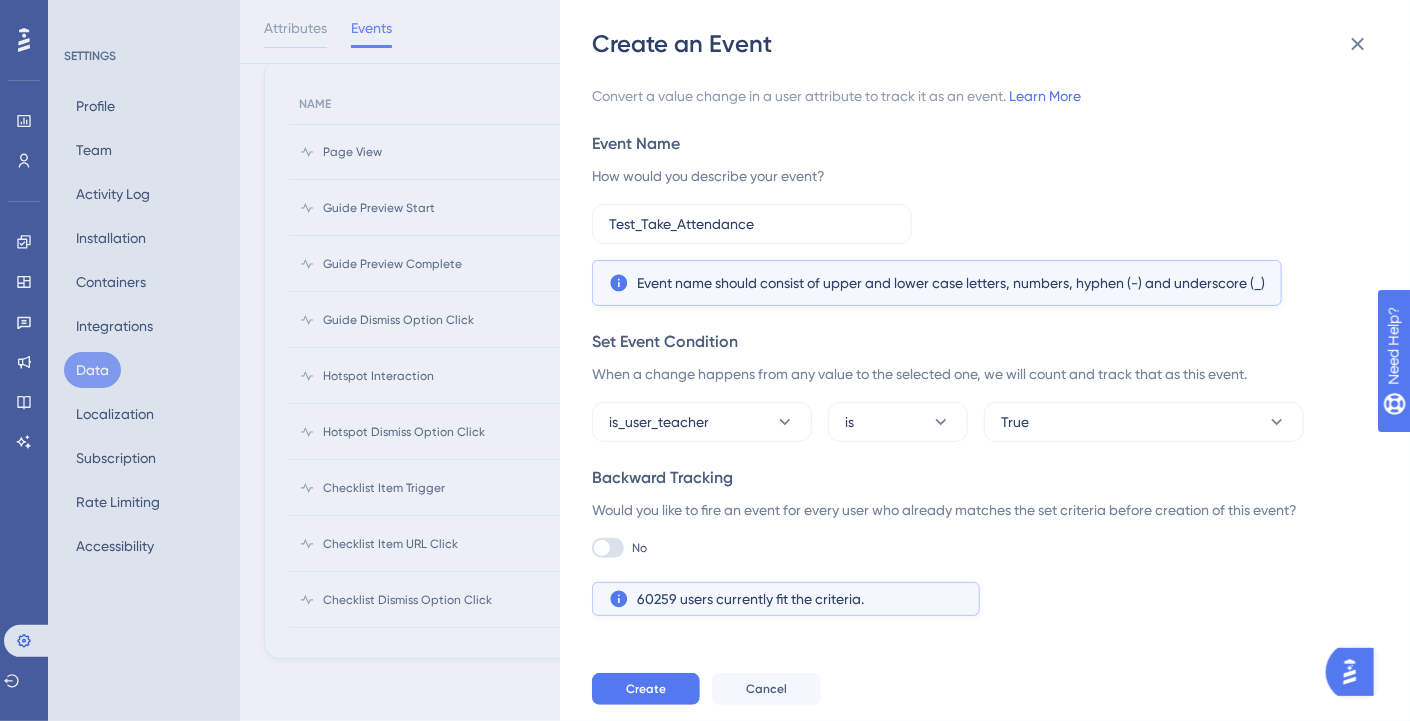 click on "Set Event Condition" at bounding box center [979, 342] 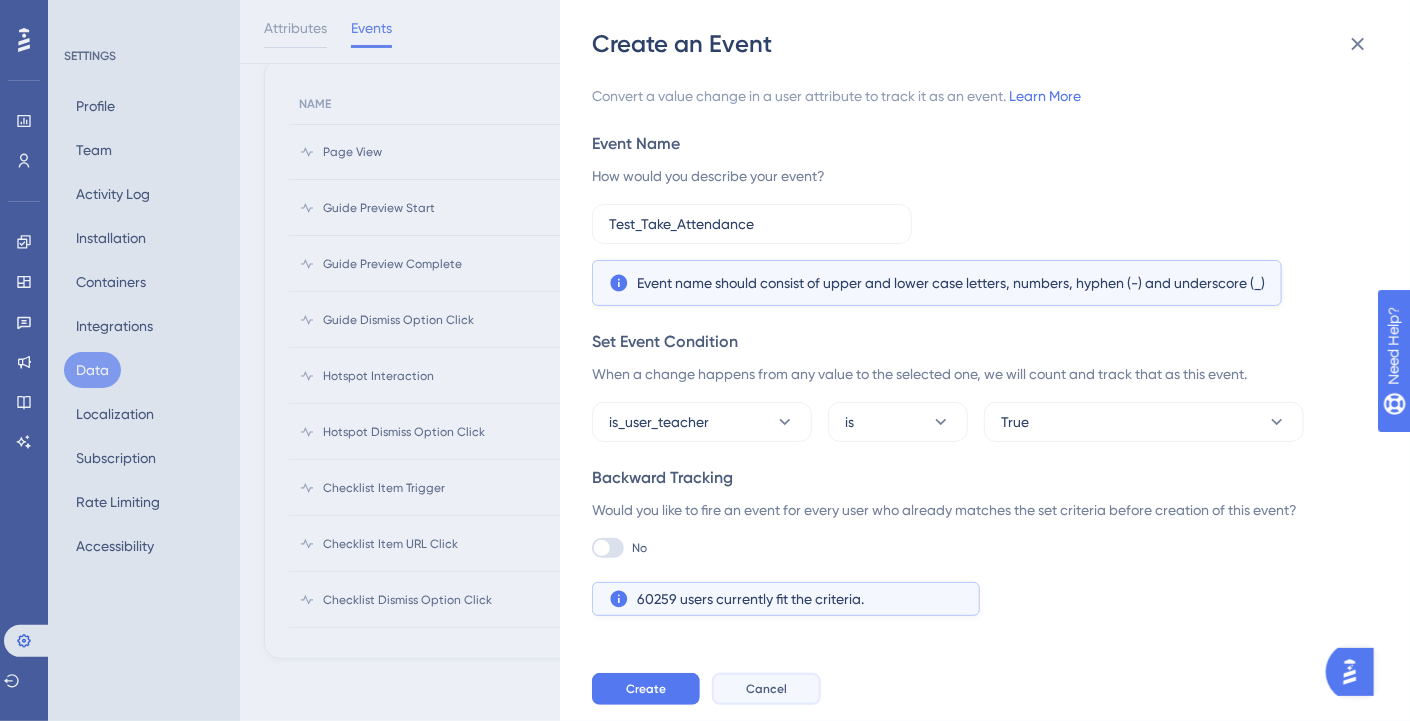 click on "Cancel" at bounding box center (766, 689) 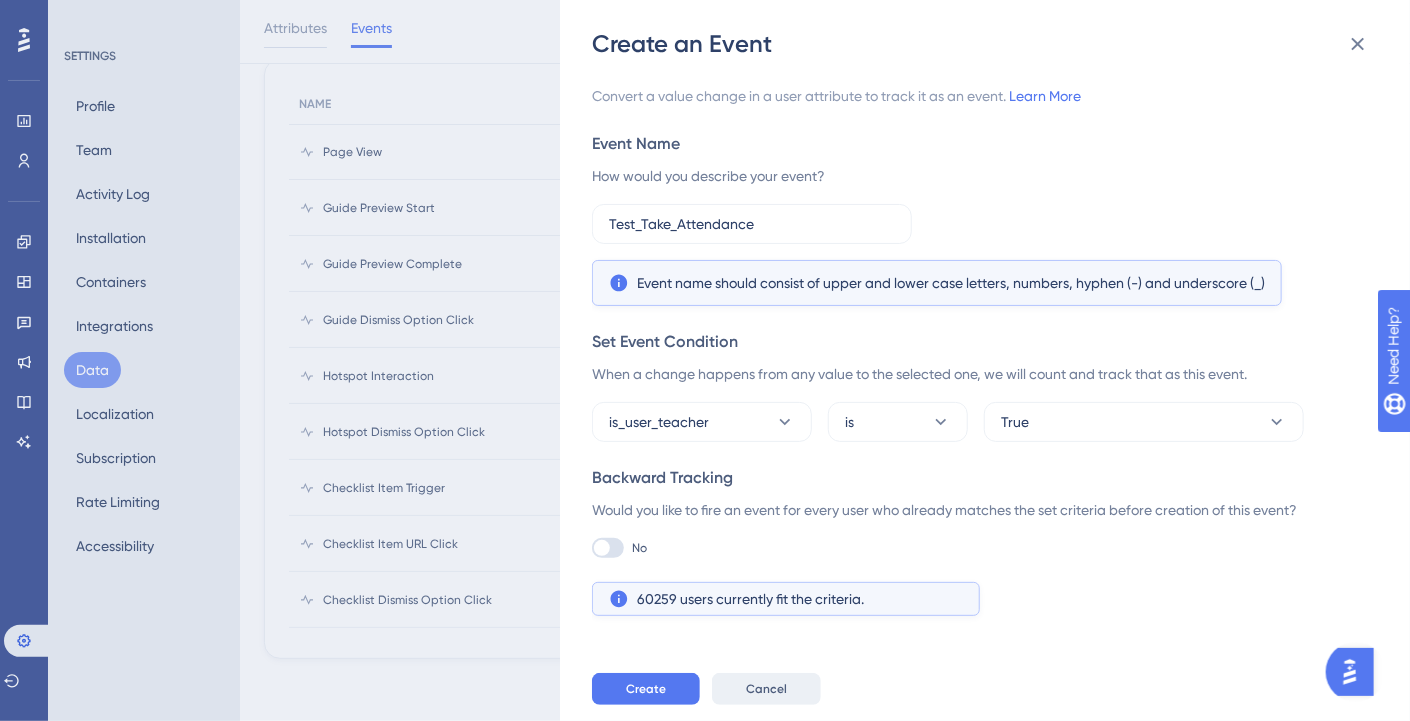scroll, scrollTop: 104, scrollLeft: 0, axis: vertical 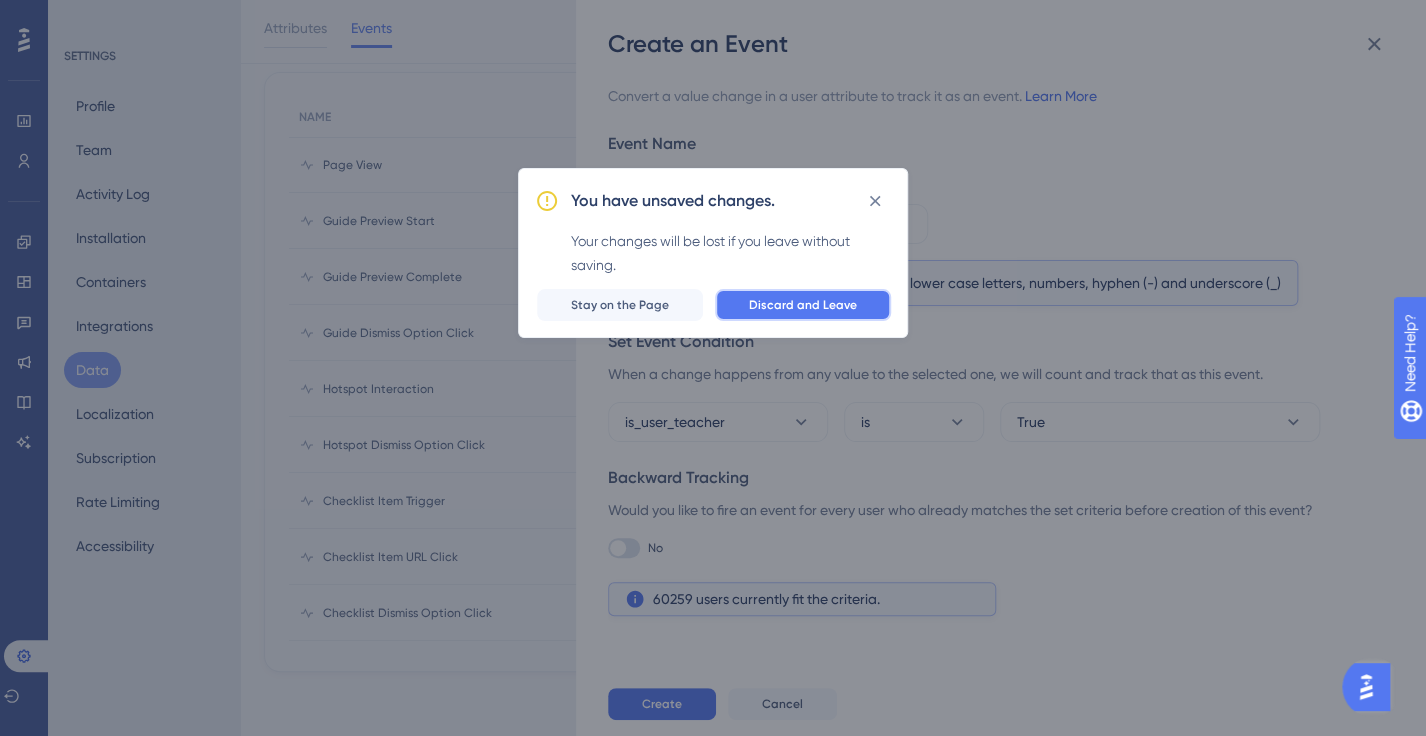 click on "Discard and Leave" at bounding box center (803, 305) 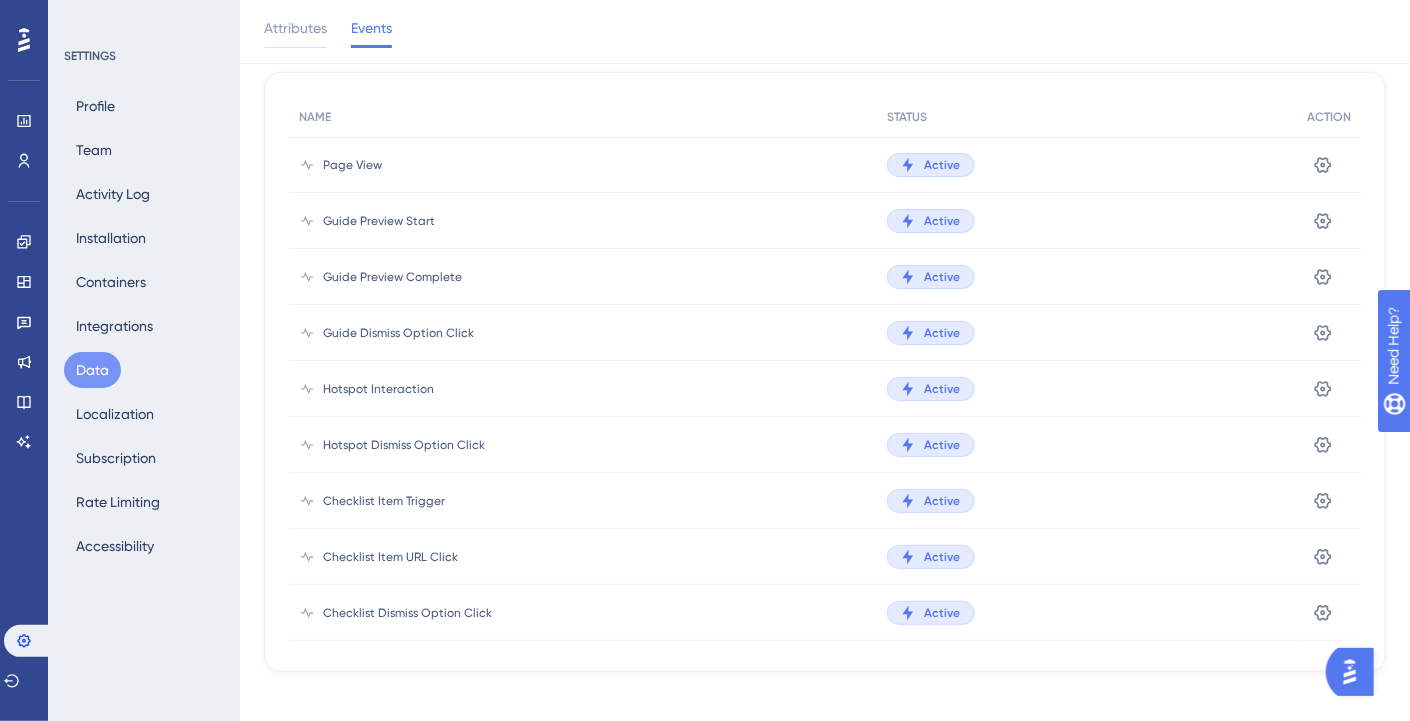 click on "Page View" at bounding box center [352, 165] 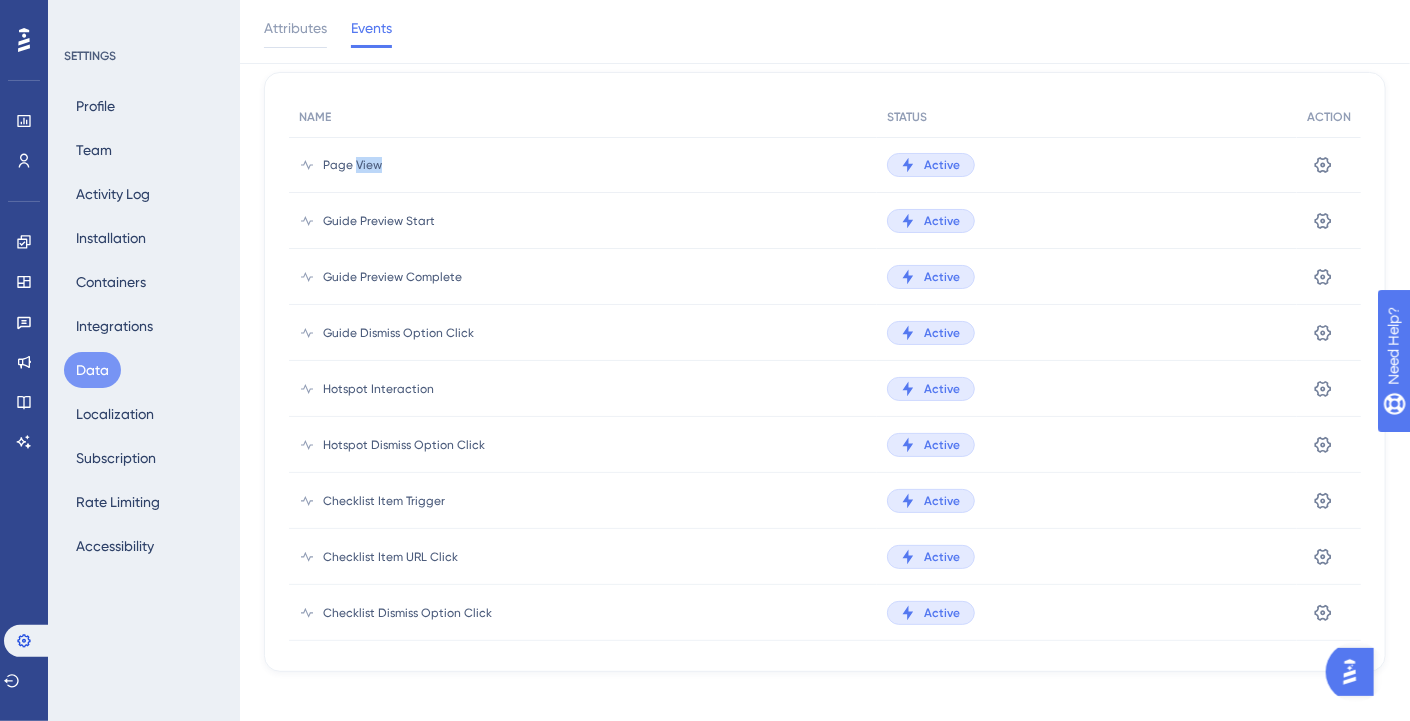 click on "Page View" at bounding box center [352, 165] 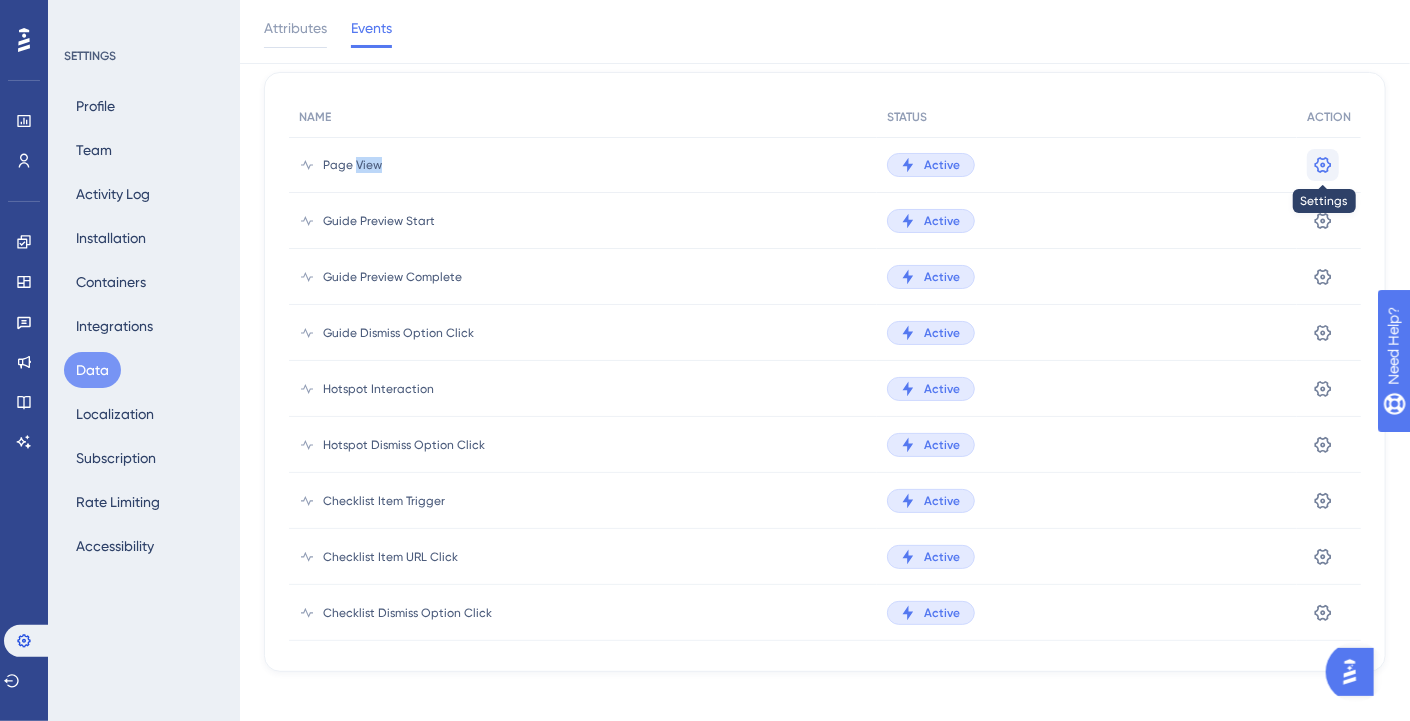 click 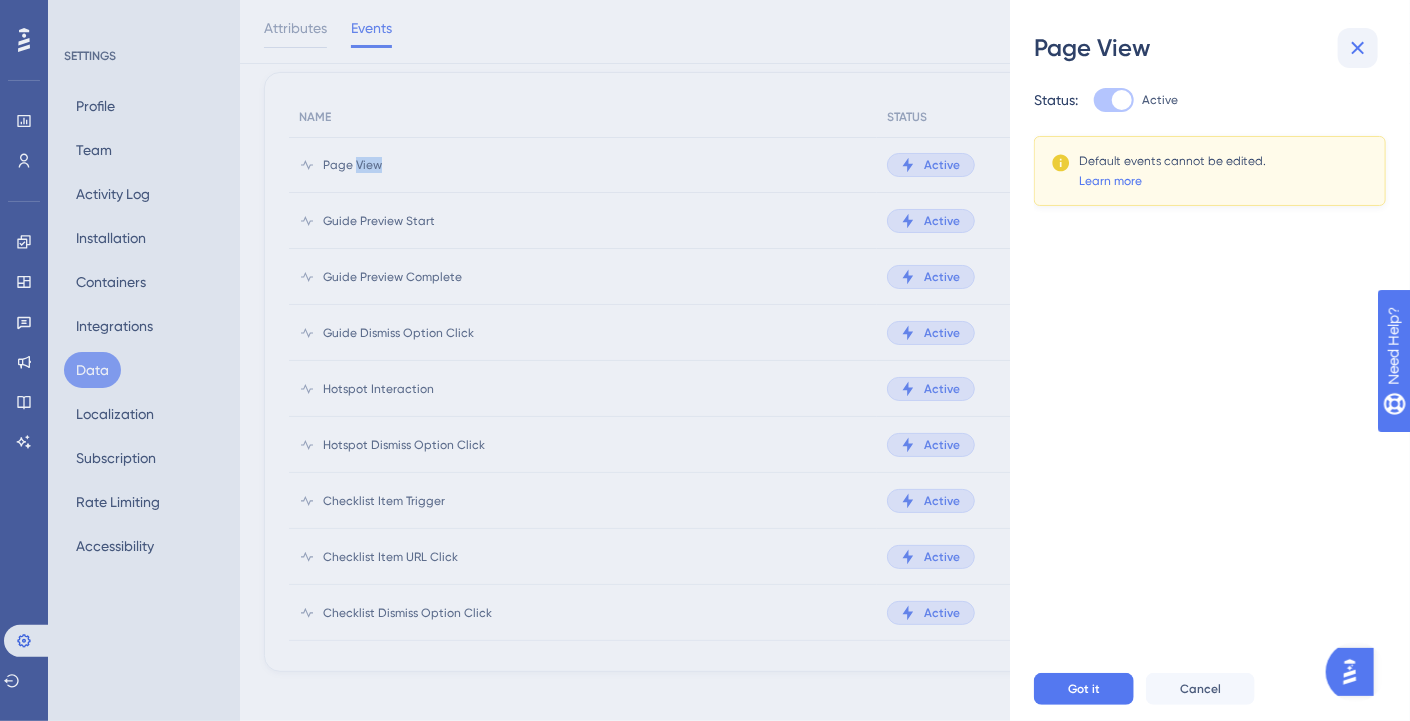 click 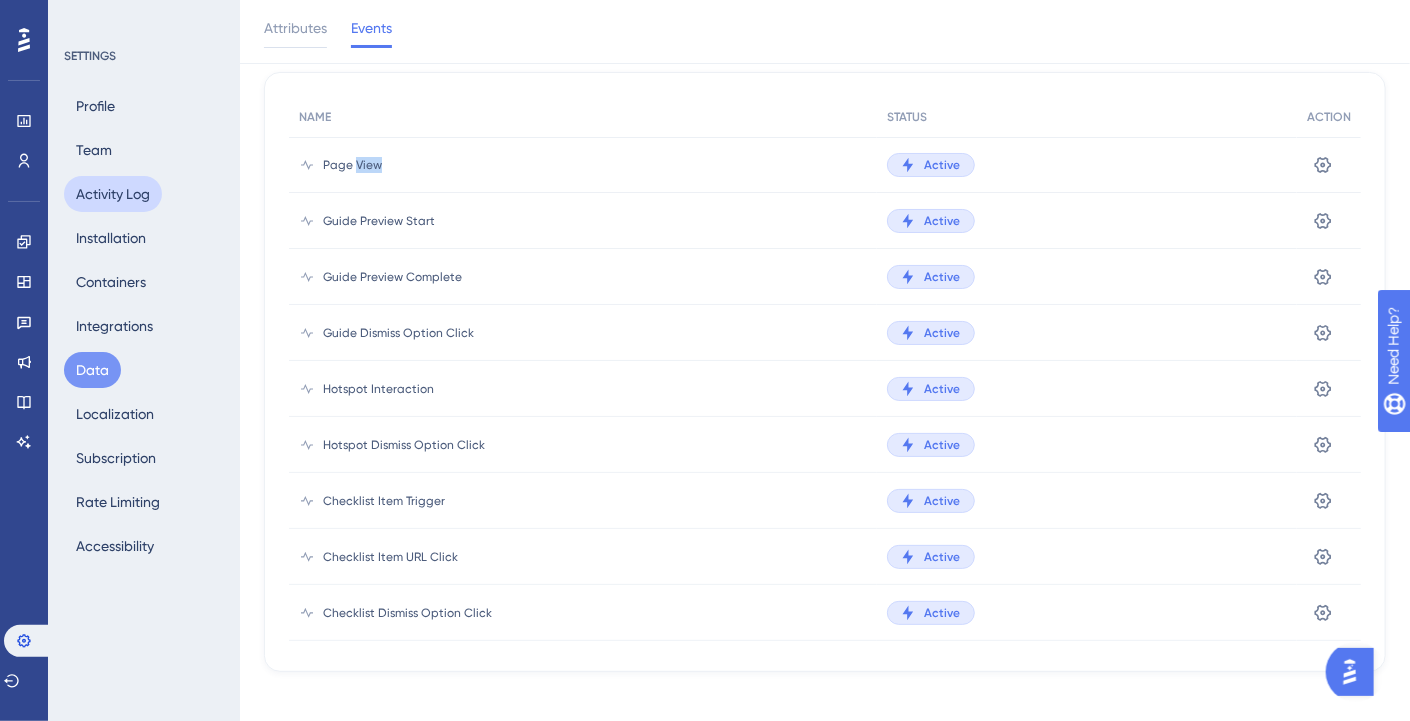 click on "Activity Log" at bounding box center (113, 194) 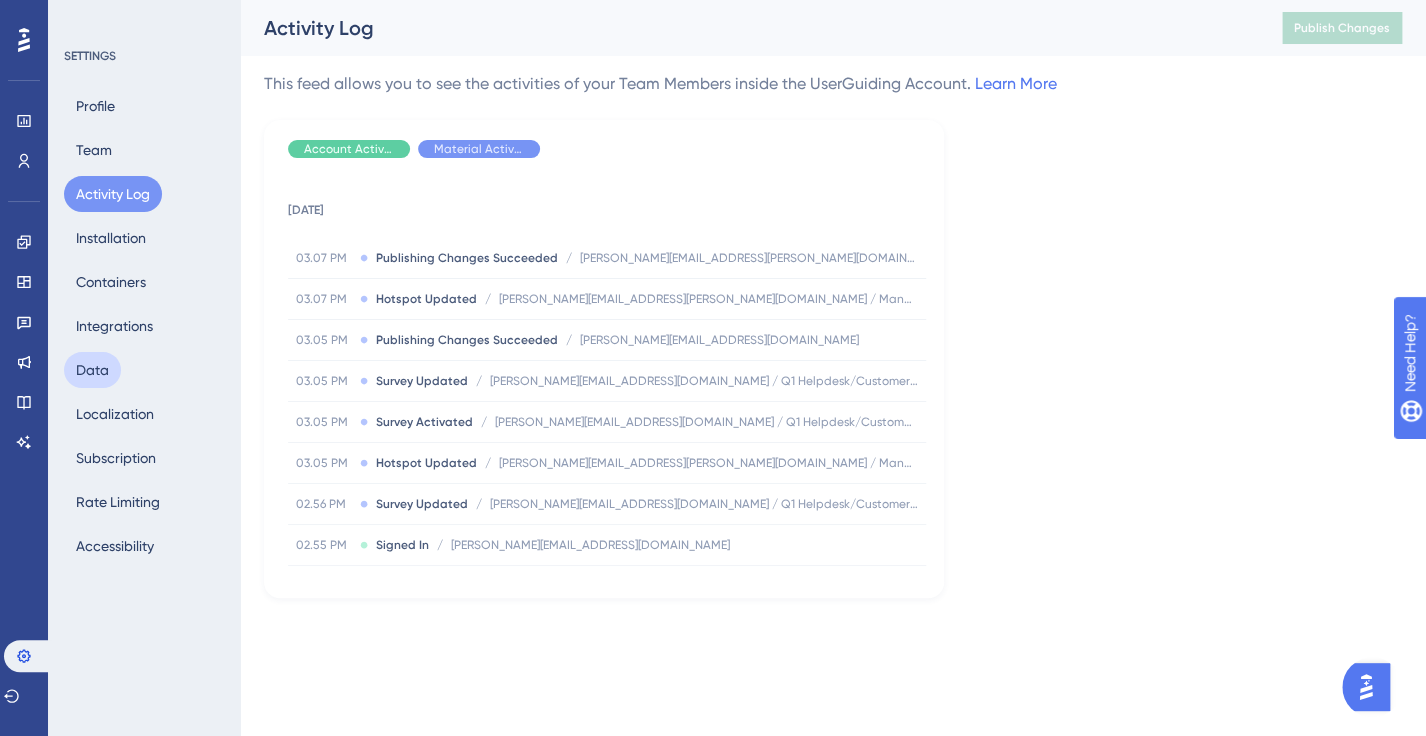 click on "Data" at bounding box center [92, 370] 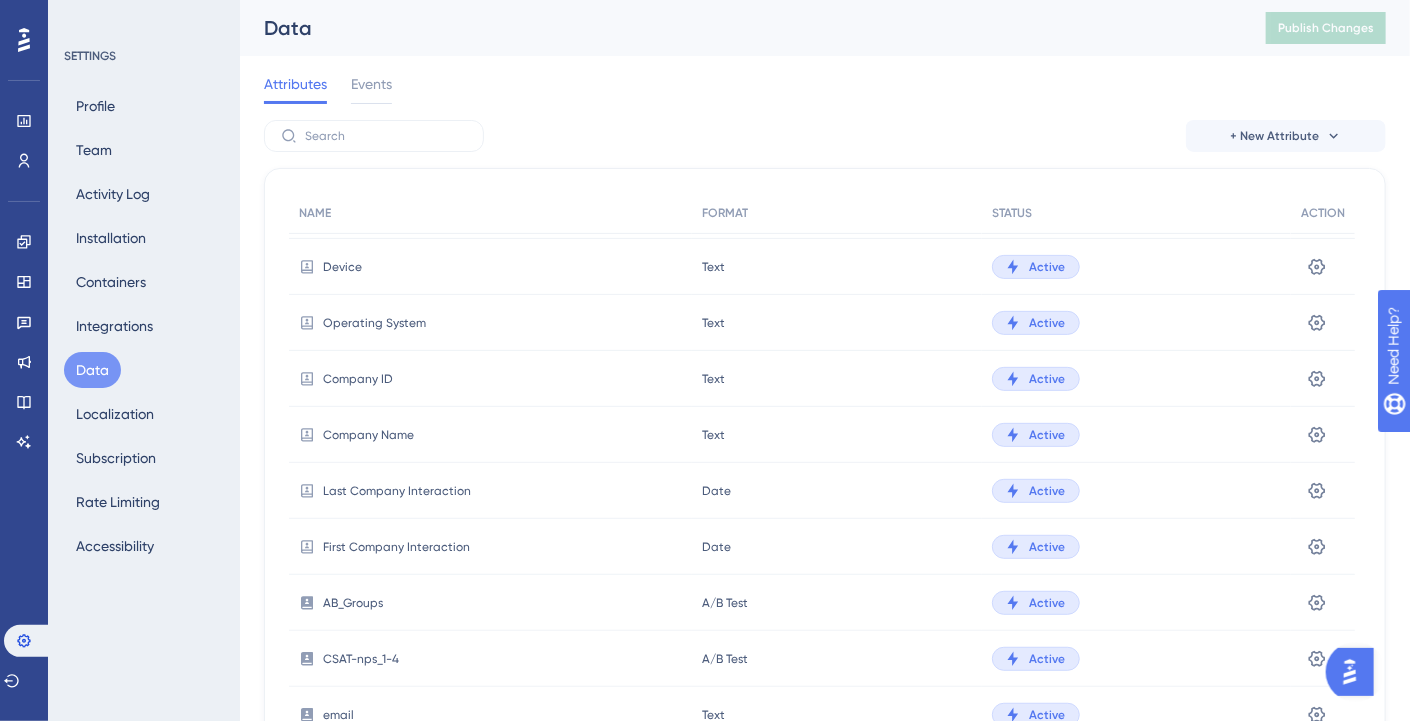 scroll, scrollTop: 327, scrollLeft: 0, axis: vertical 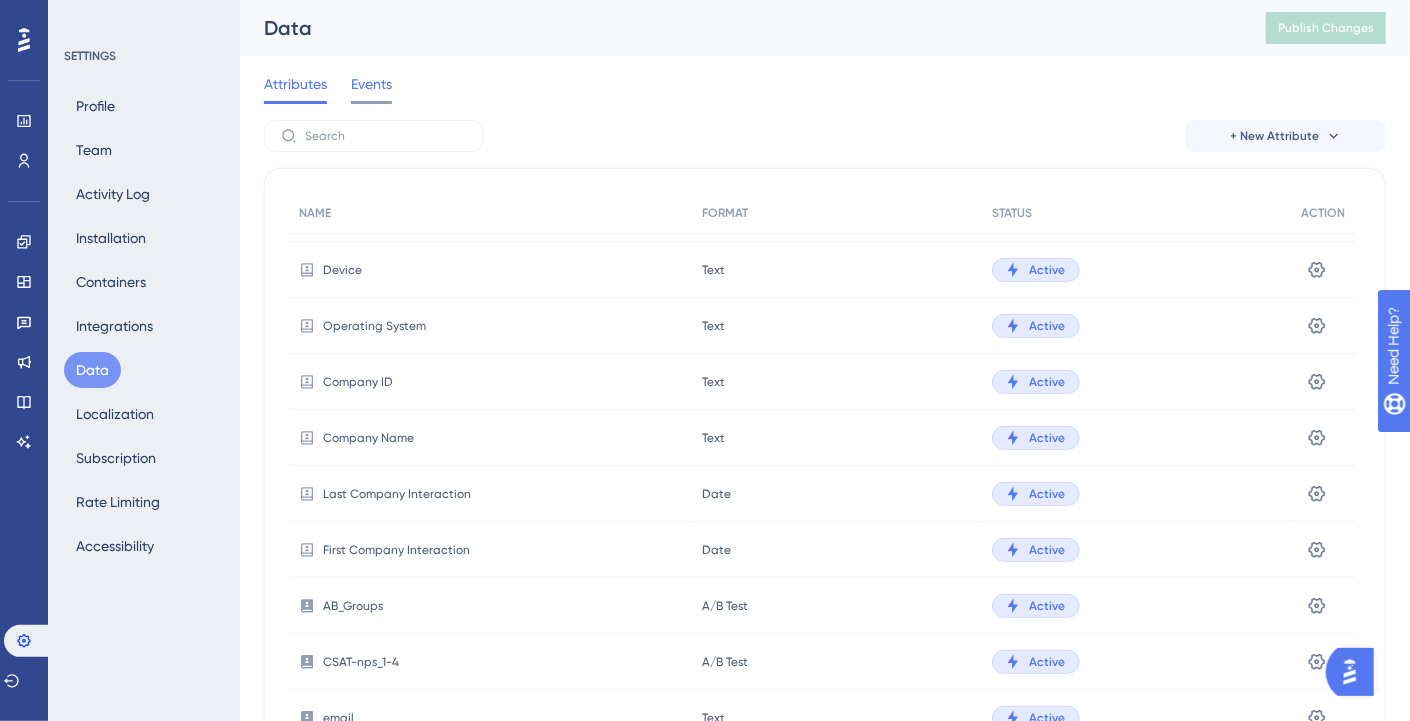 click on "Events" at bounding box center (371, 84) 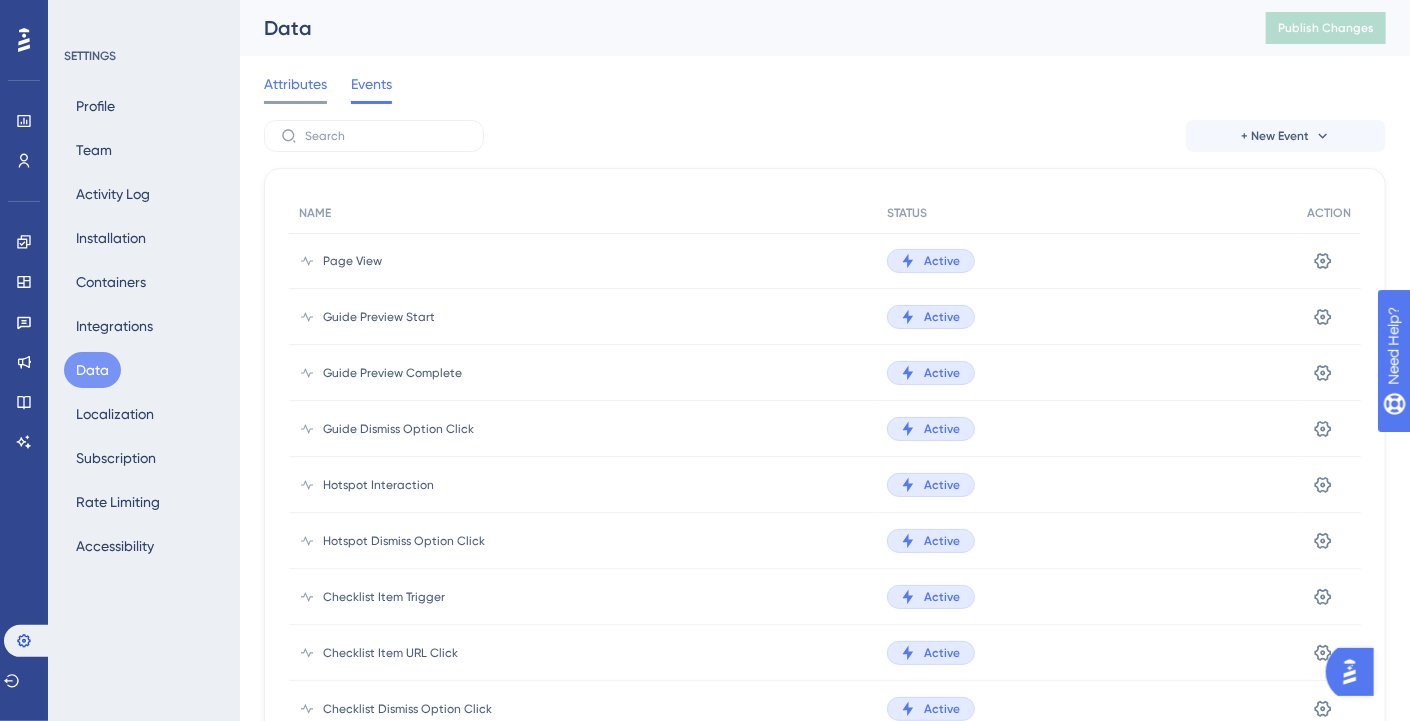click on "Attributes" at bounding box center [295, 84] 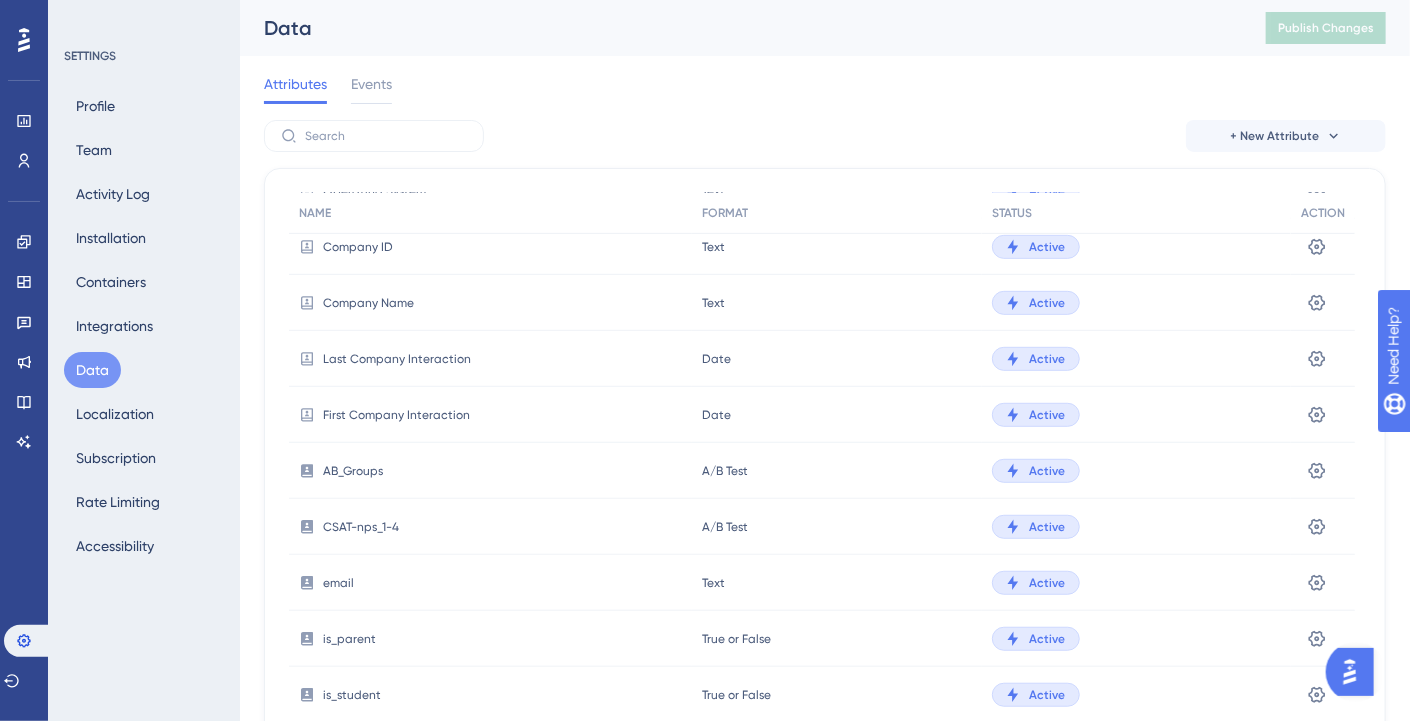 scroll, scrollTop: 0, scrollLeft: 0, axis: both 